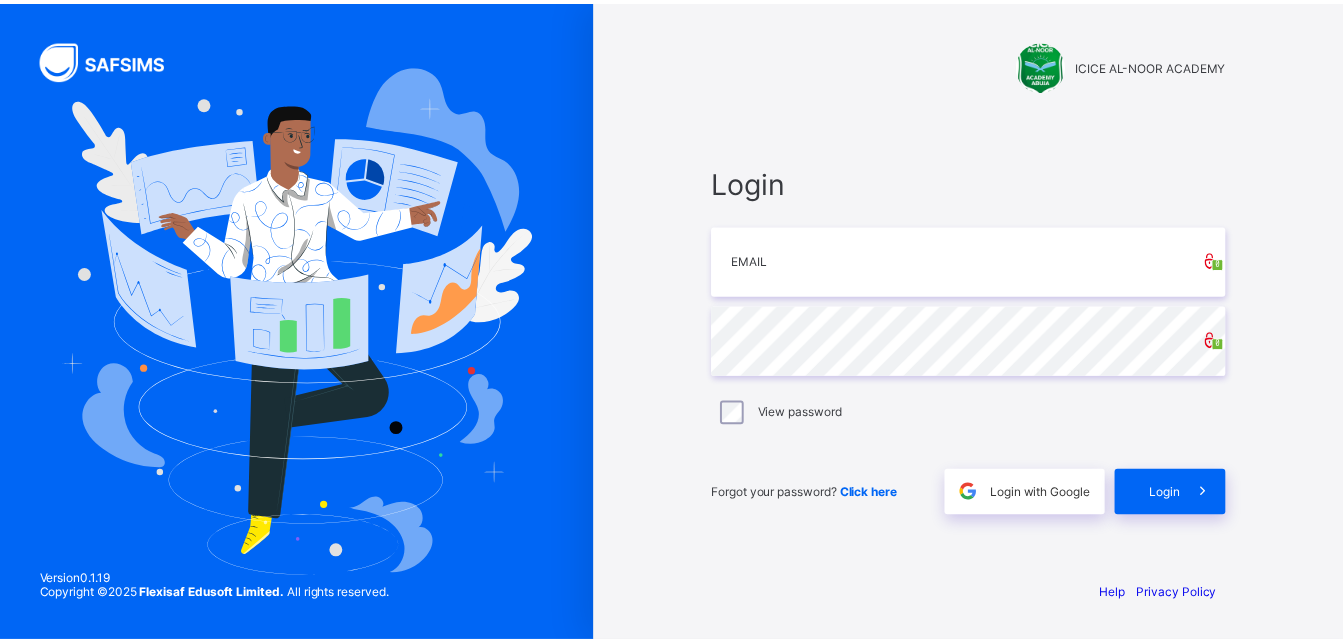 scroll, scrollTop: 0, scrollLeft: 0, axis: both 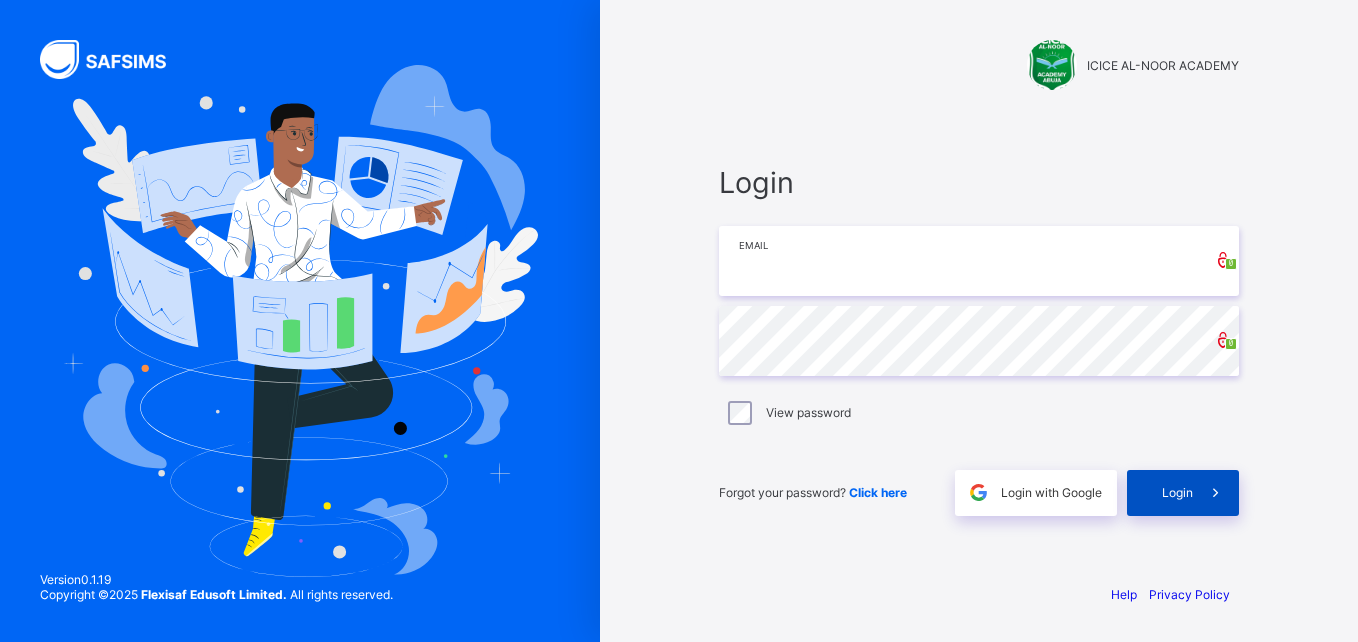 type on "**********" 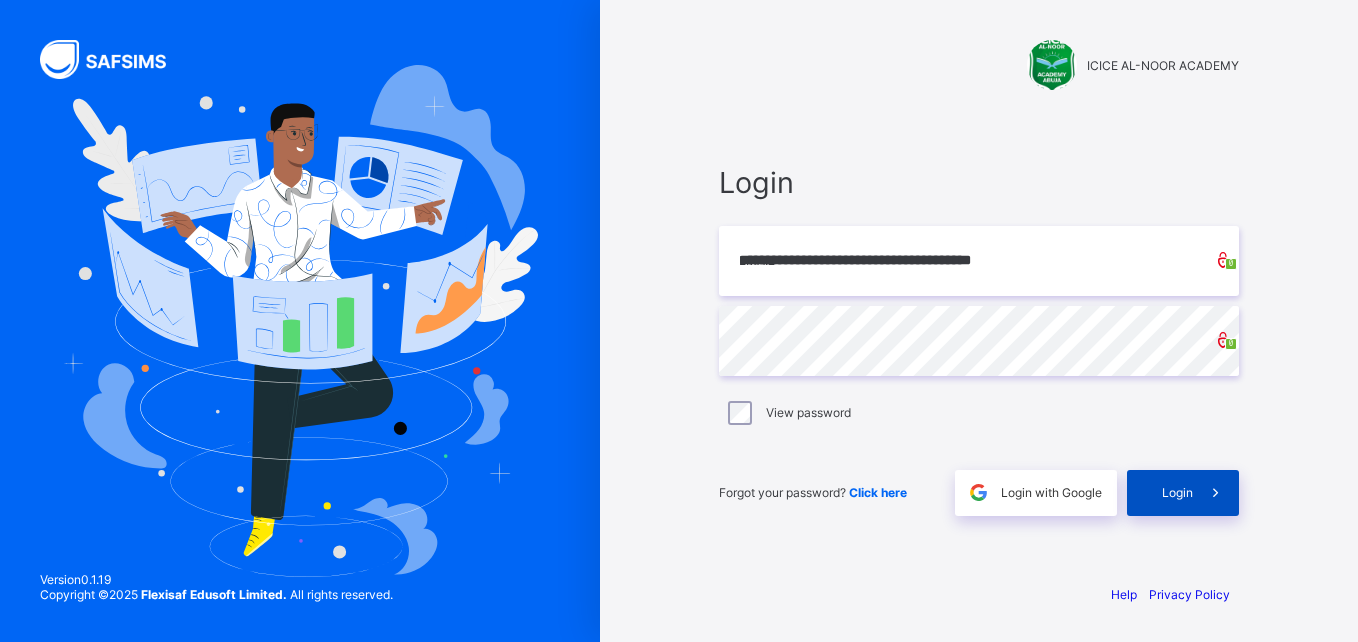 click on "Login" at bounding box center [1177, 492] 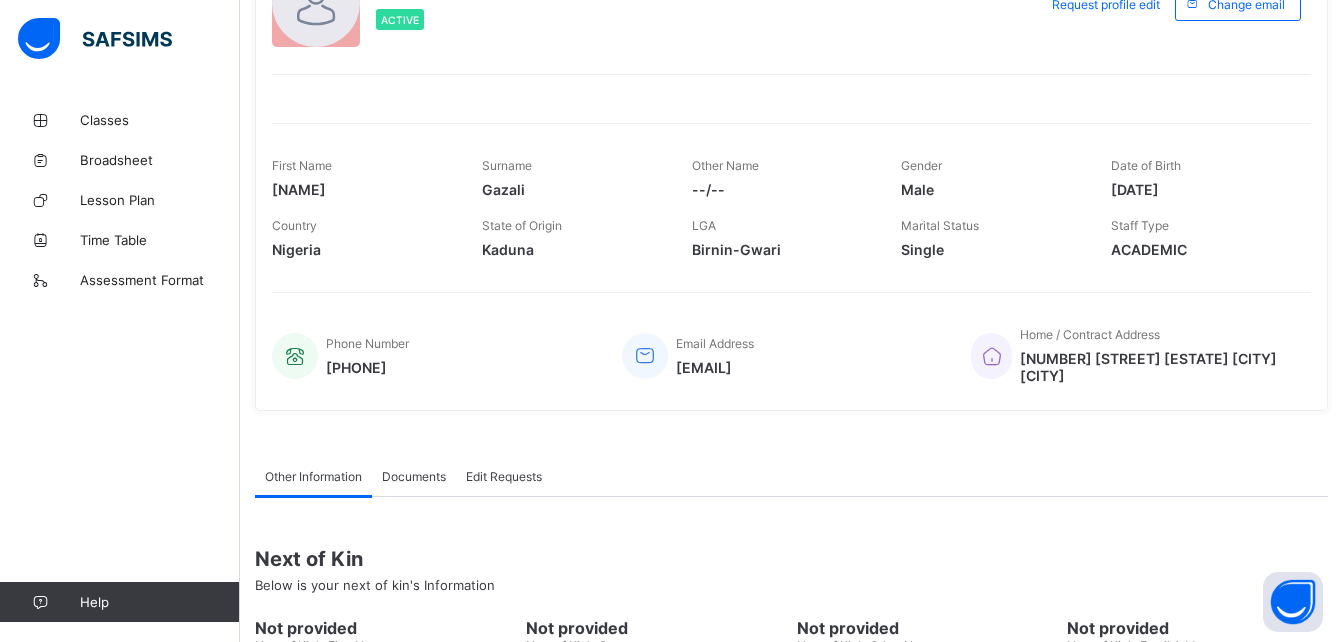 scroll, scrollTop: 0, scrollLeft: 0, axis: both 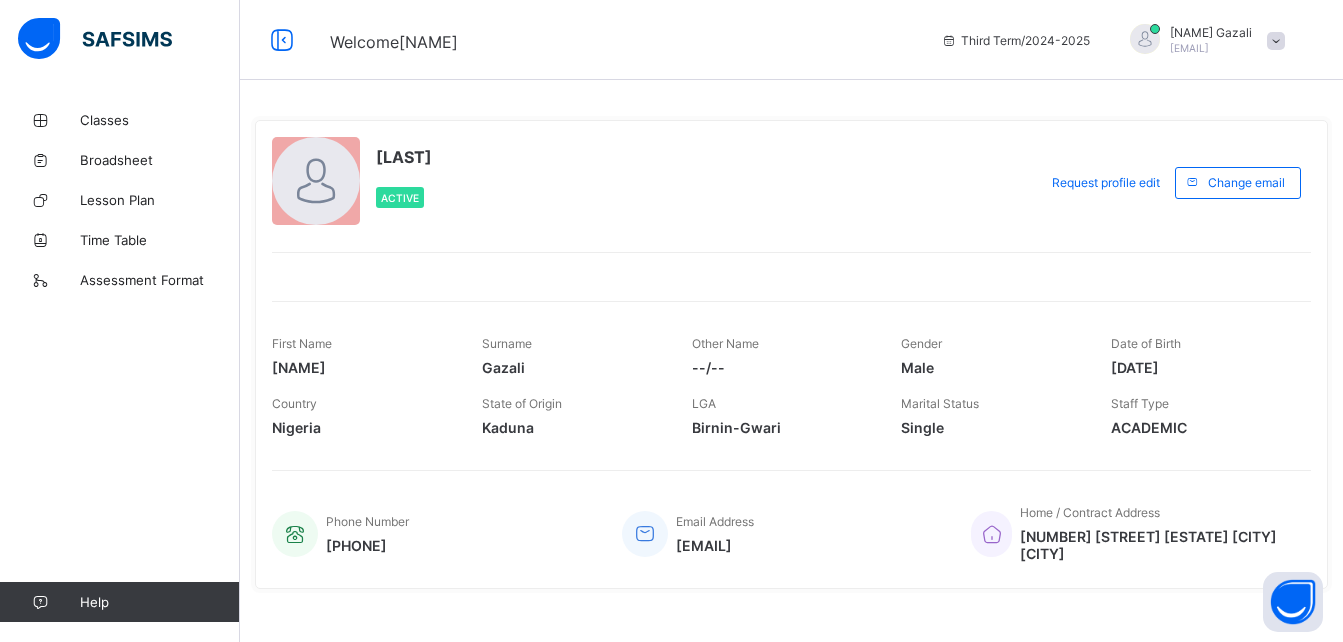 click on "Gazali" at bounding box center (572, 367) 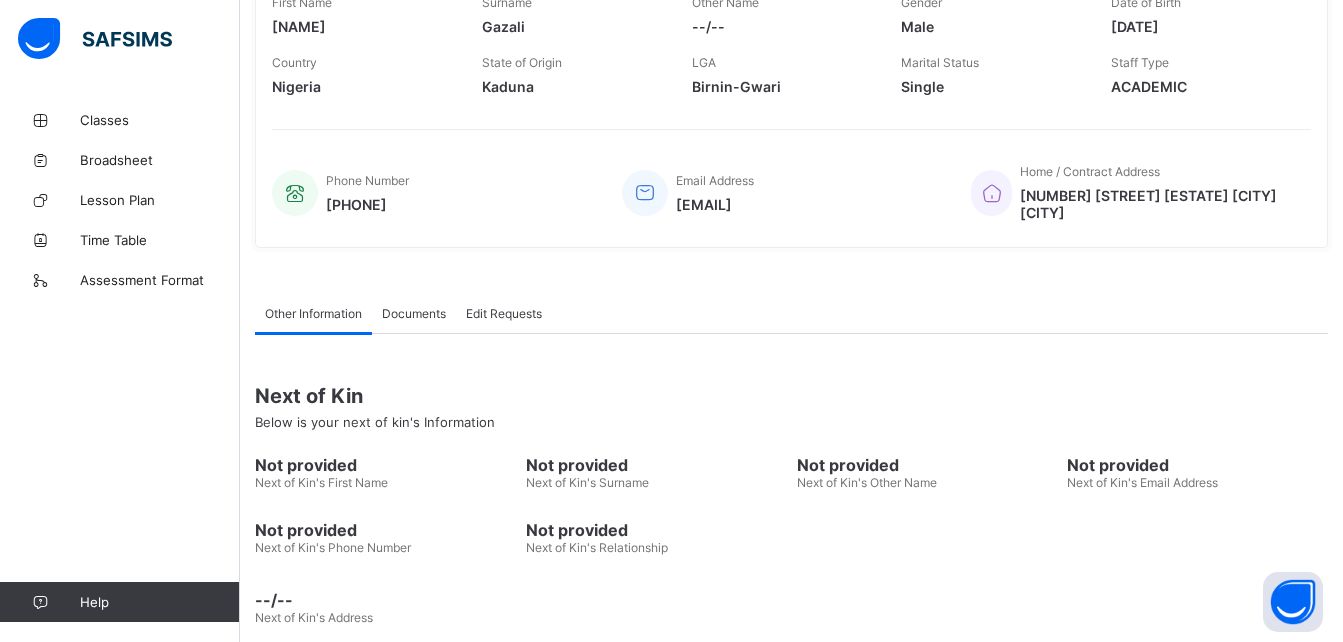 scroll, scrollTop: 369, scrollLeft: 0, axis: vertical 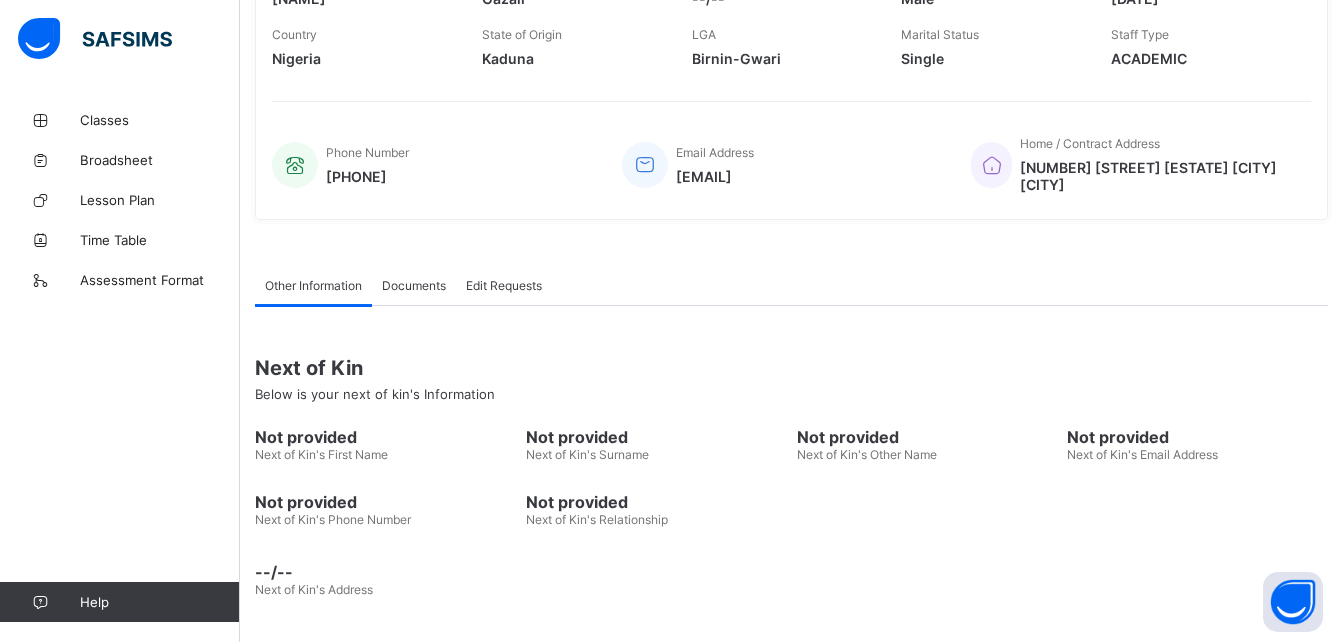 click on "Documents" at bounding box center [414, 285] 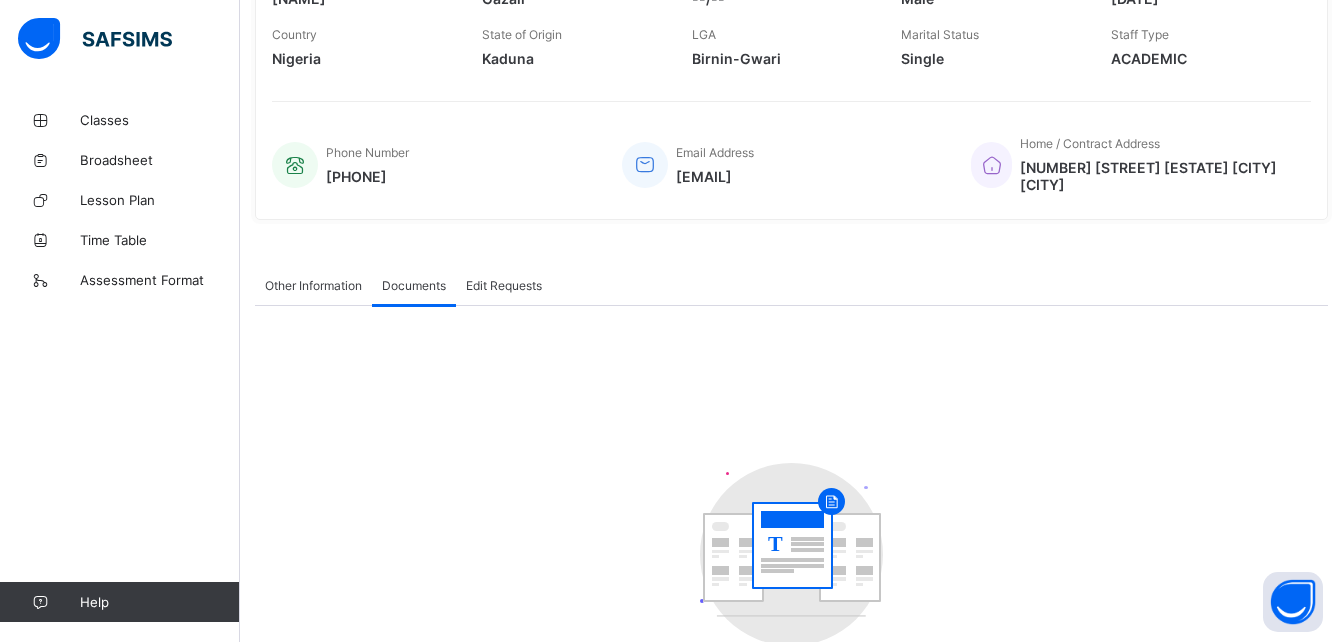 click on "Edit Requests" at bounding box center [504, 285] 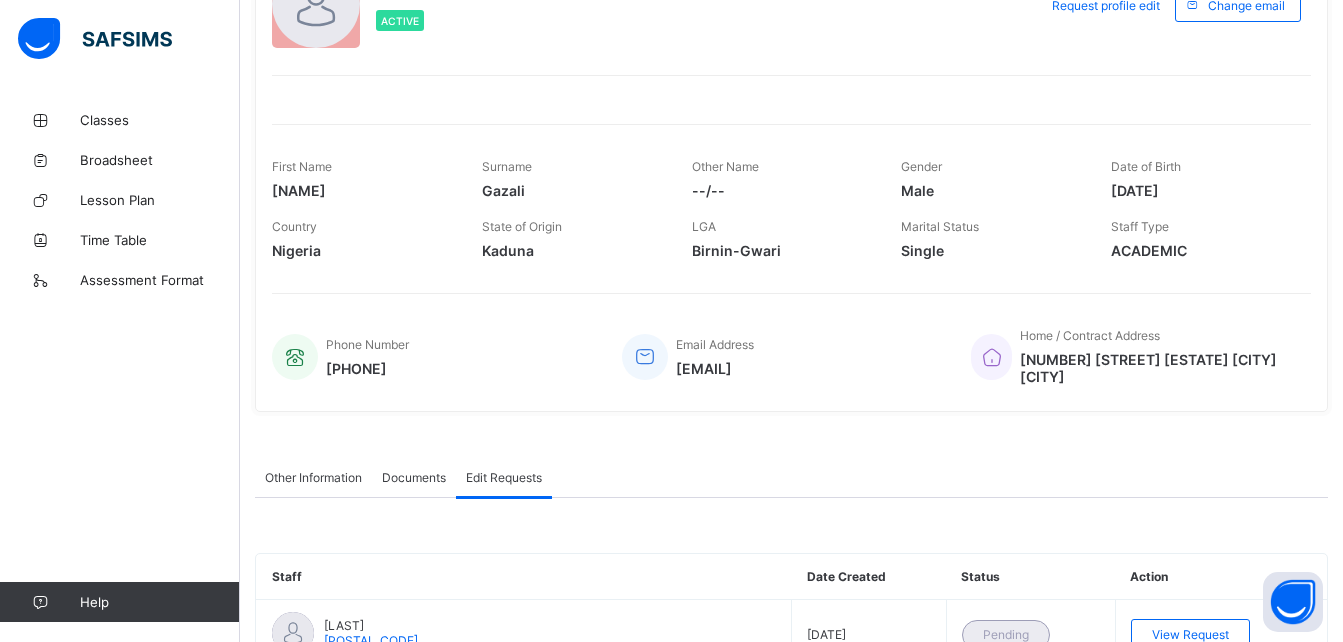 scroll, scrollTop: 60, scrollLeft: 0, axis: vertical 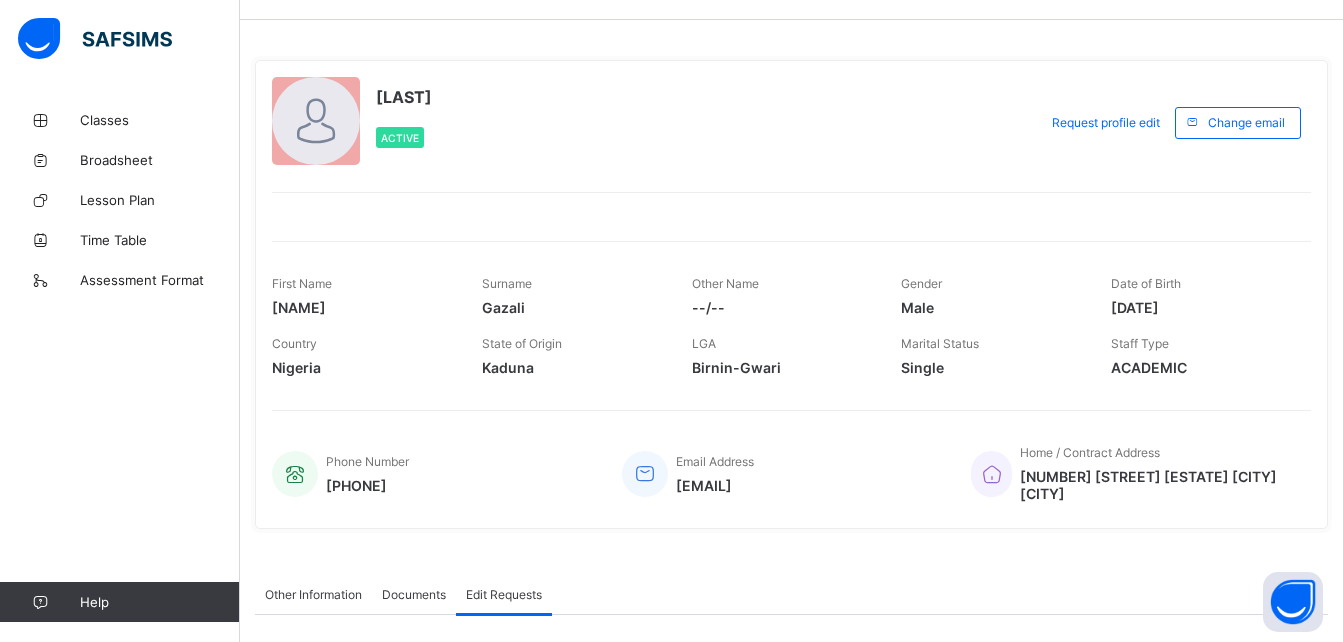 click on "Birnin-Gwari" at bounding box center [782, 367] 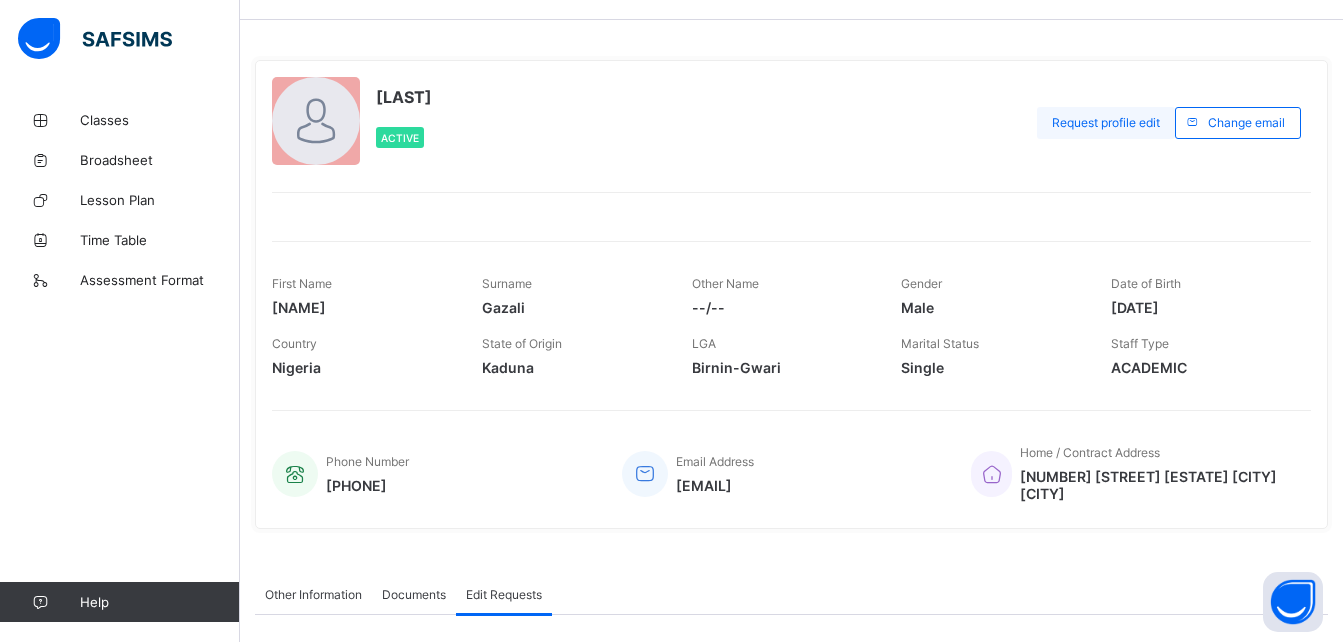 click on "Request profile edit" at bounding box center (1106, 122) 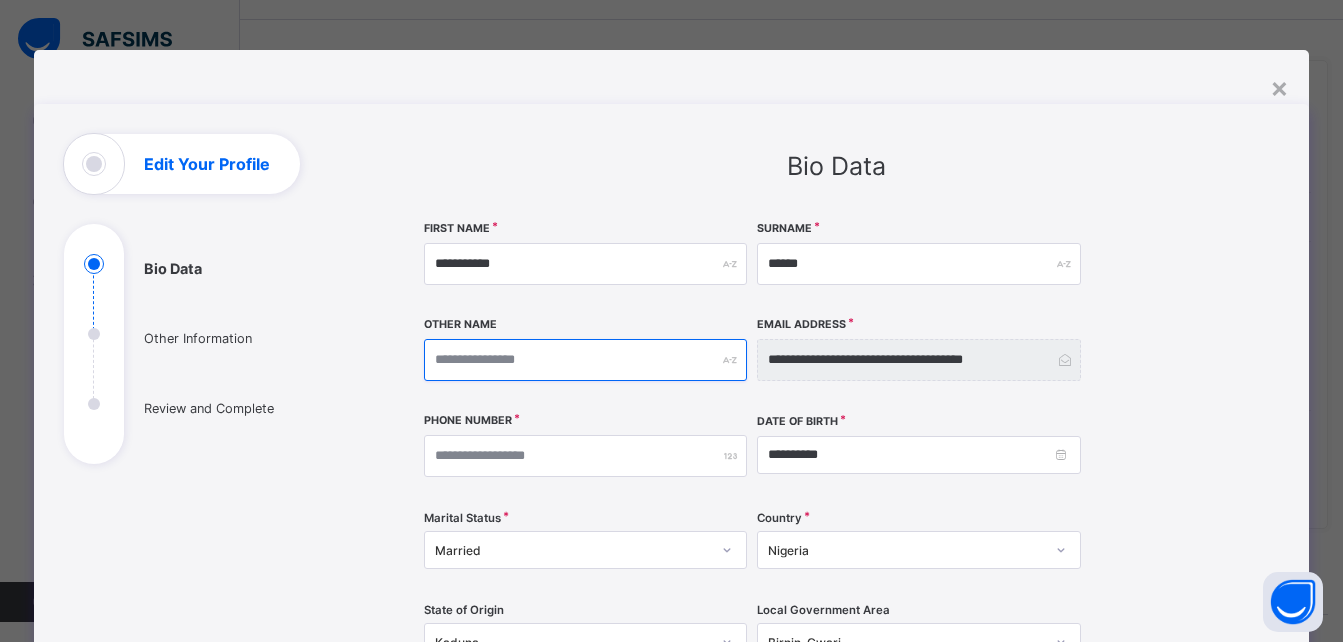 click at bounding box center [586, 360] 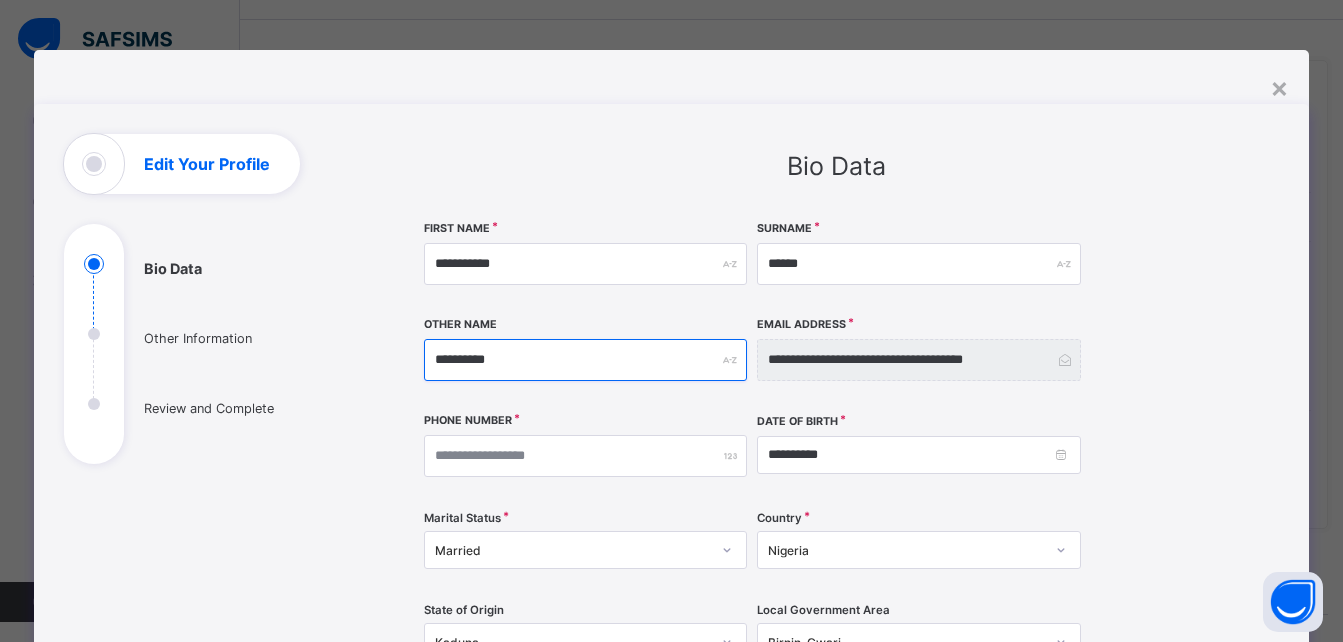 type on "**********" 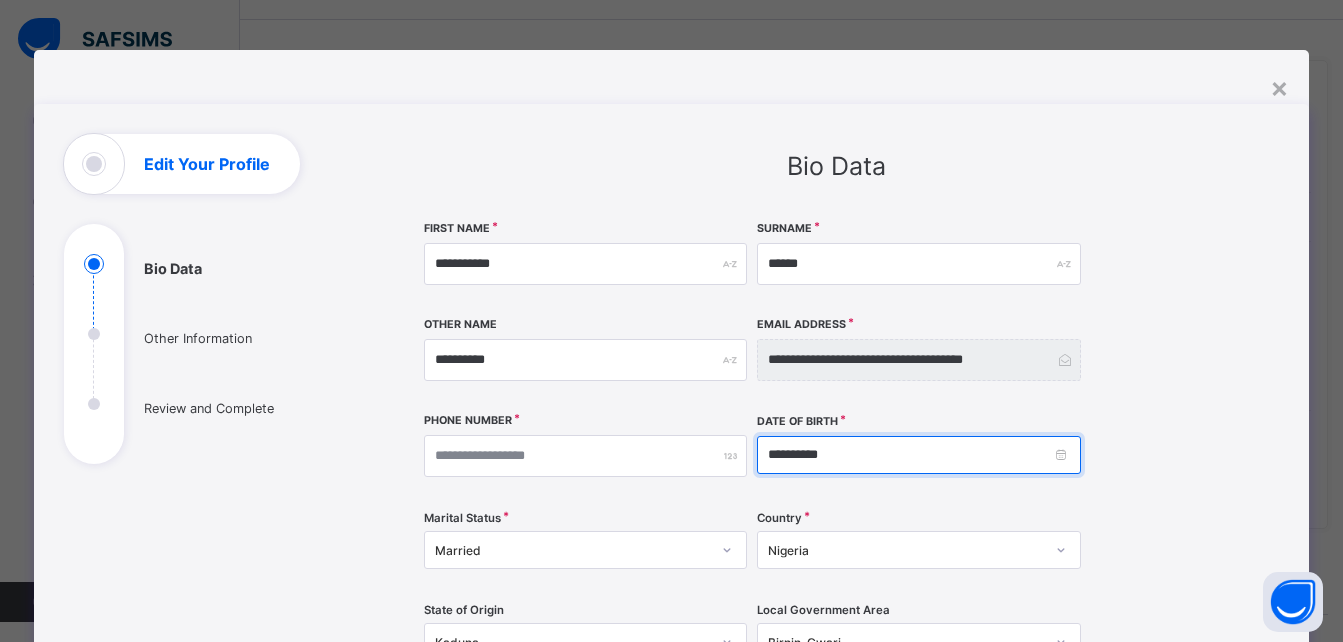 click on "**********" at bounding box center (919, 455) 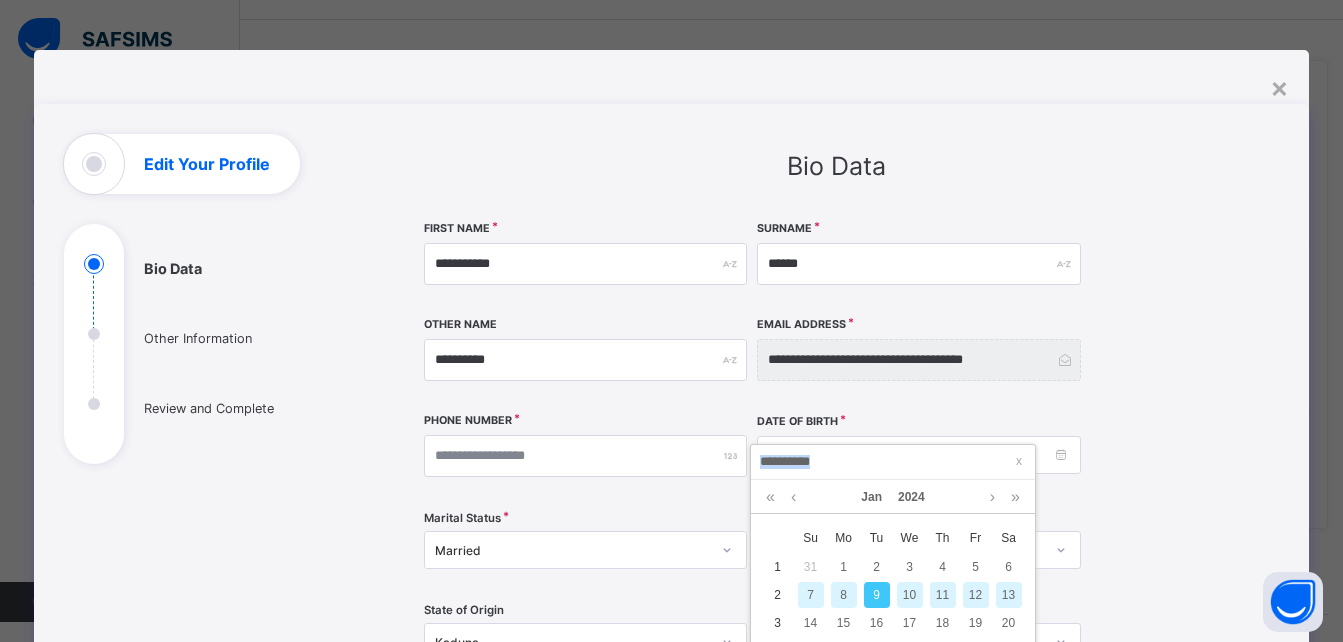 click on "**********" at bounding box center (893, 462) 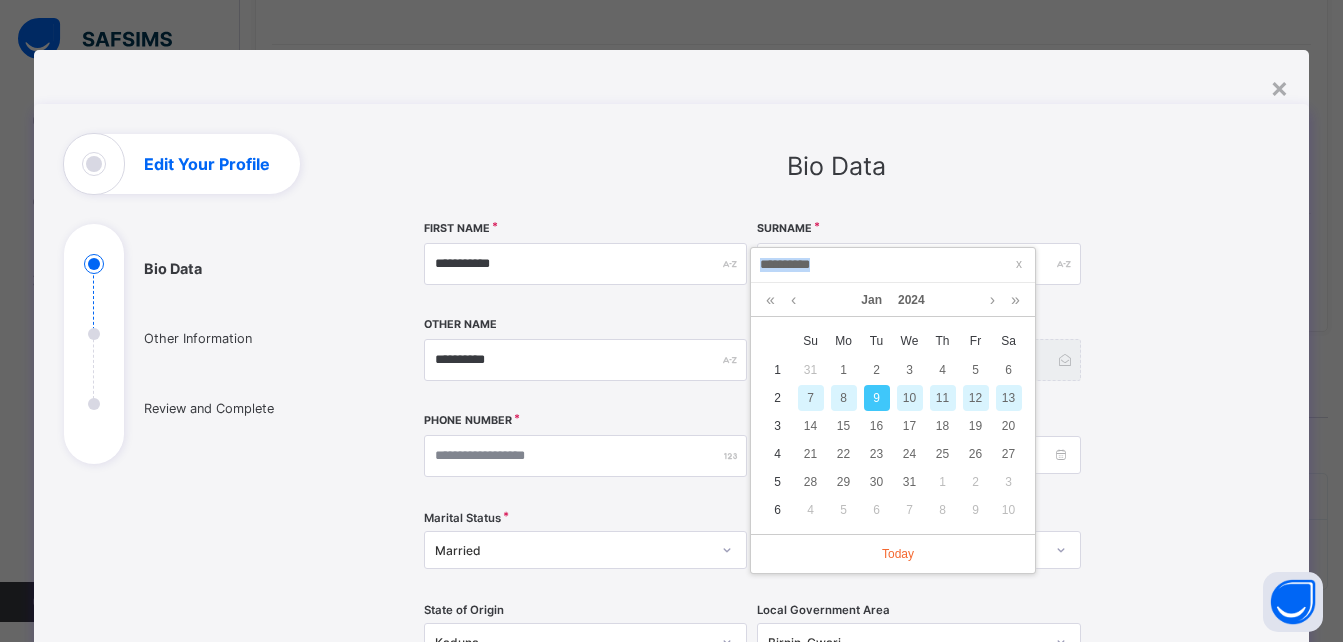 scroll, scrollTop: 260, scrollLeft: 0, axis: vertical 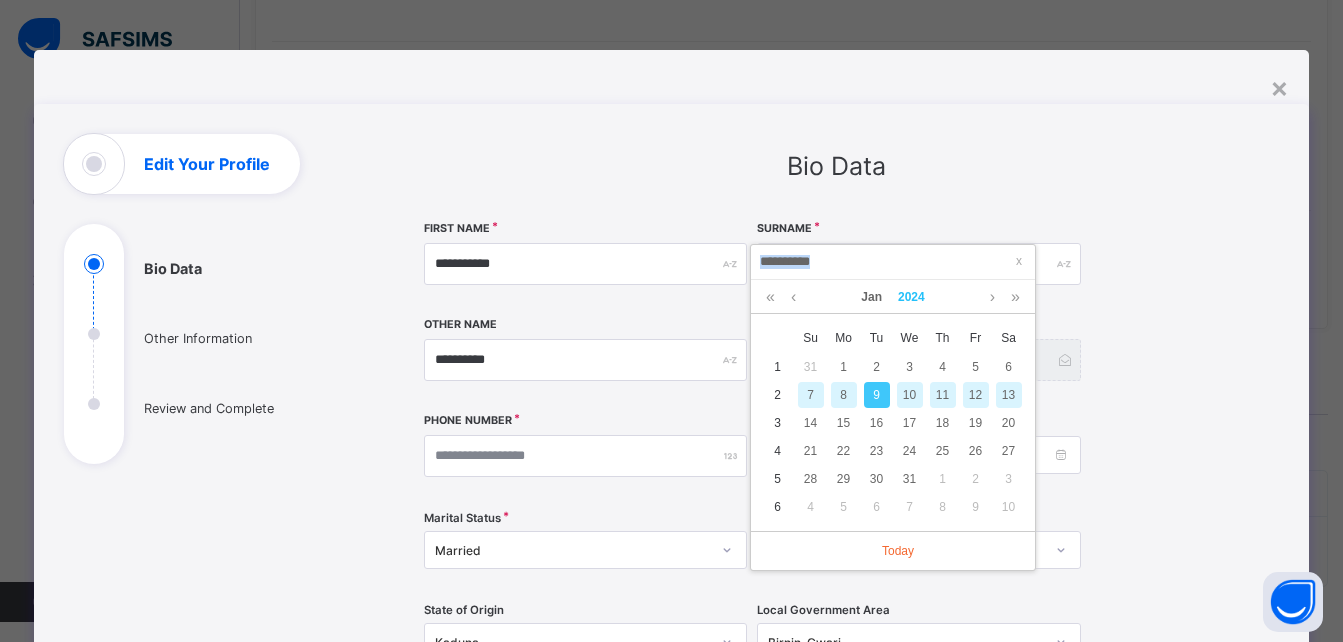 click on "2024" at bounding box center (911, 297) 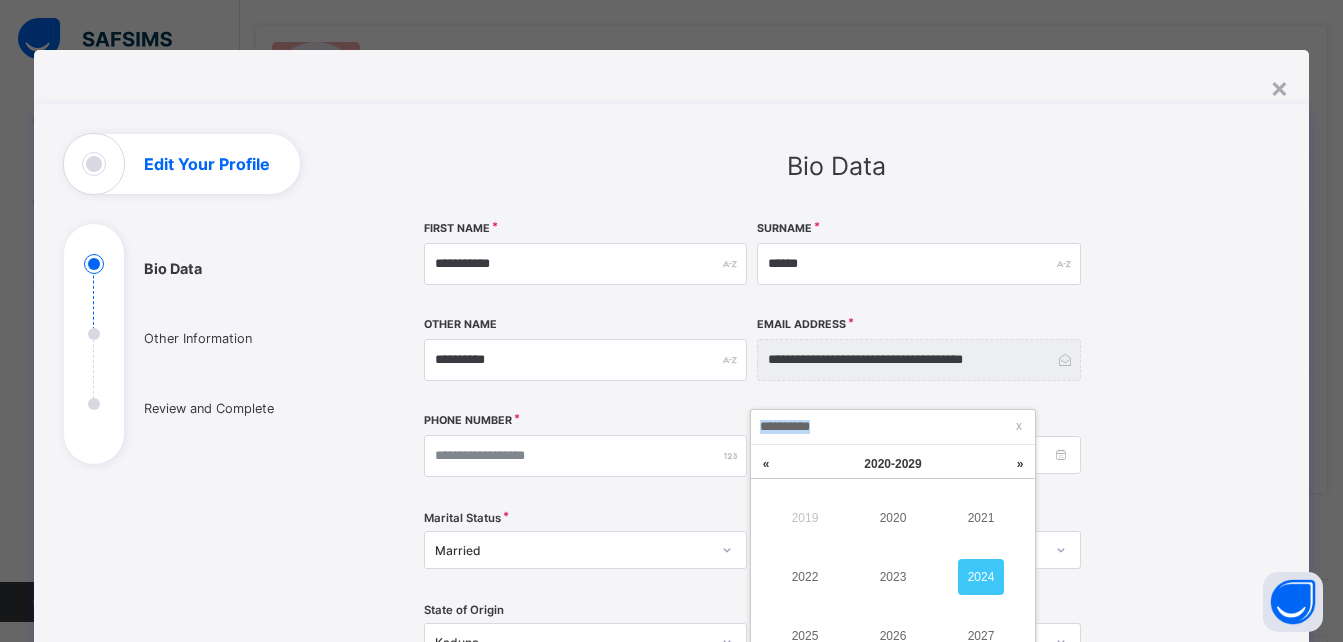 scroll, scrollTop: 60, scrollLeft: 0, axis: vertical 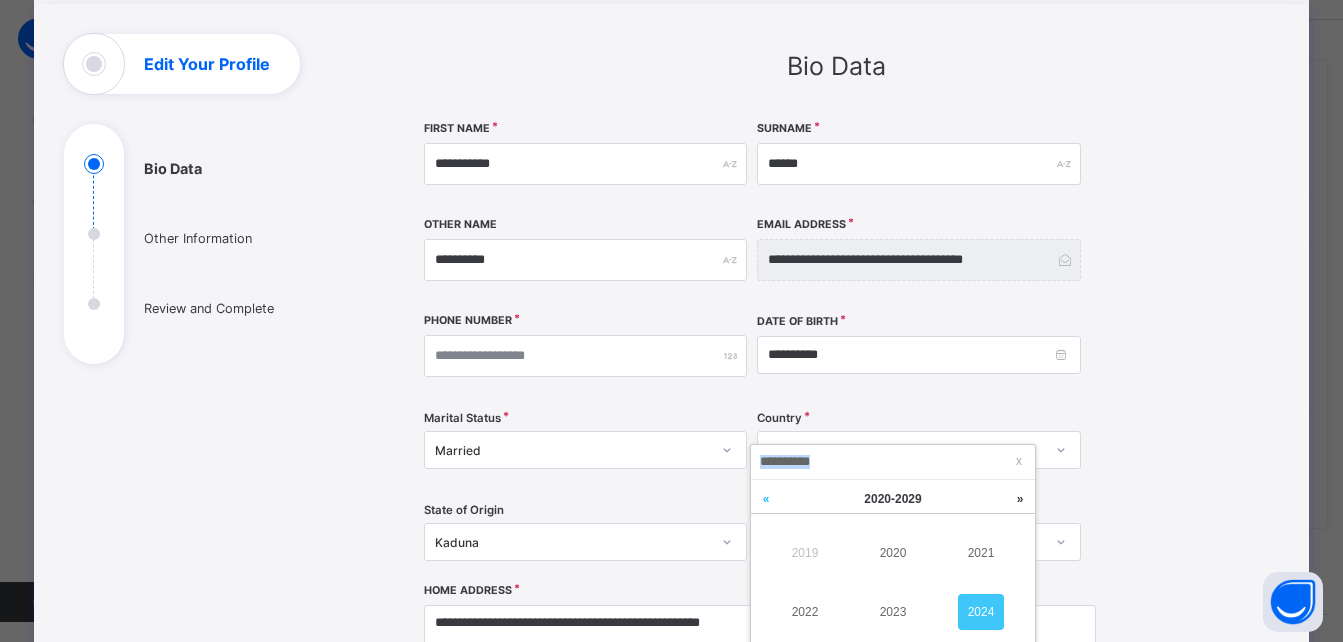 click at bounding box center (766, 499) 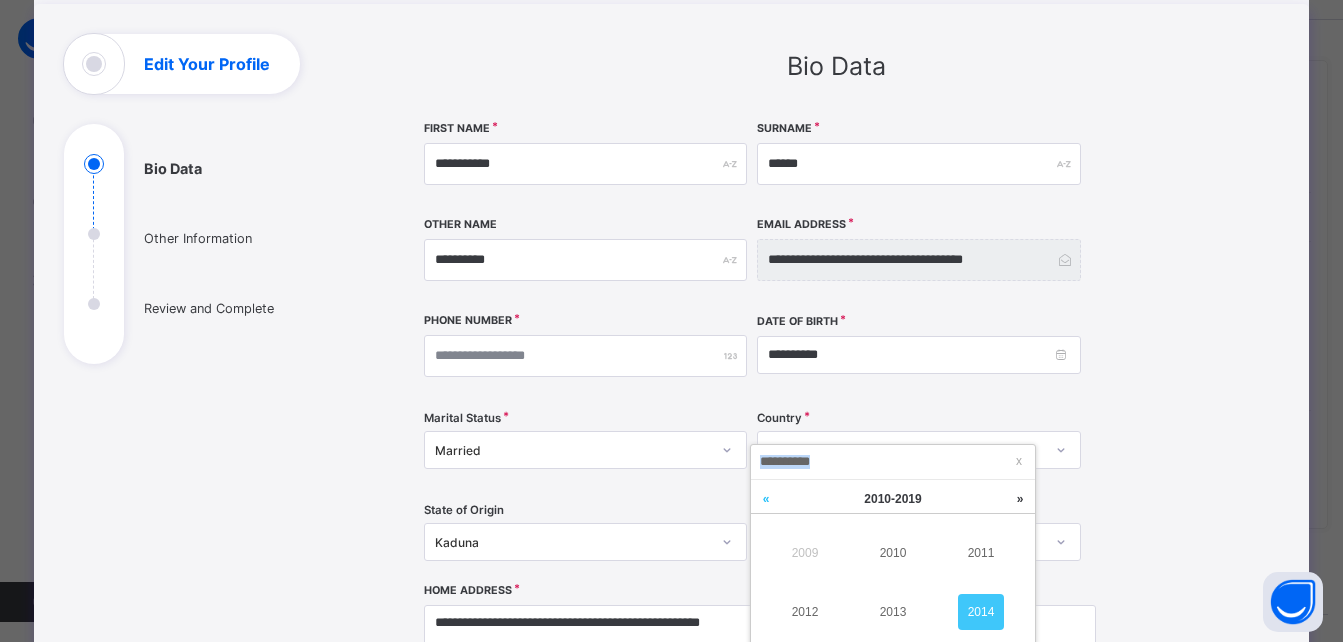 click at bounding box center [766, 499] 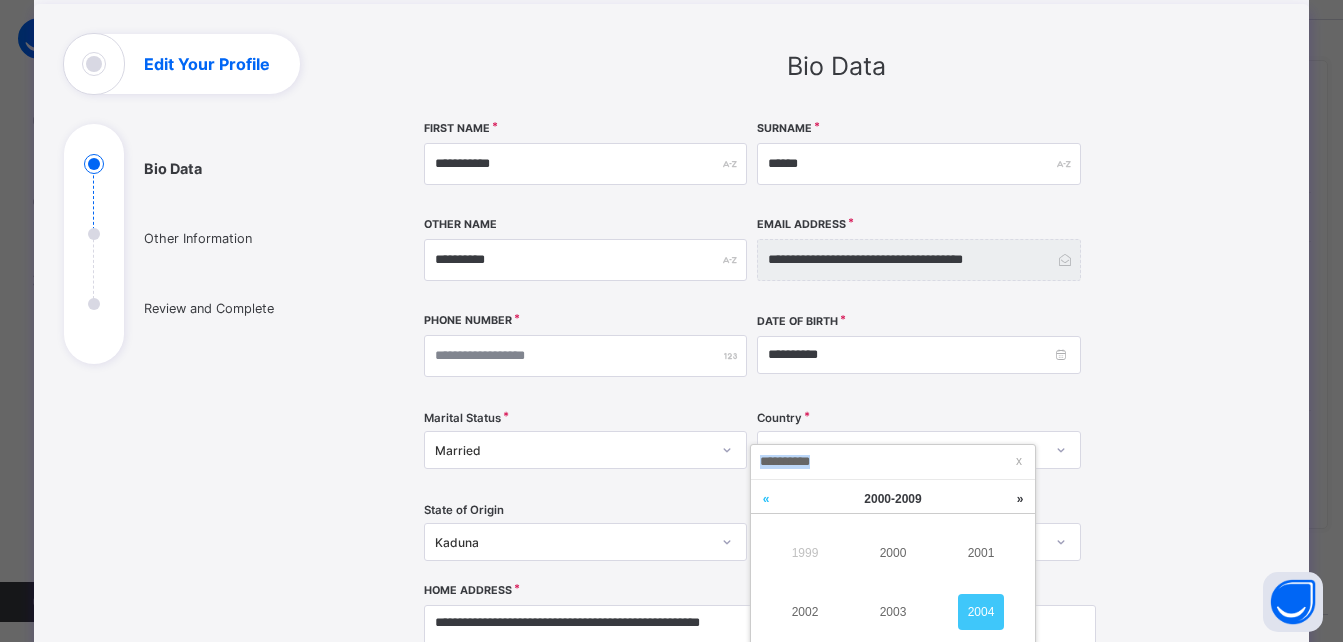 click at bounding box center (766, 499) 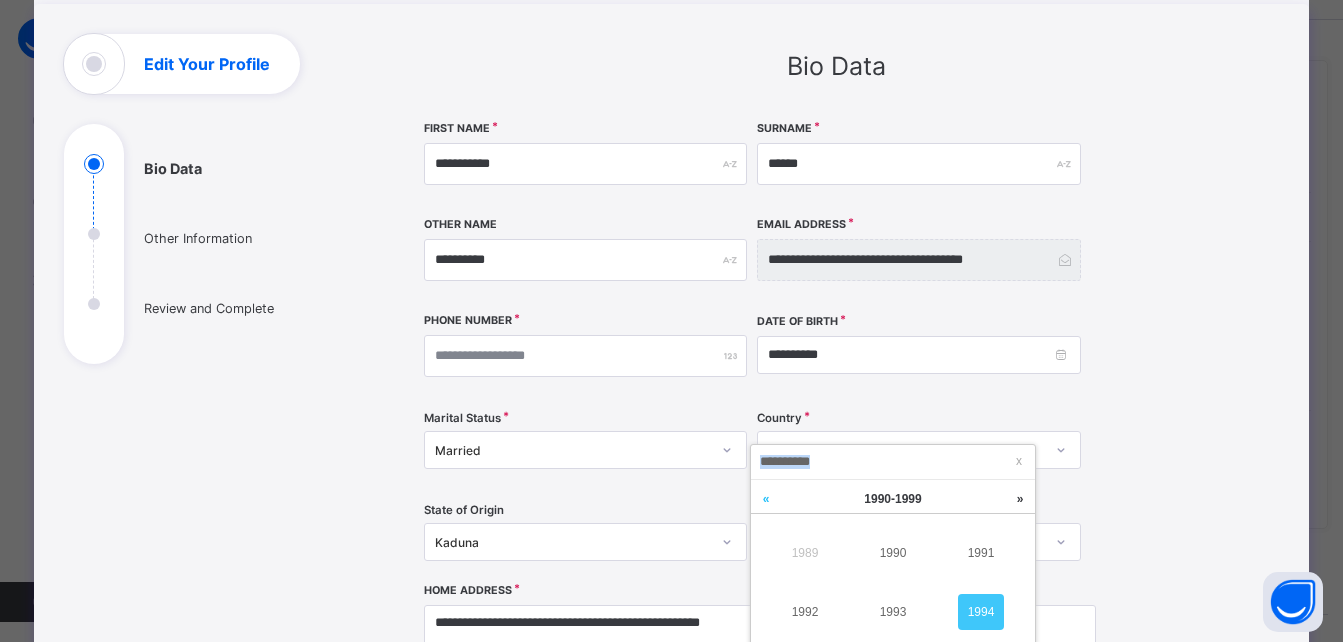 click at bounding box center [766, 499] 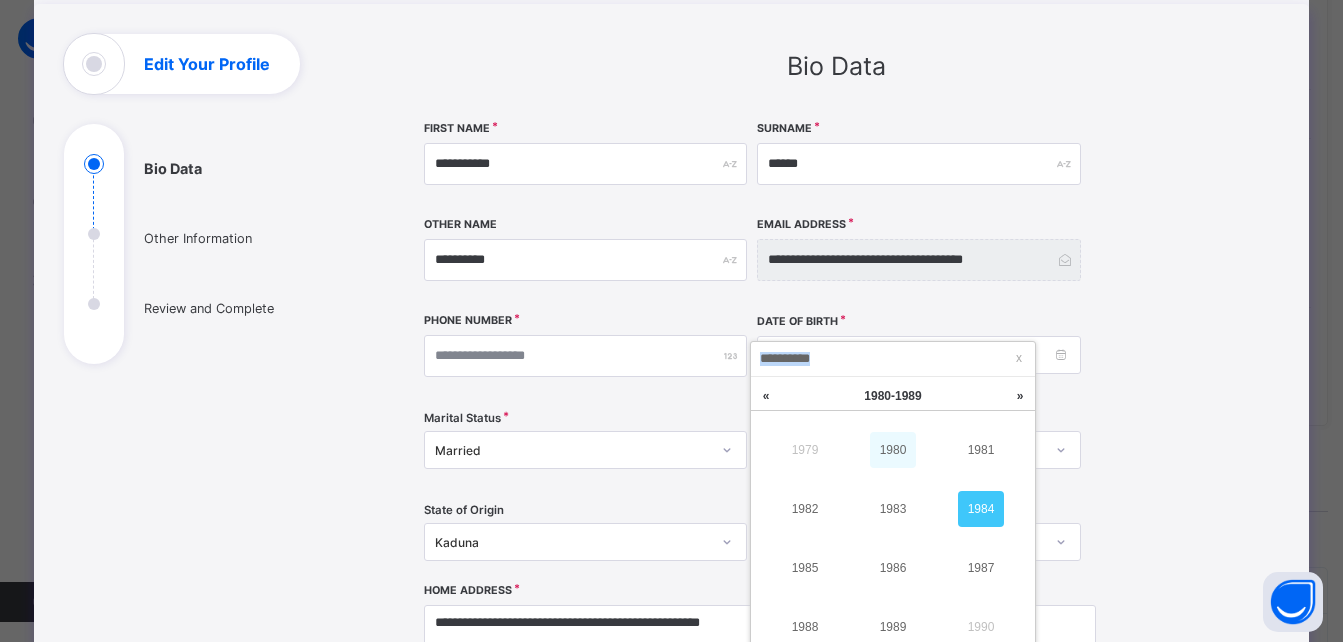 scroll, scrollTop: 260, scrollLeft: 0, axis: vertical 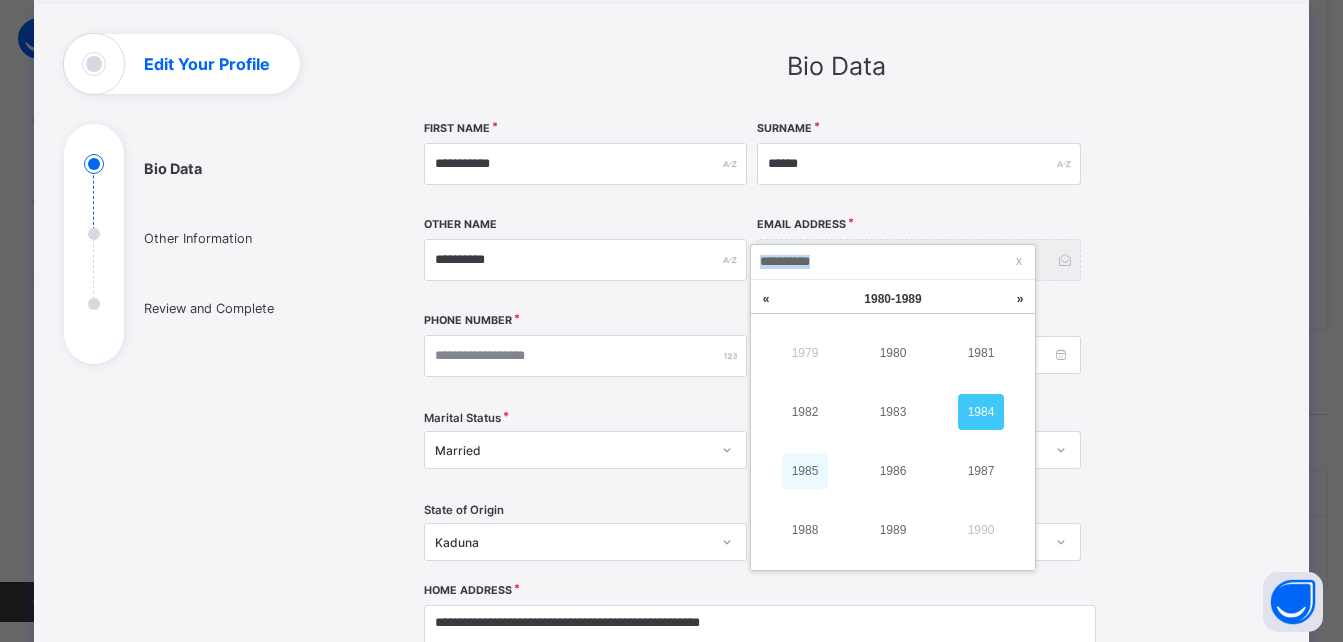 click on "1985" at bounding box center [805, 471] 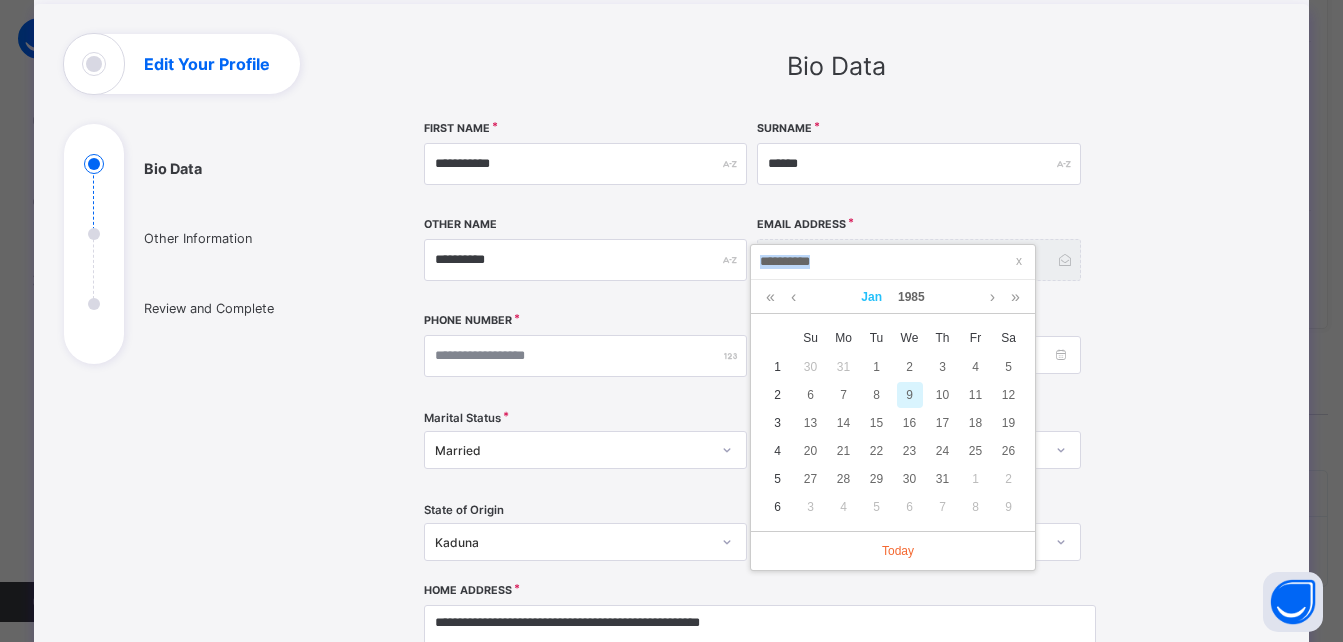 click on "Jan" at bounding box center [871, 297] 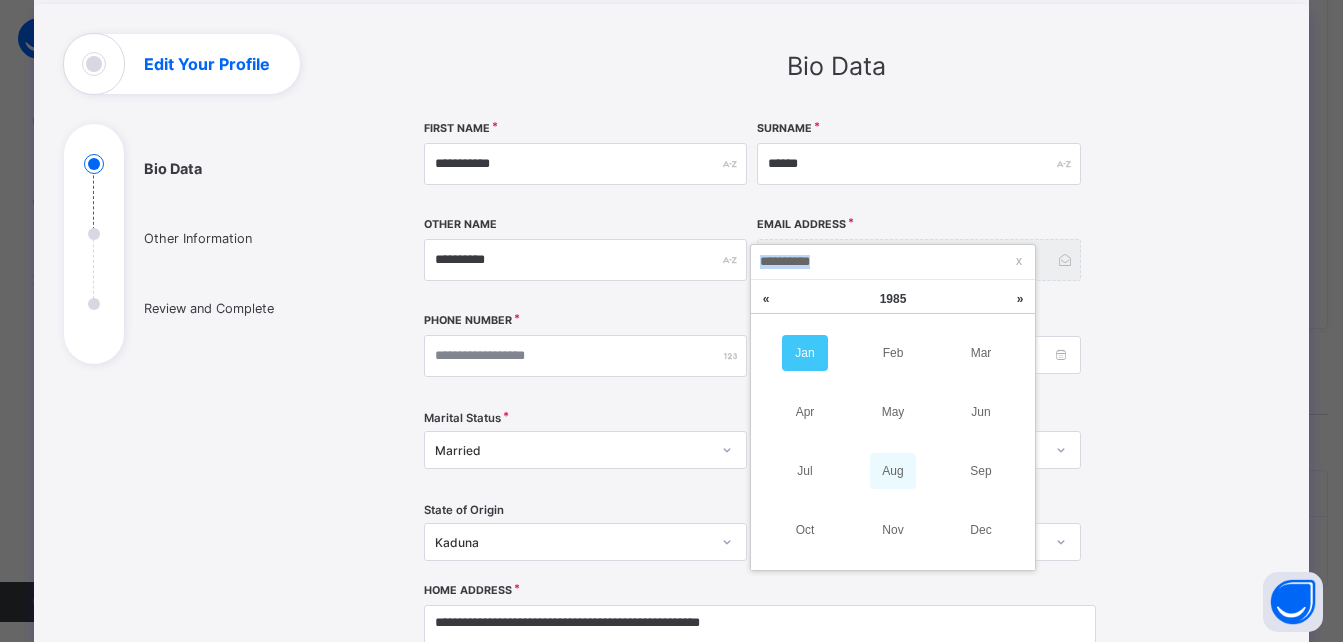 click on "Aug" at bounding box center [893, 471] 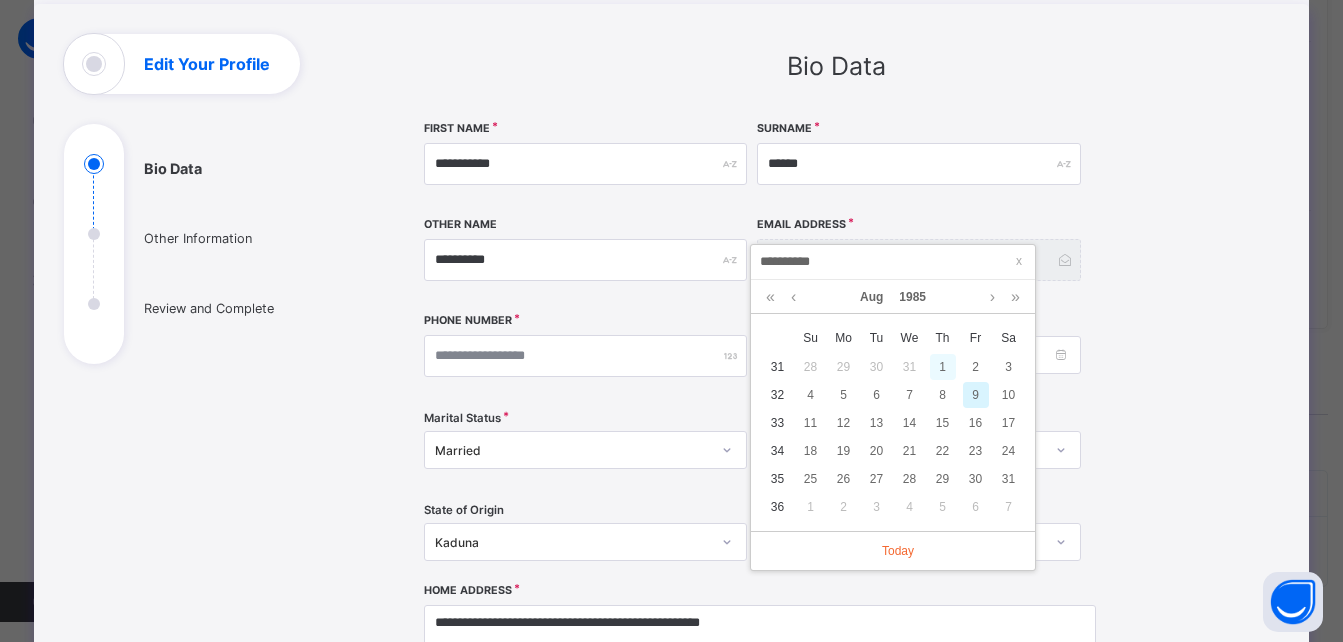 click on "1" at bounding box center (943, 367) 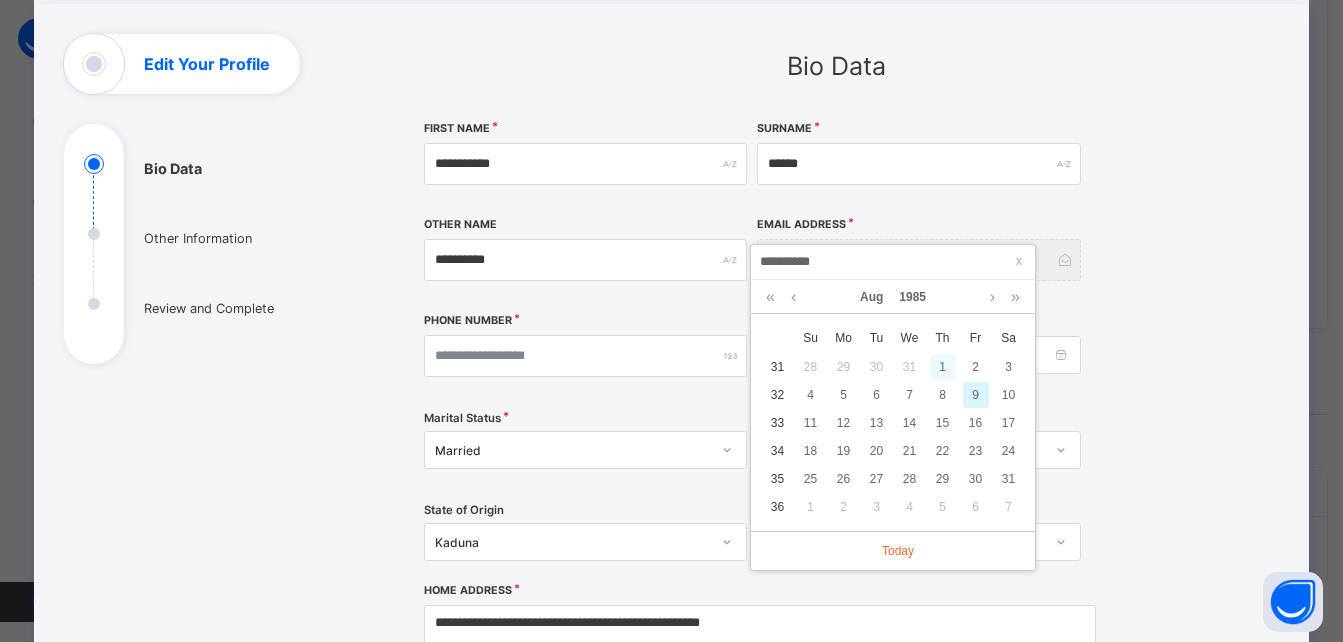 type on "**********" 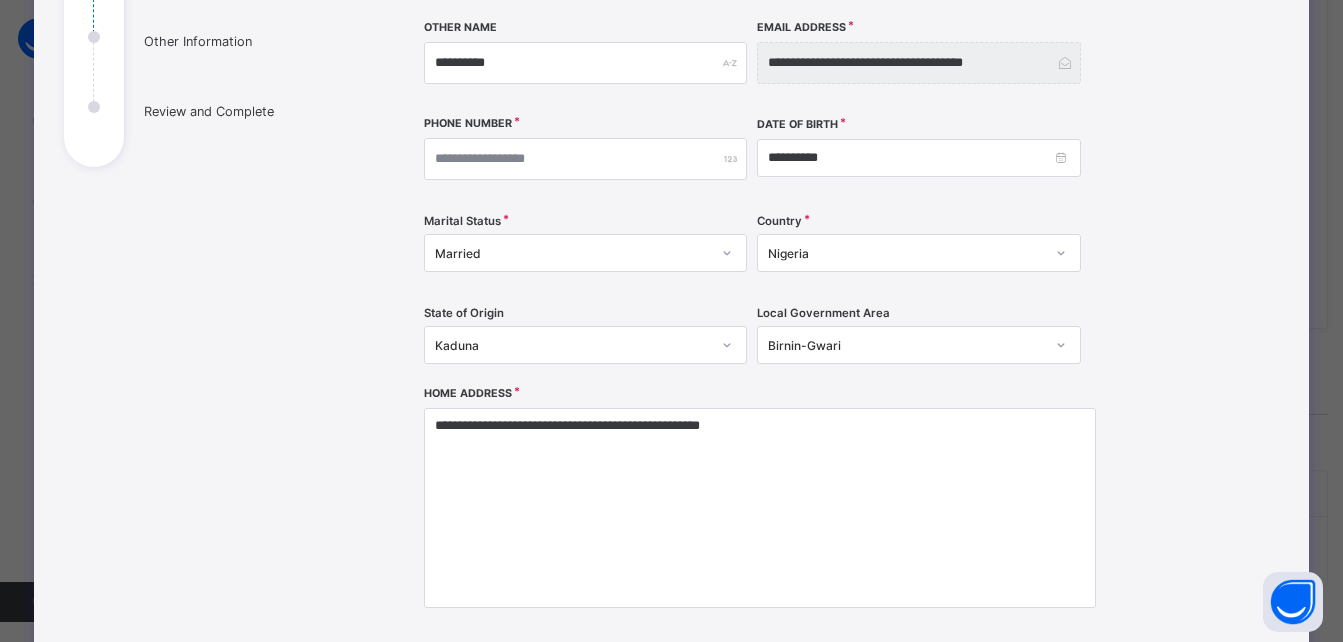 scroll, scrollTop: 300, scrollLeft: 0, axis: vertical 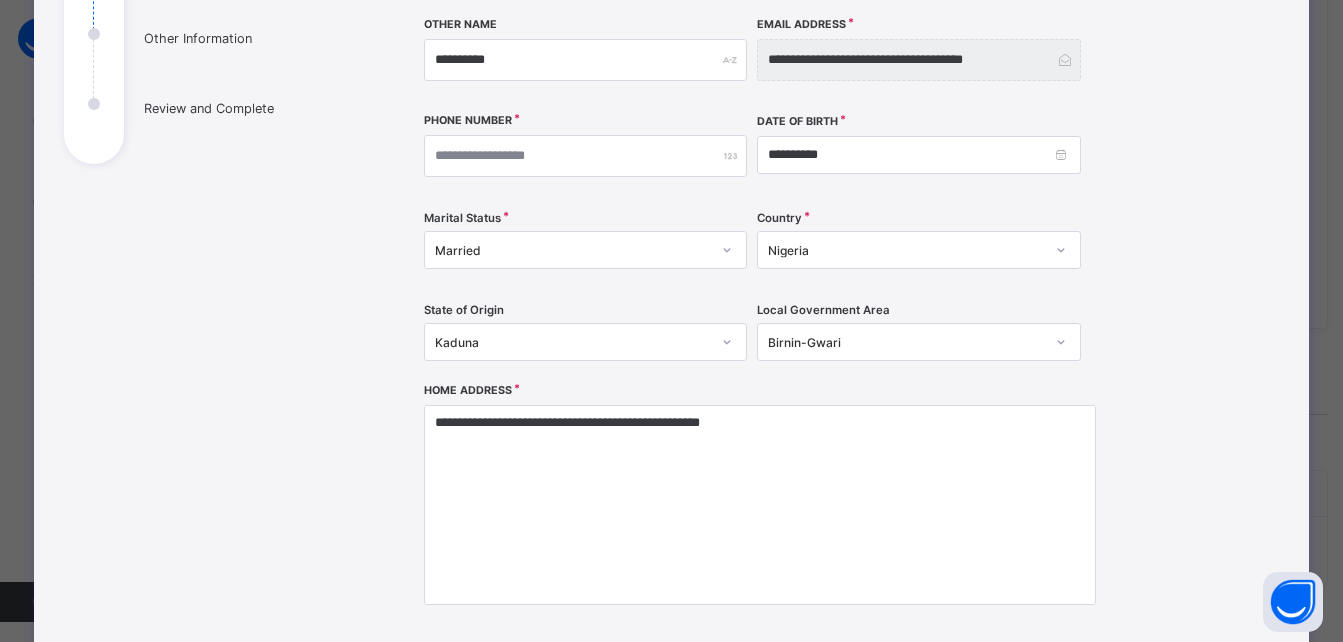 click on "Kaduna" at bounding box center (573, 342) 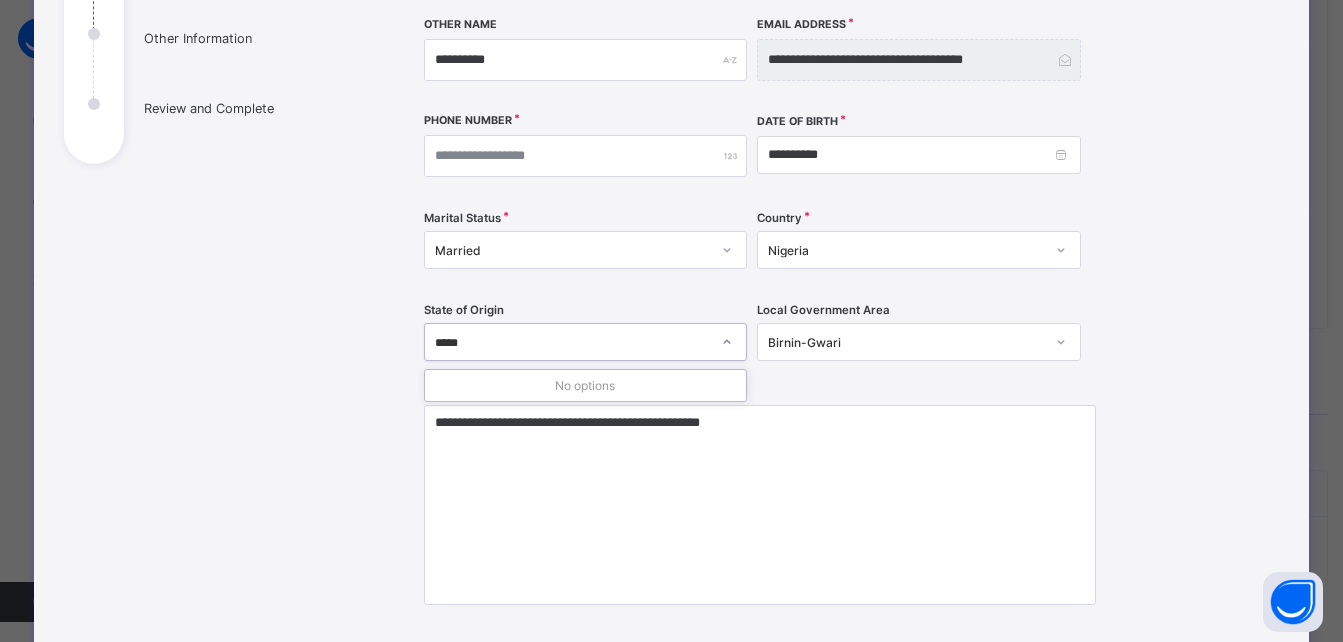 type on "*****" 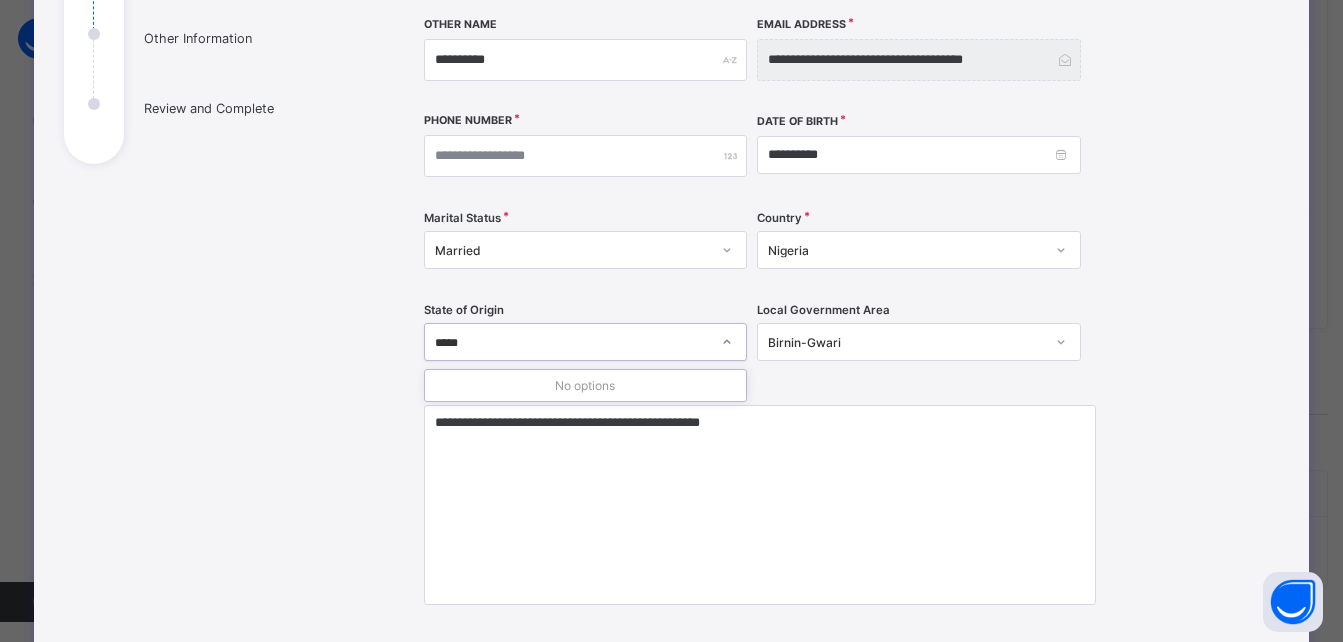 type 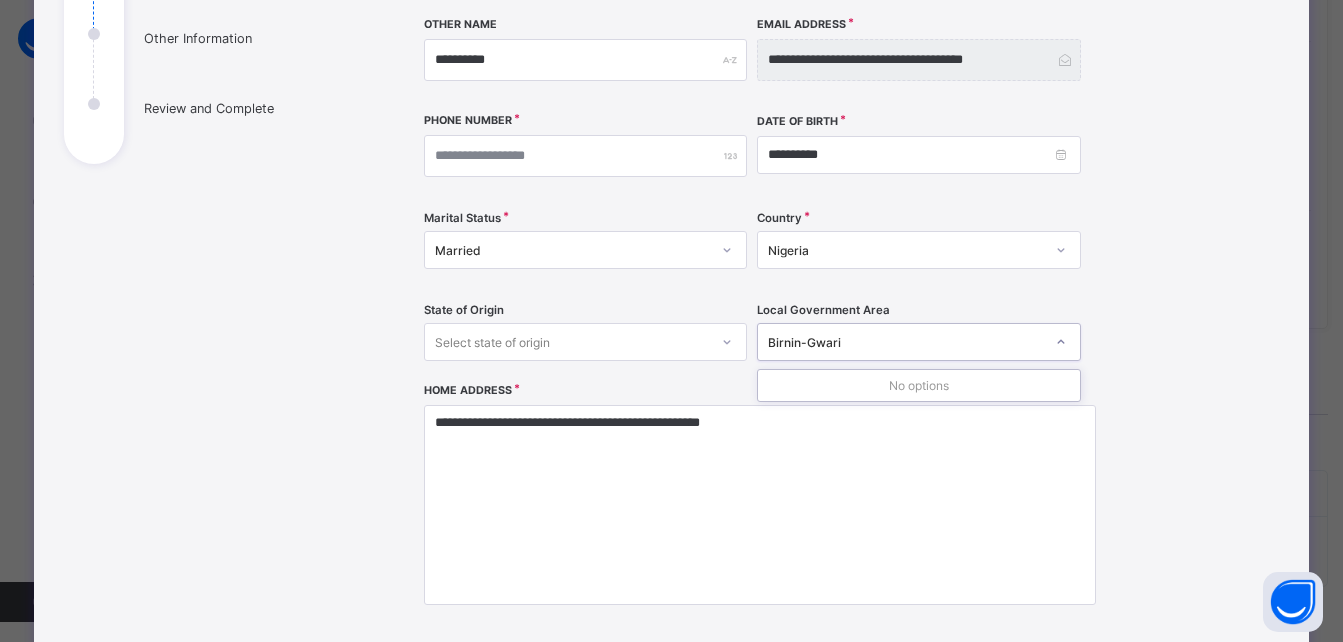 click 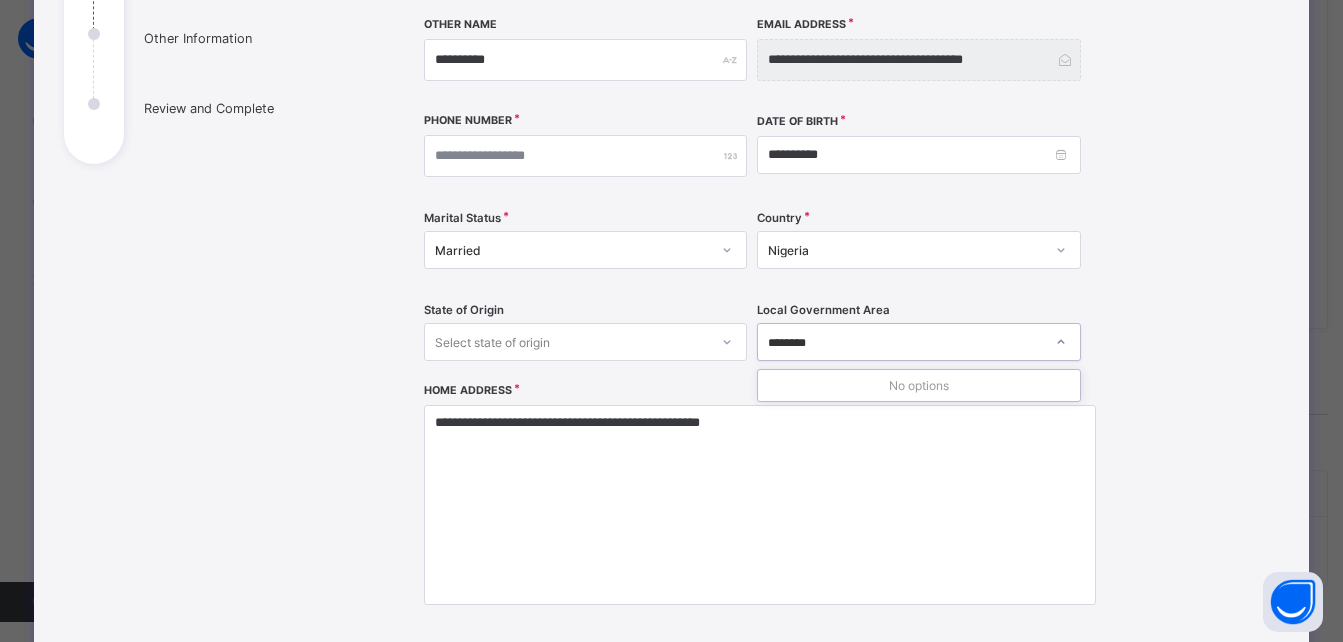 type on "********" 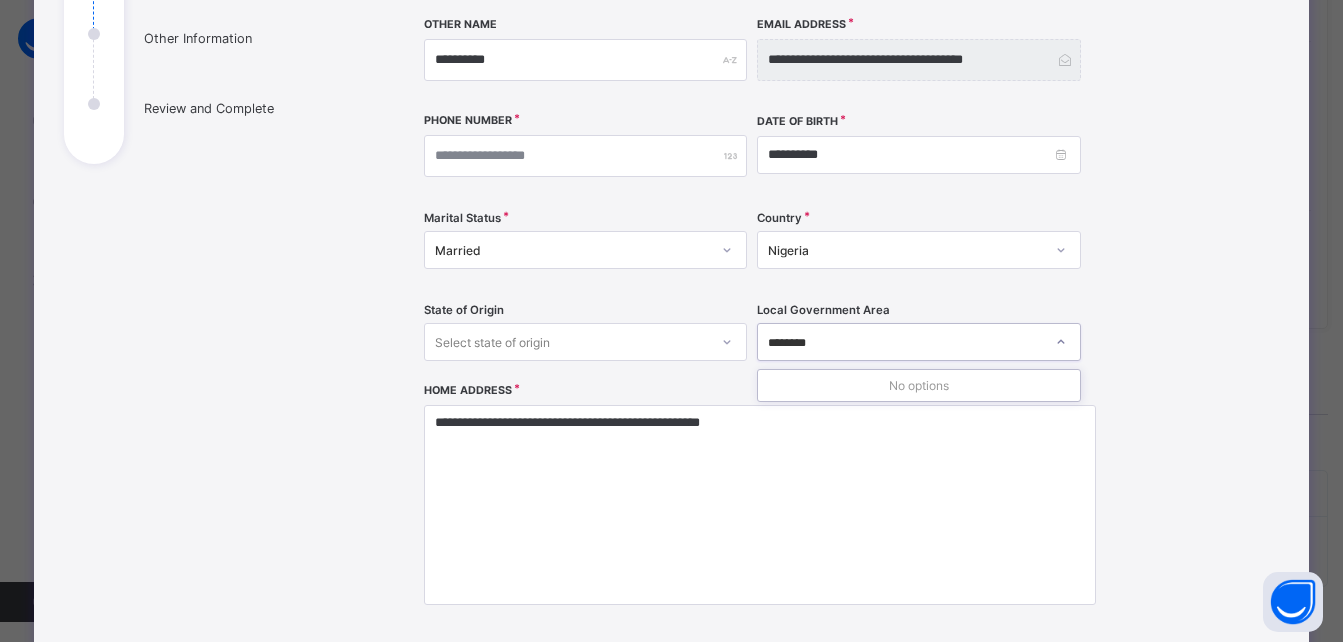 type 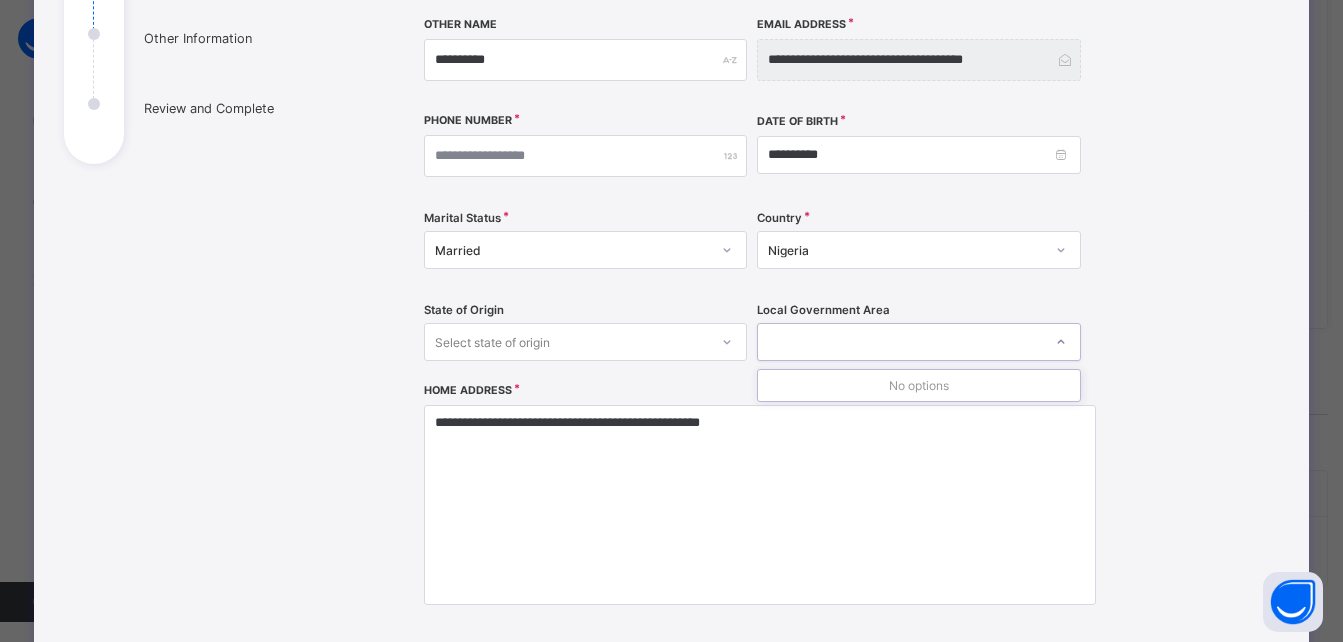 click on "Select state of origin" at bounding box center [586, 342] 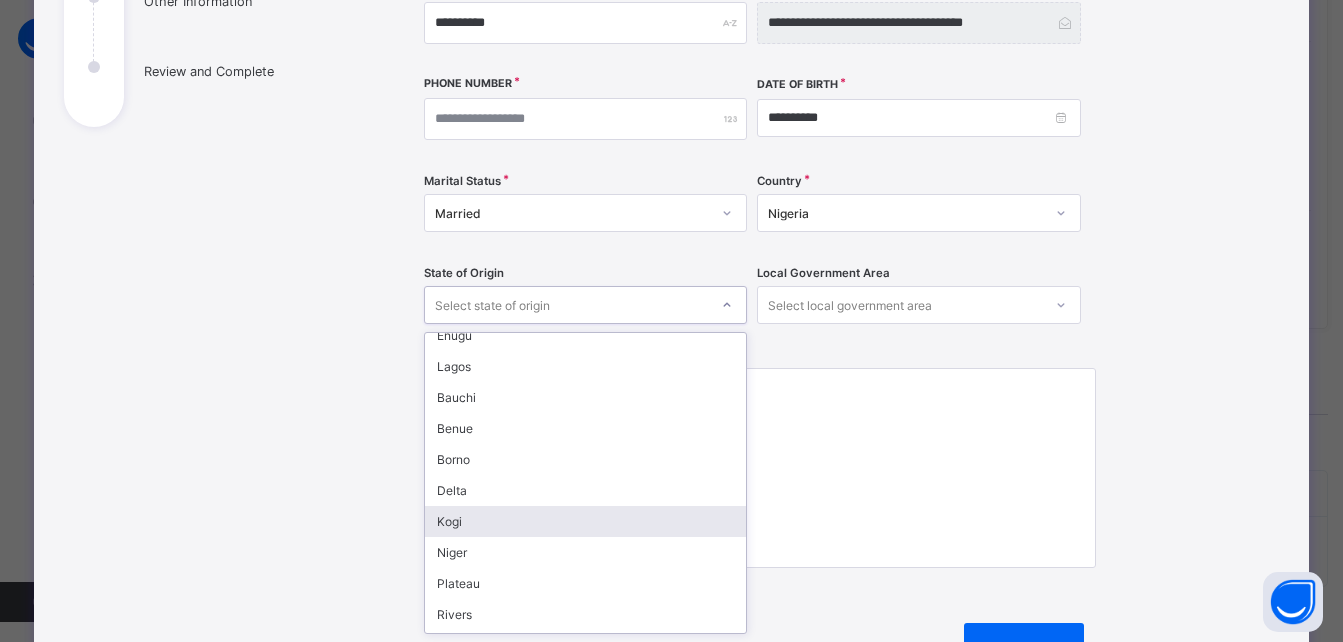 scroll, scrollTop: 747, scrollLeft: 0, axis: vertical 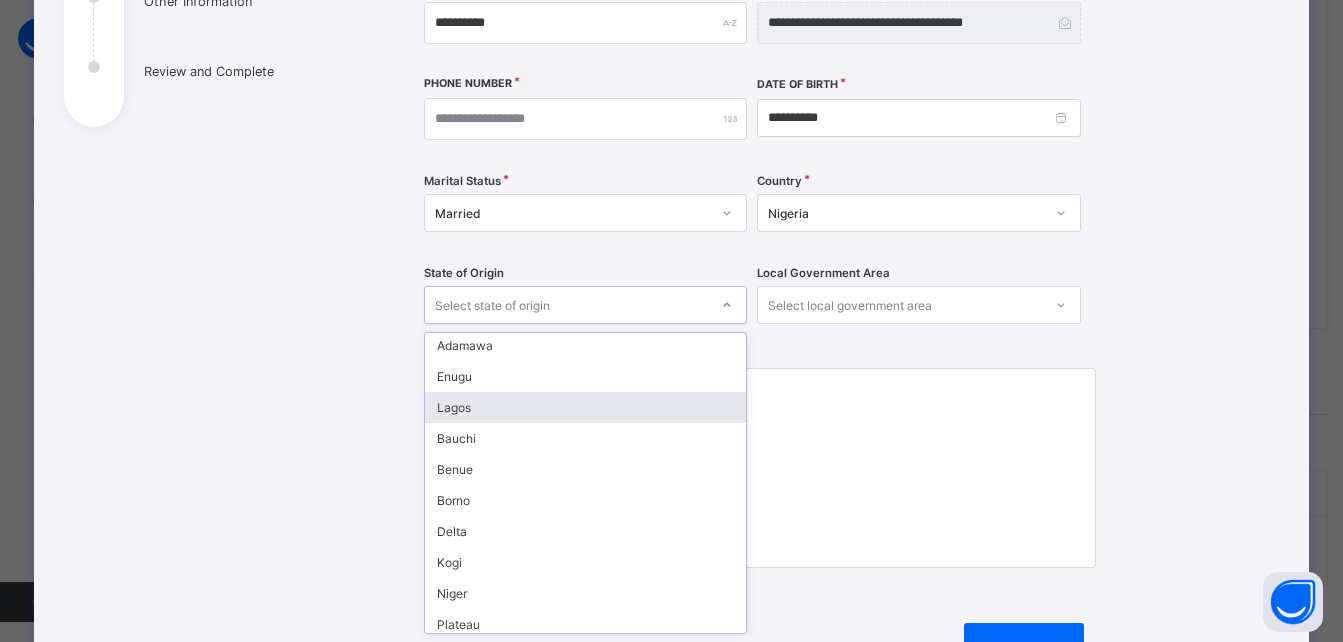 click on "Lagos" at bounding box center [586, 407] 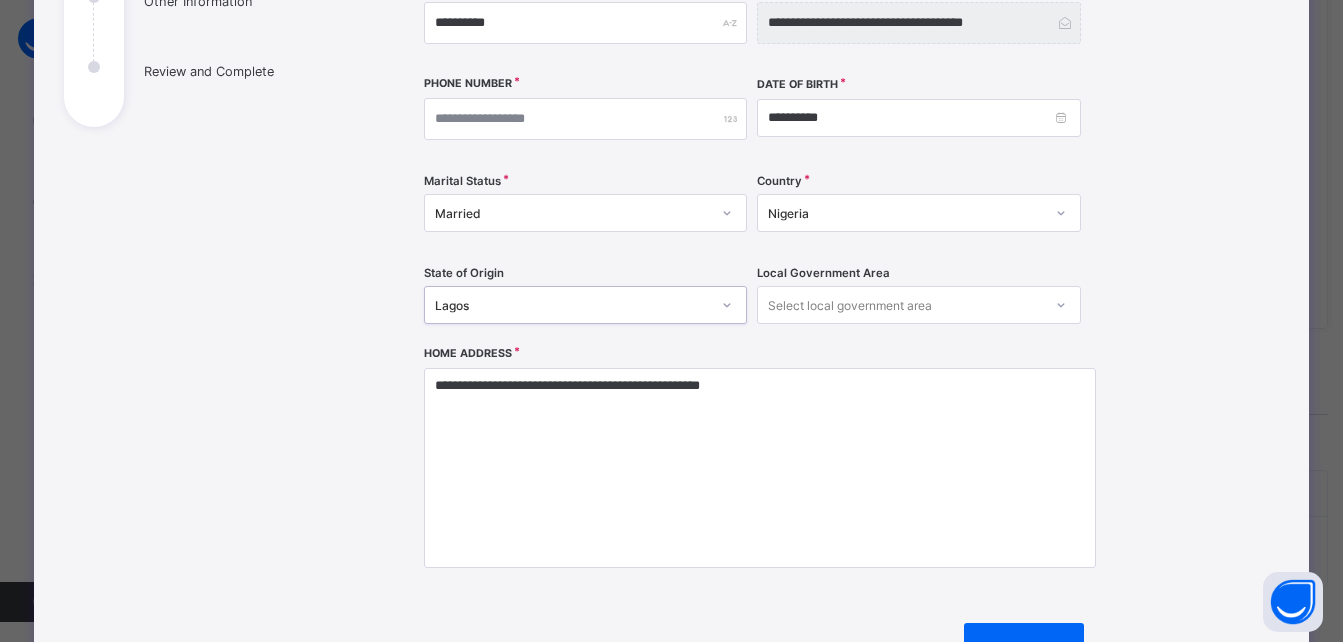 click on "Select local government area" at bounding box center (900, 305) 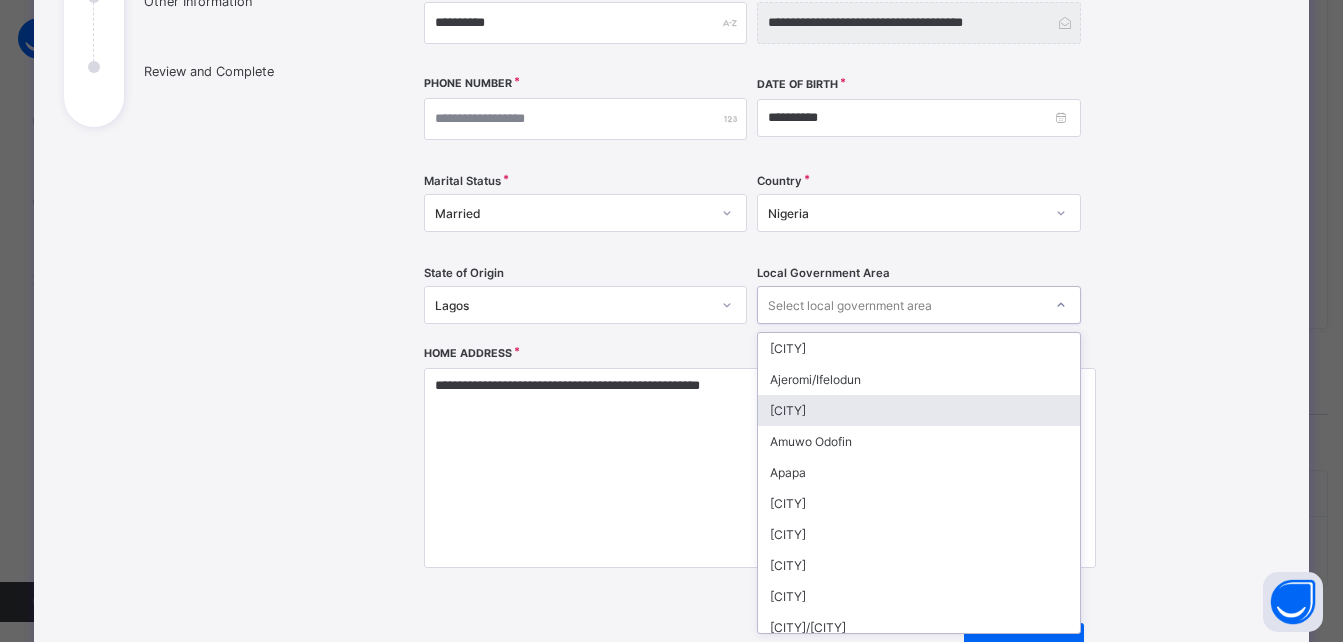 click on "[CITY]" at bounding box center [919, 410] 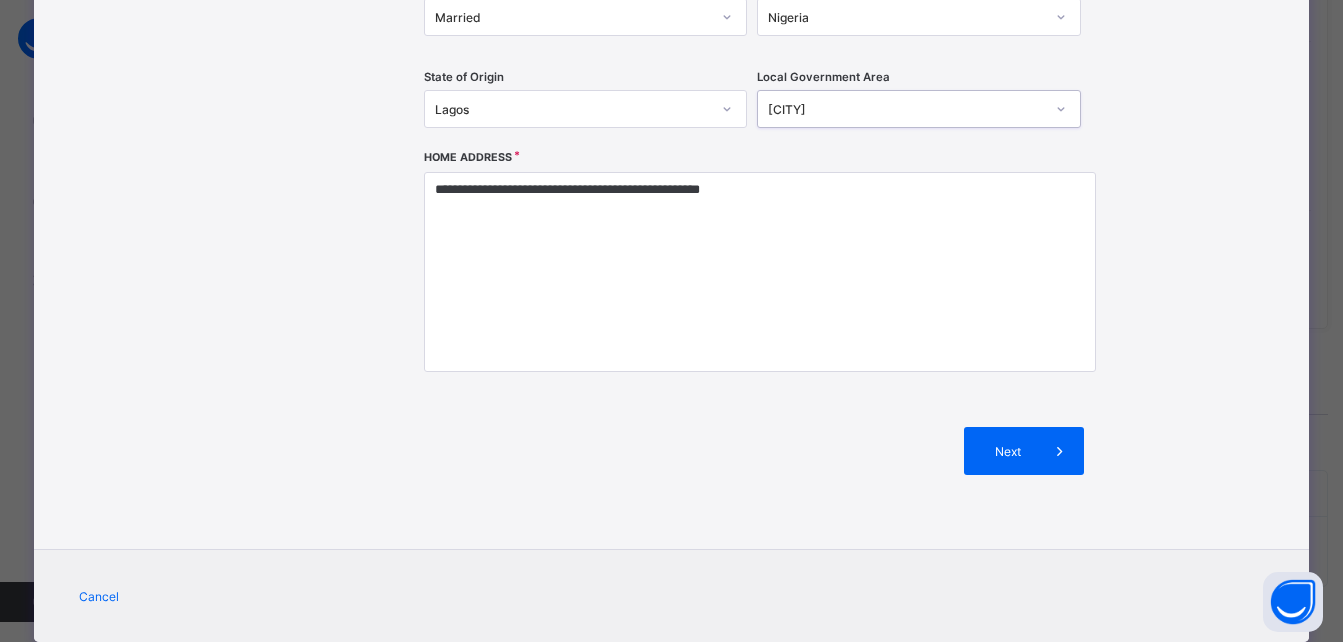 scroll, scrollTop: 537, scrollLeft: 0, axis: vertical 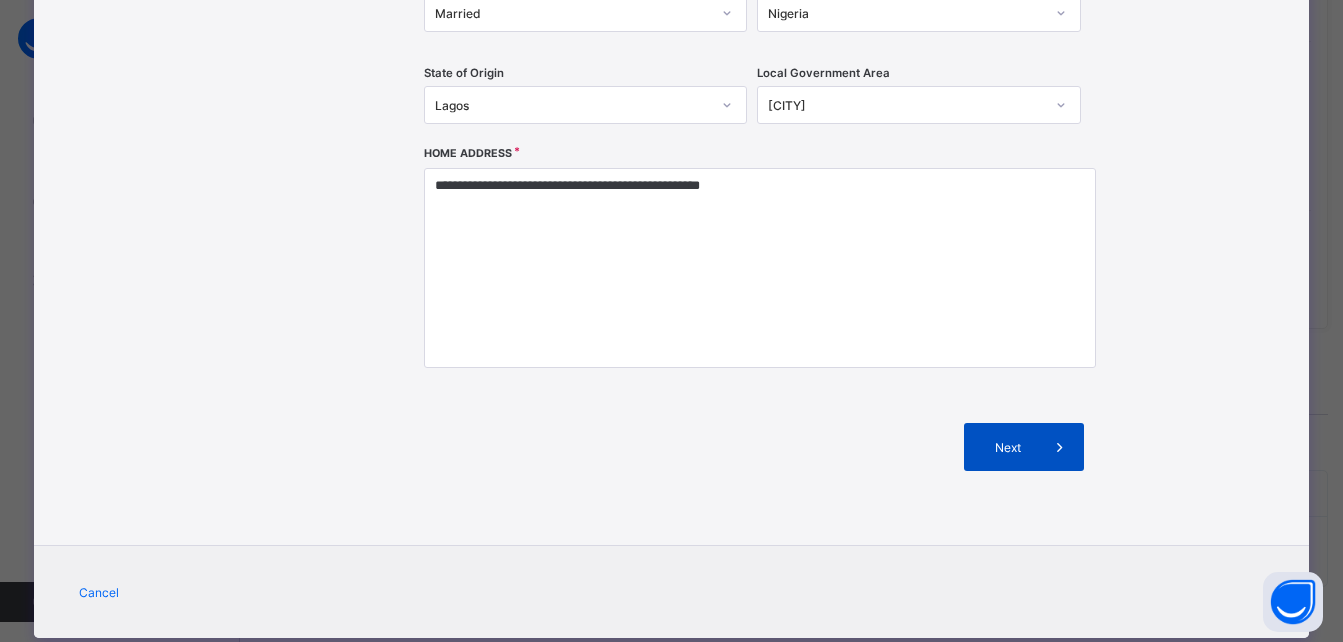 click on "Next" at bounding box center (1007, 447) 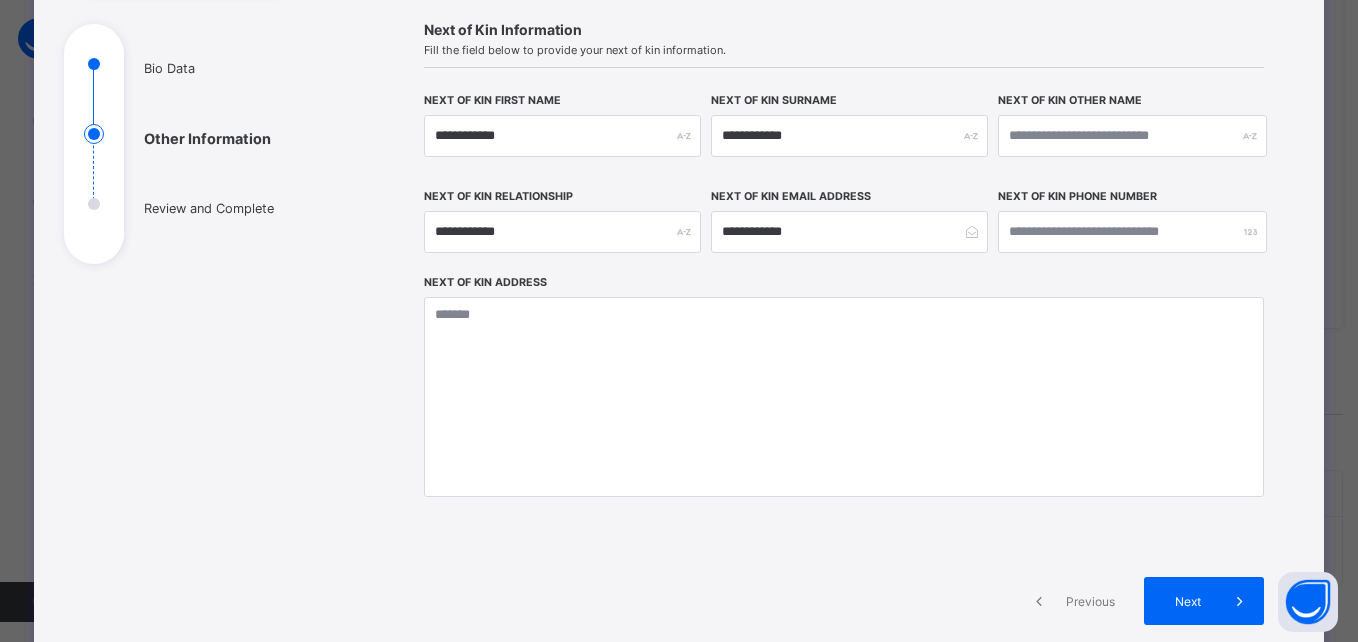 scroll, scrollTop: 100, scrollLeft: 0, axis: vertical 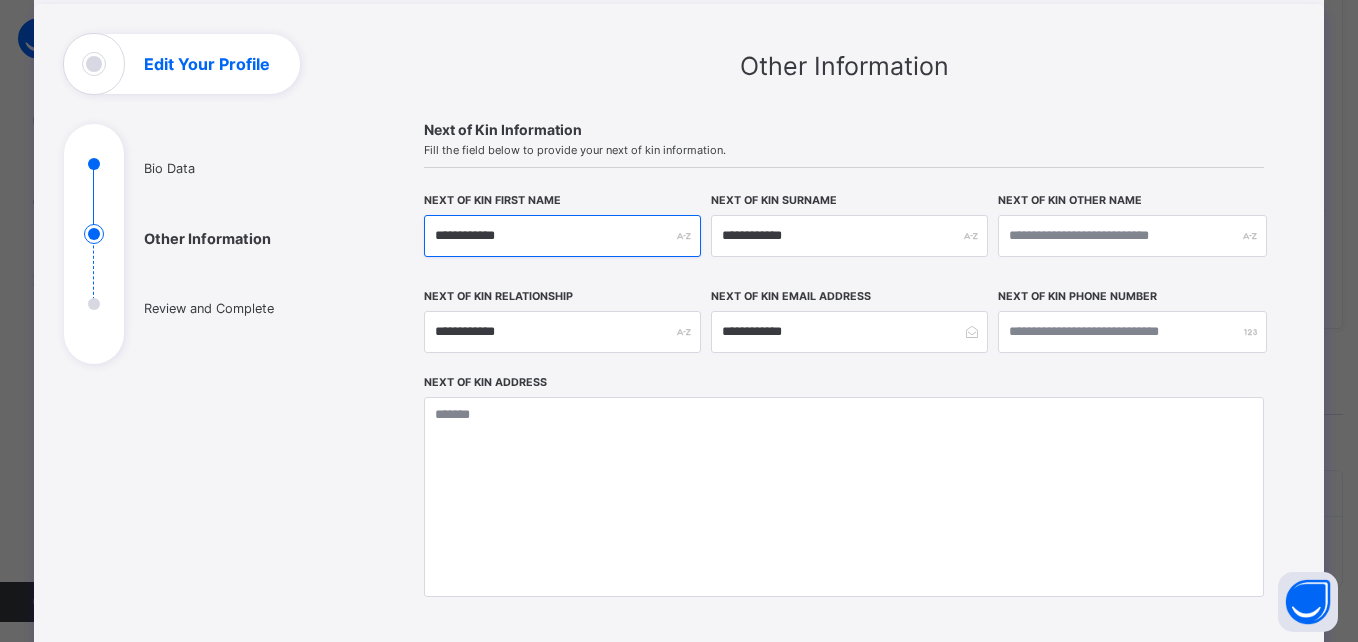 click on "**********" at bounding box center [562, 236] 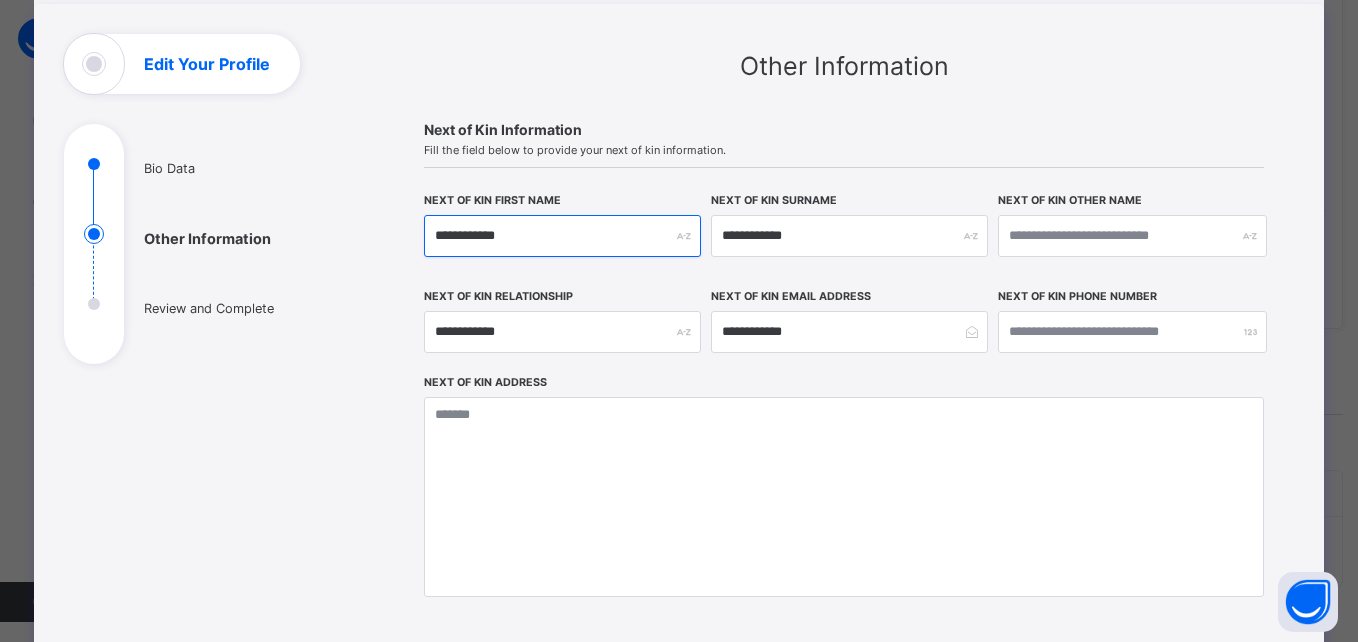 drag, startPoint x: 555, startPoint y: 237, endPoint x: 391, endPoint y: 237, distance: 164 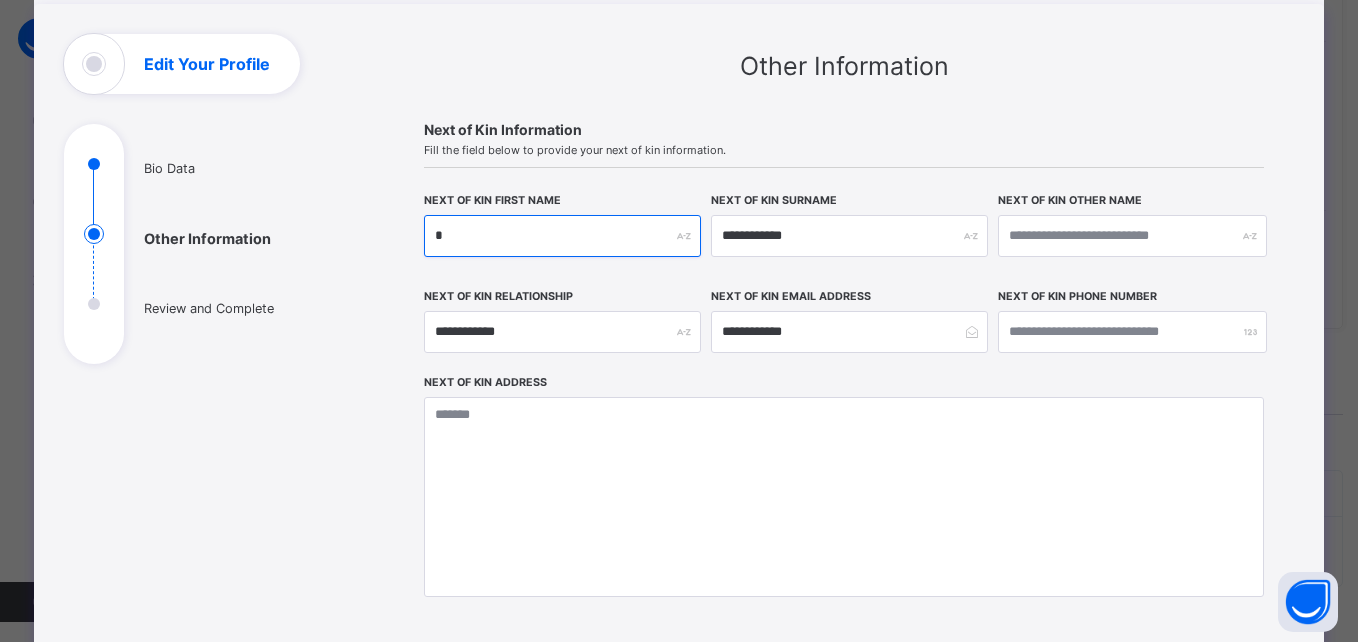 type on "**" 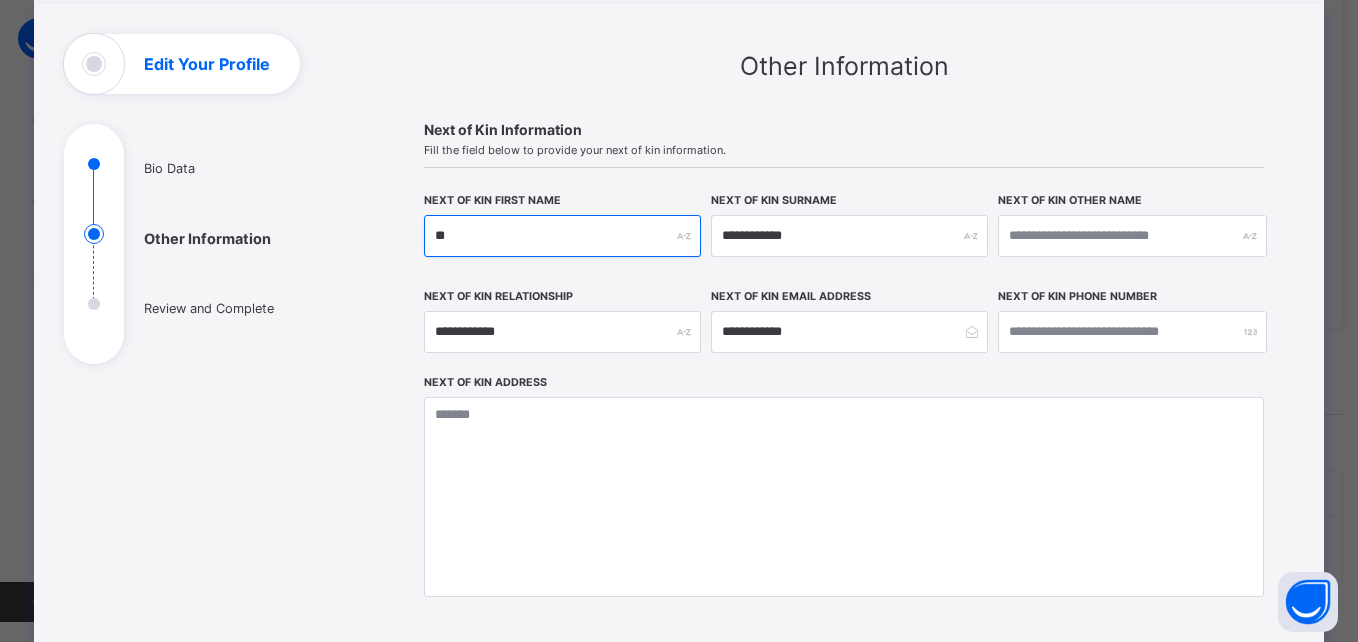 type on "***" 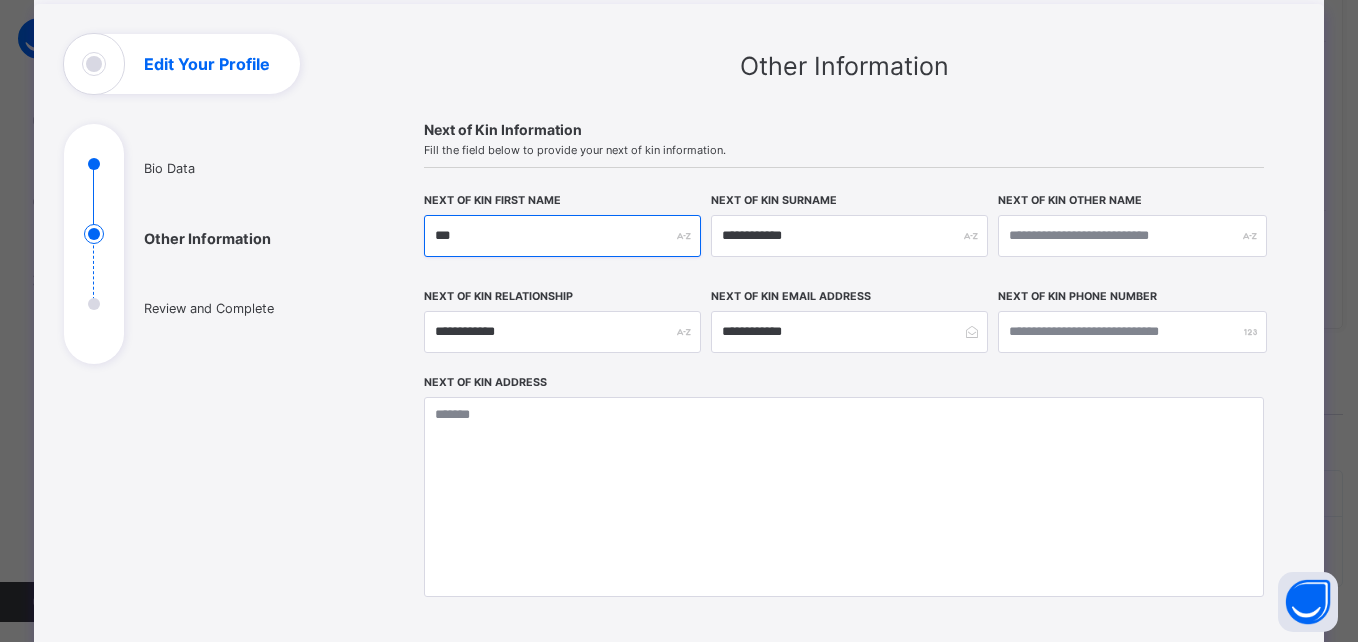 type on "****" 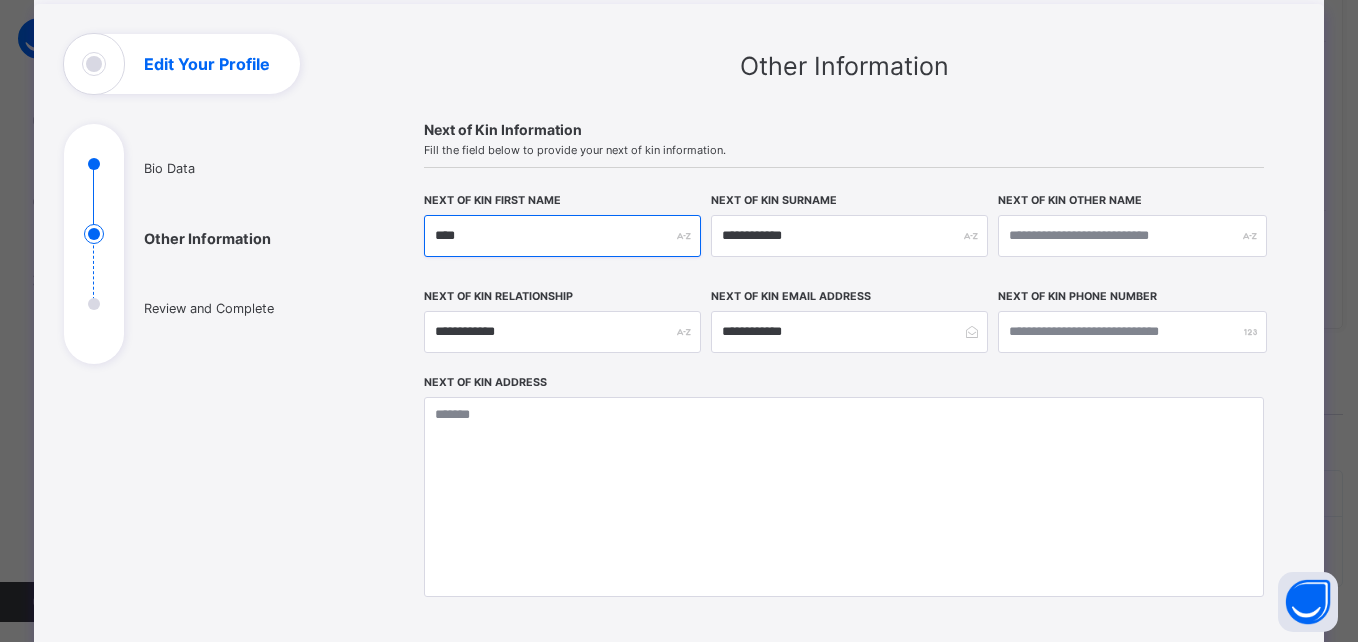 type on "*****" 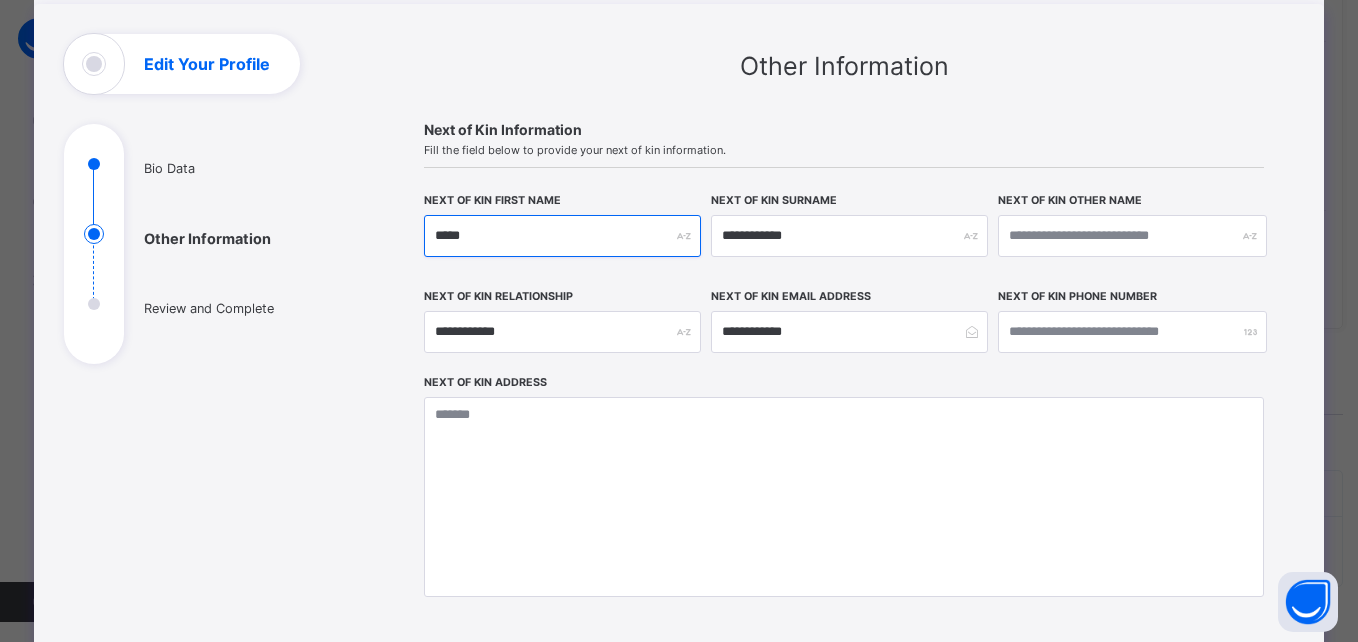 type on "******" 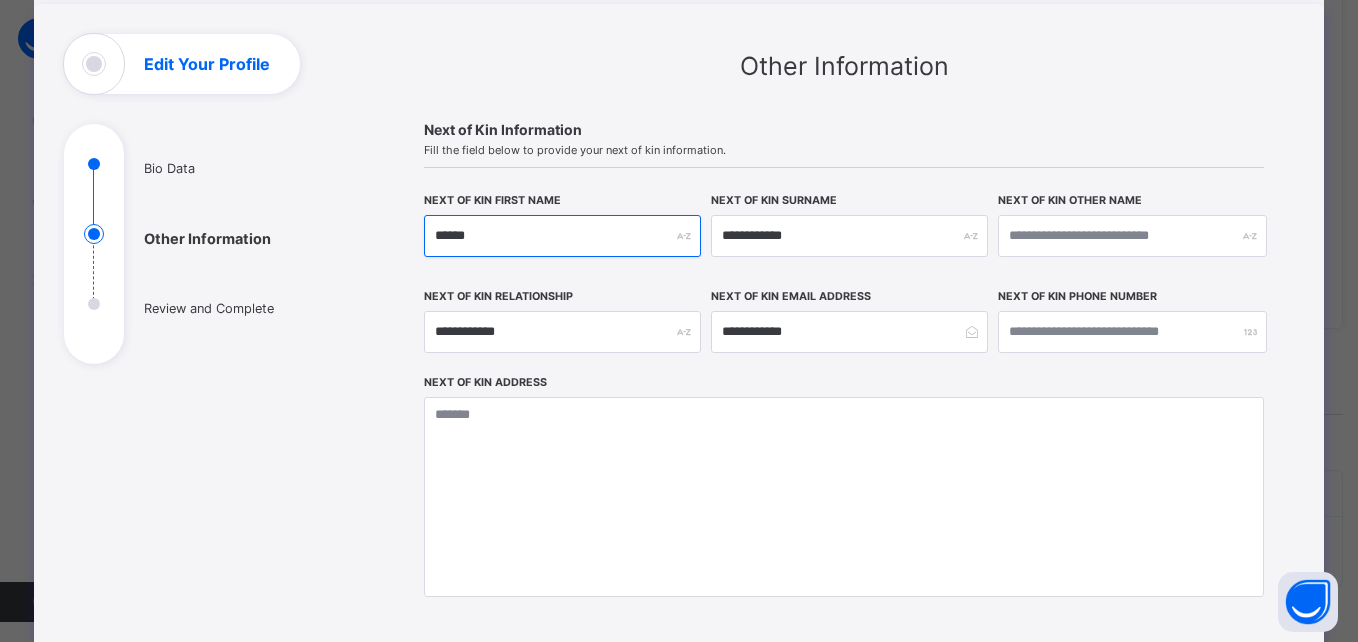 type on "*******" 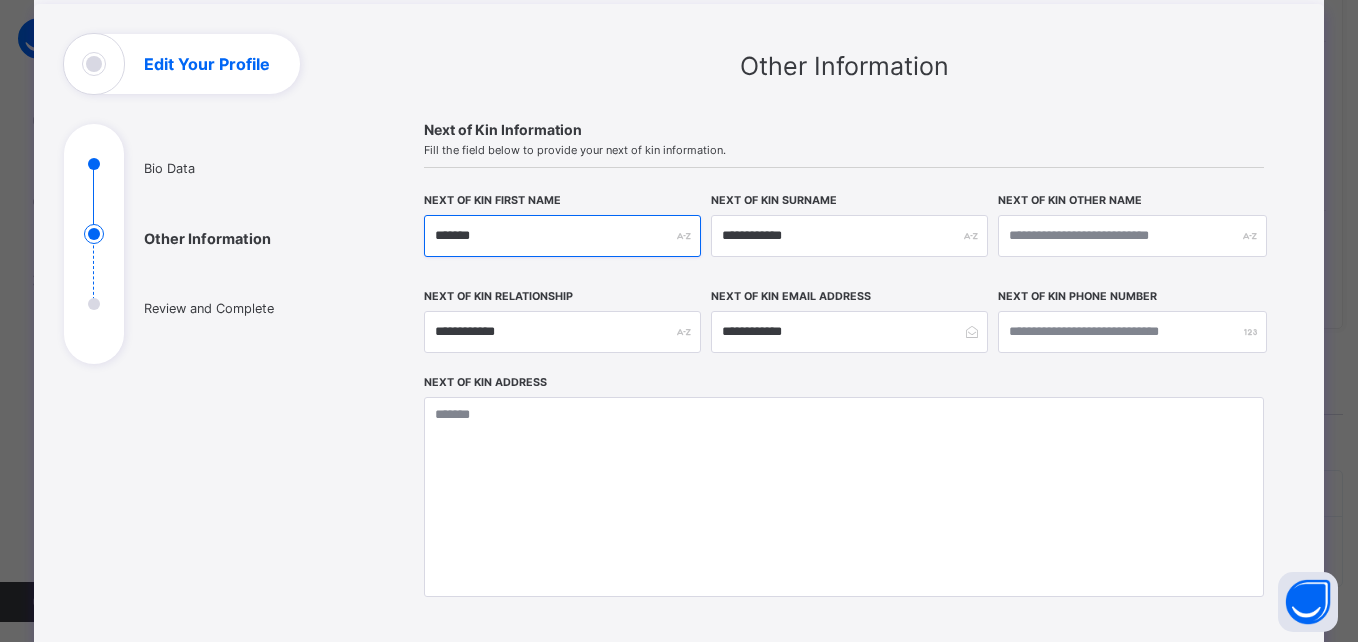 type on "*******" 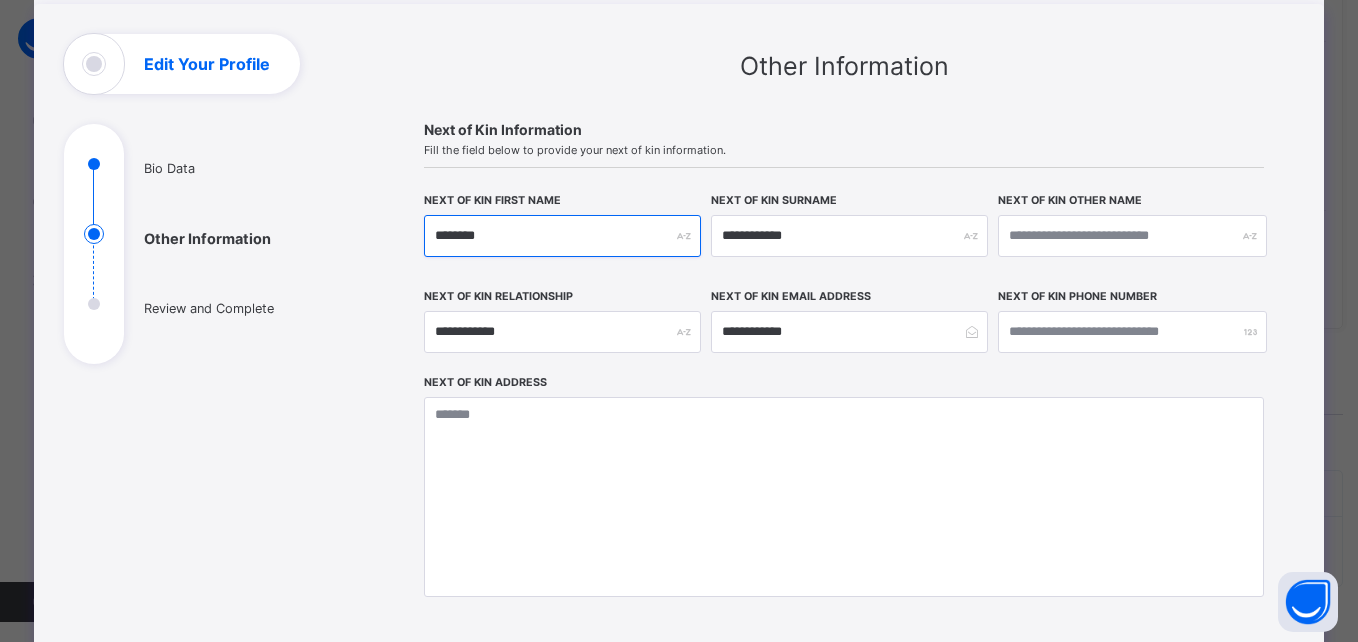 click on "*******" at bounding box center (562, 236) 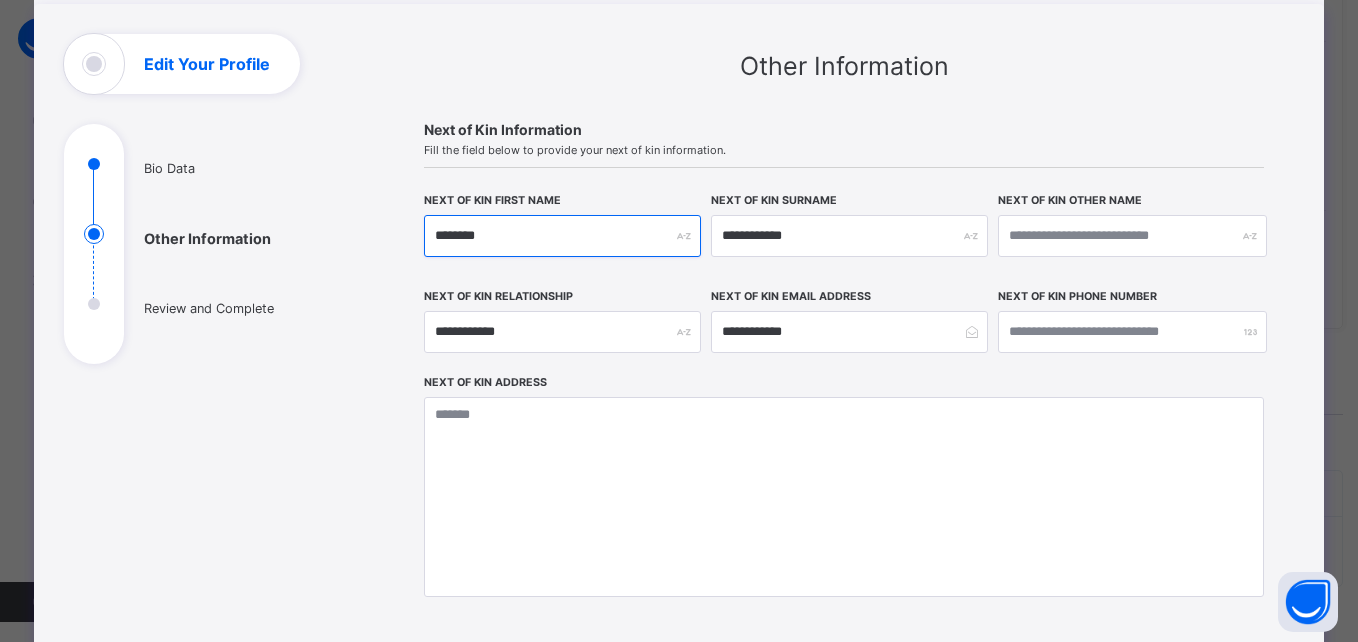 type on "*" 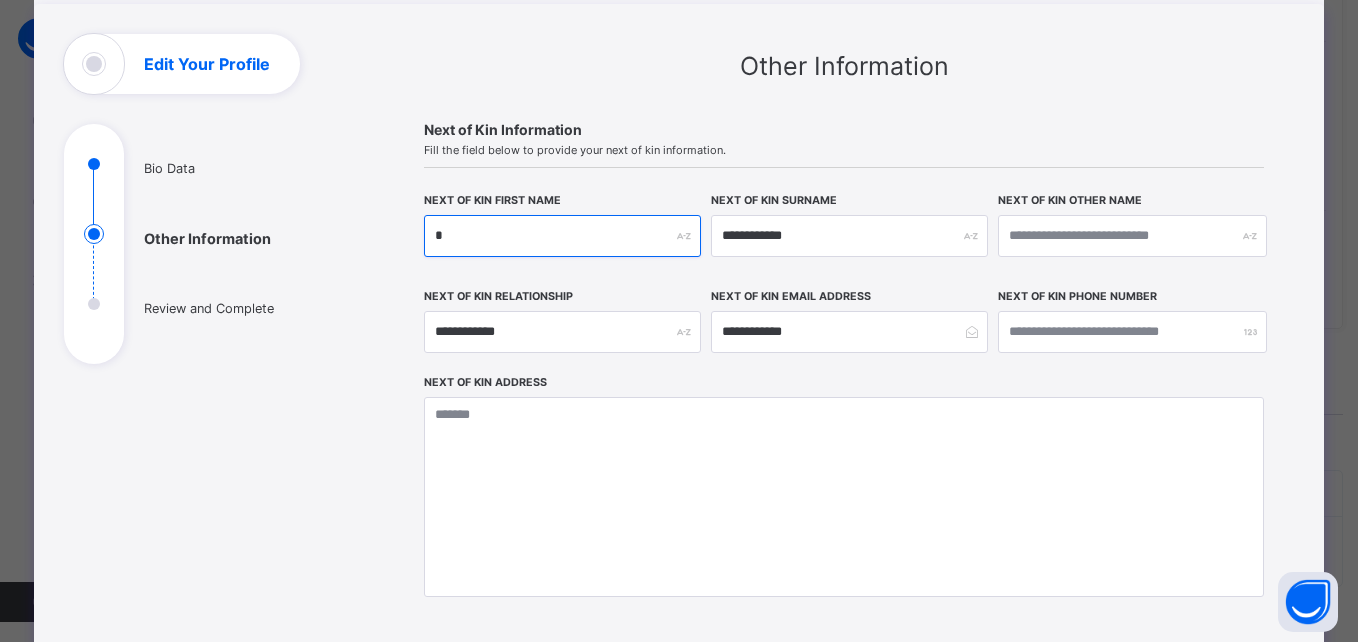 type on "**" 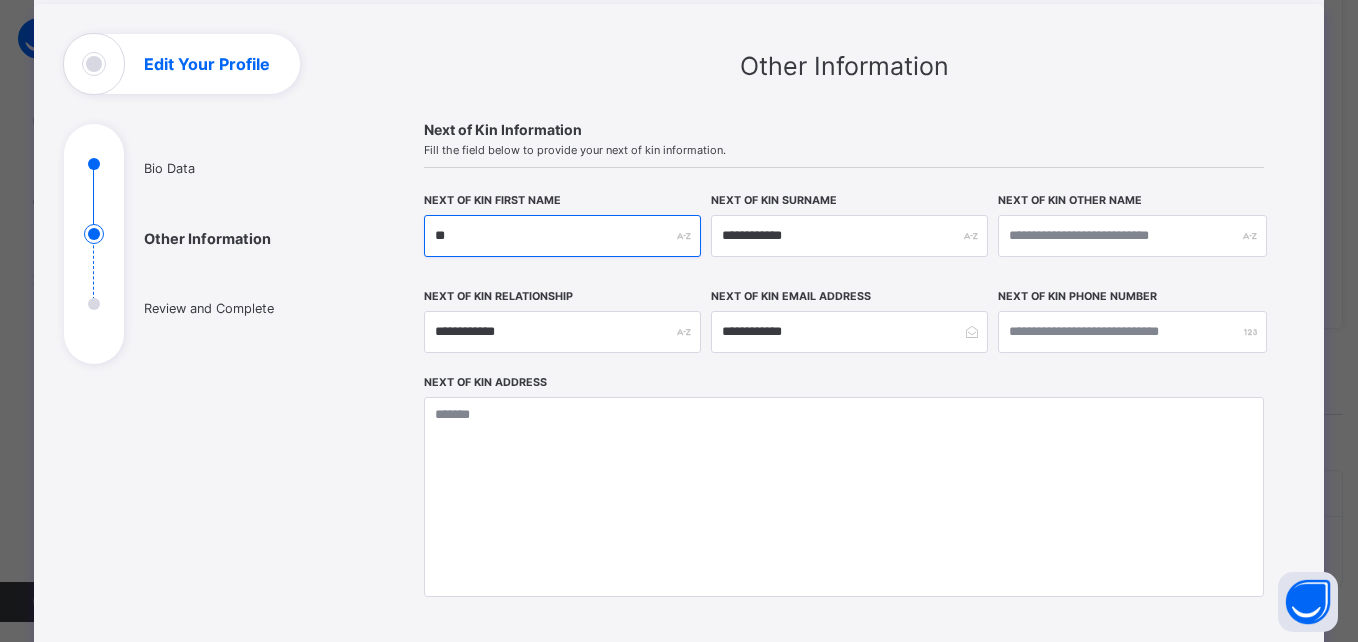 type 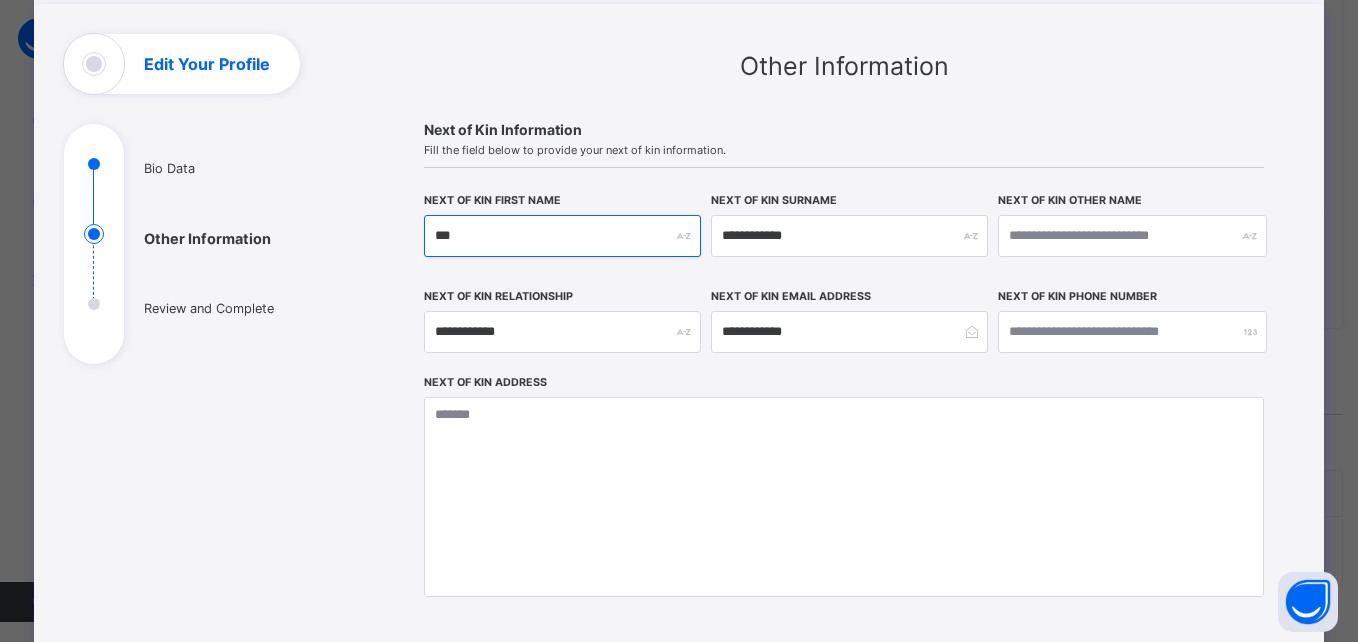 type on "****" 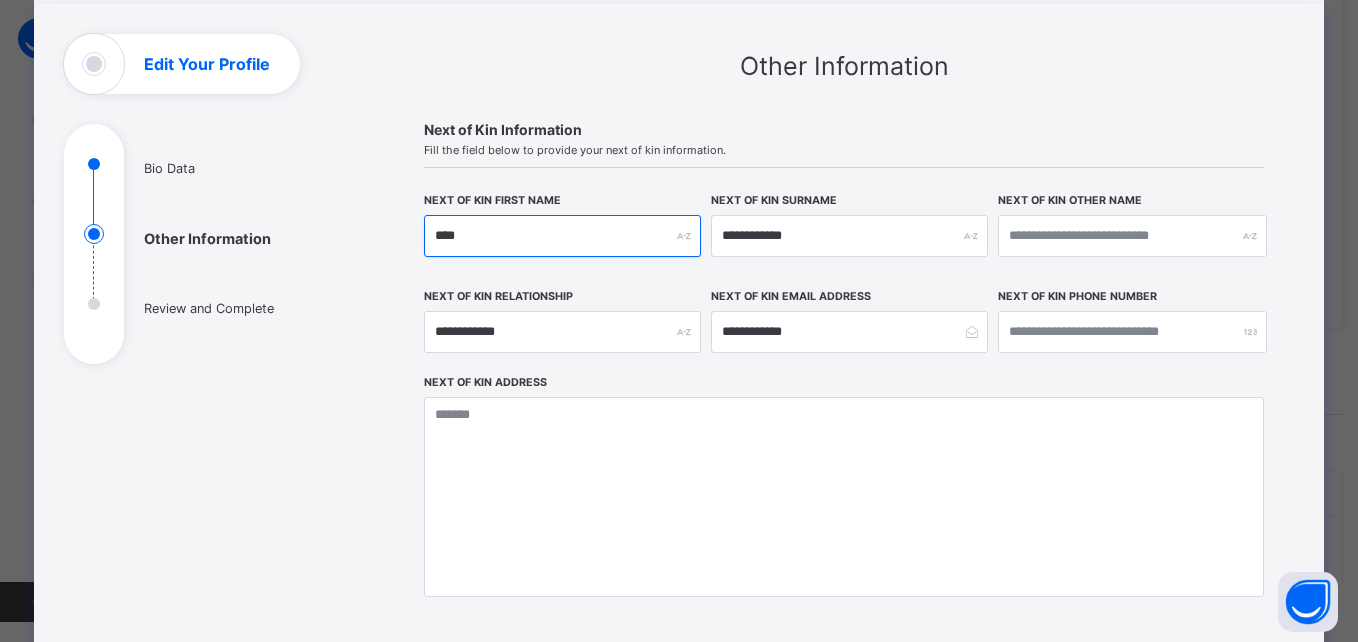 type on "*****" 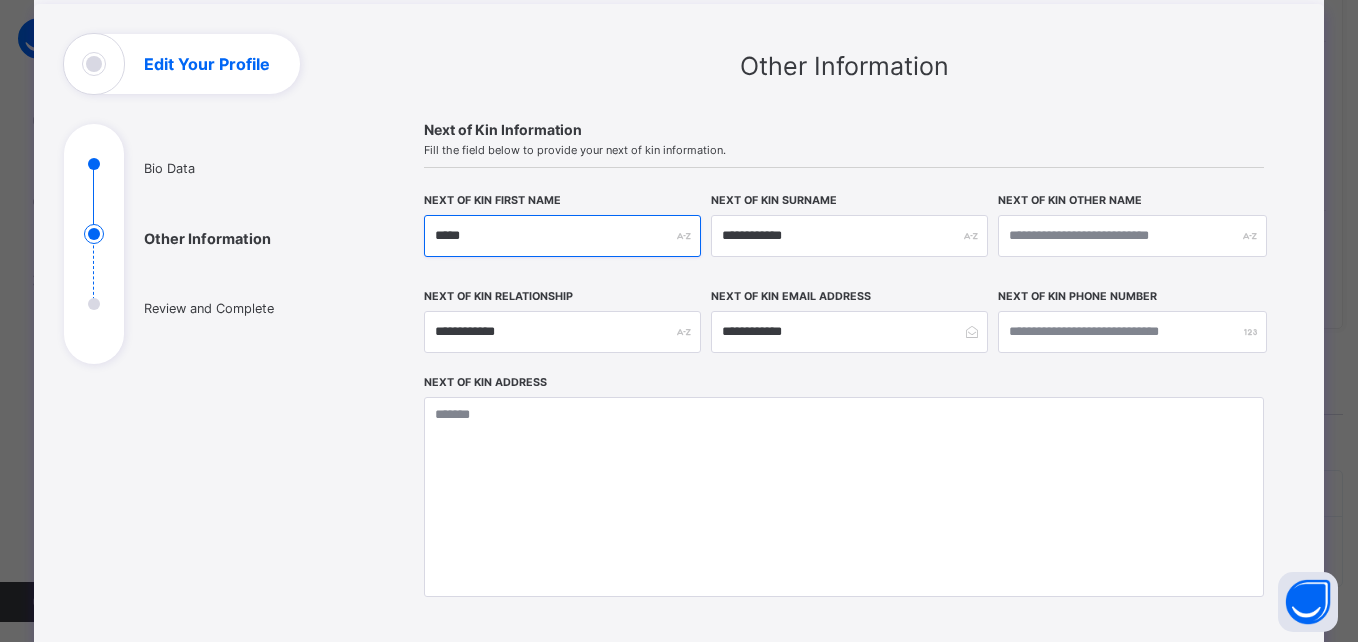 type on "*****" 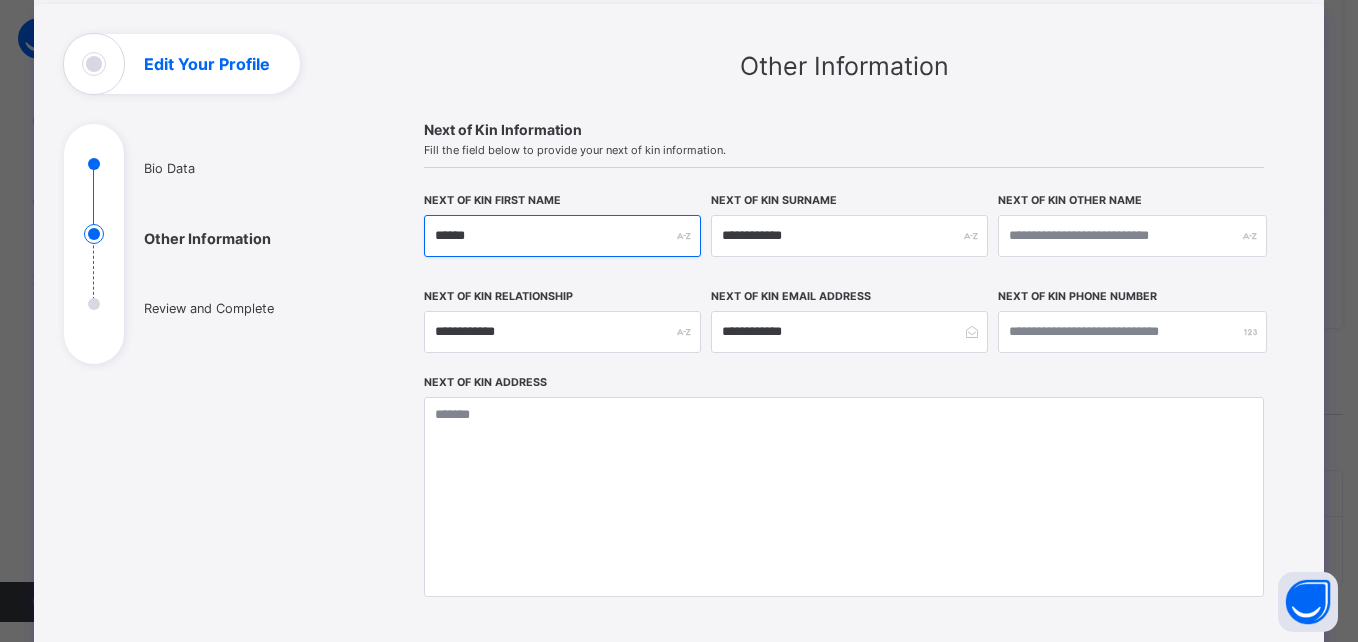 type on "*******" 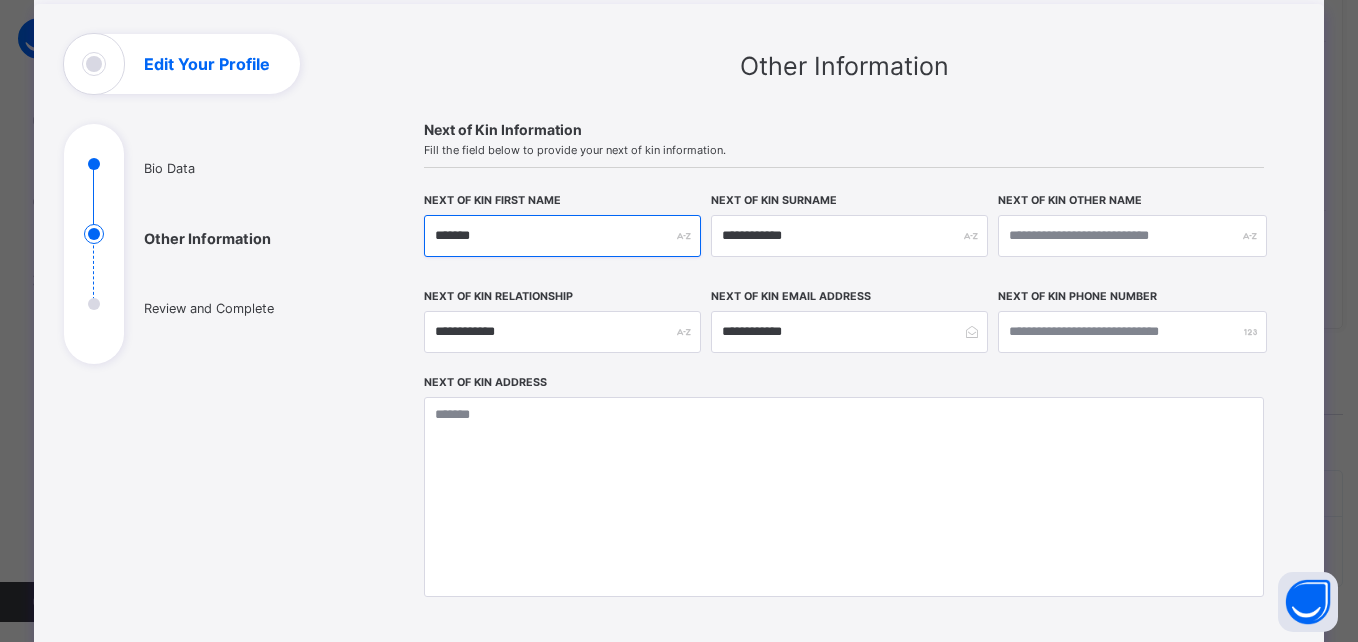 type on "********" 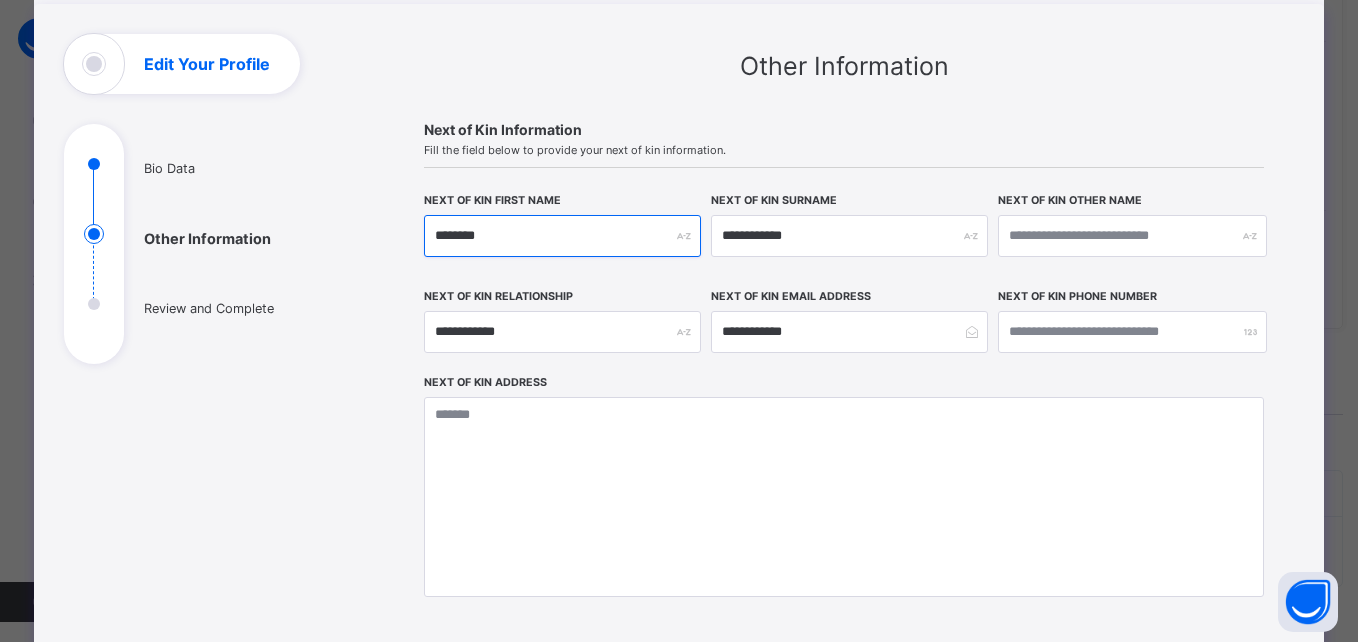 type on "*********" 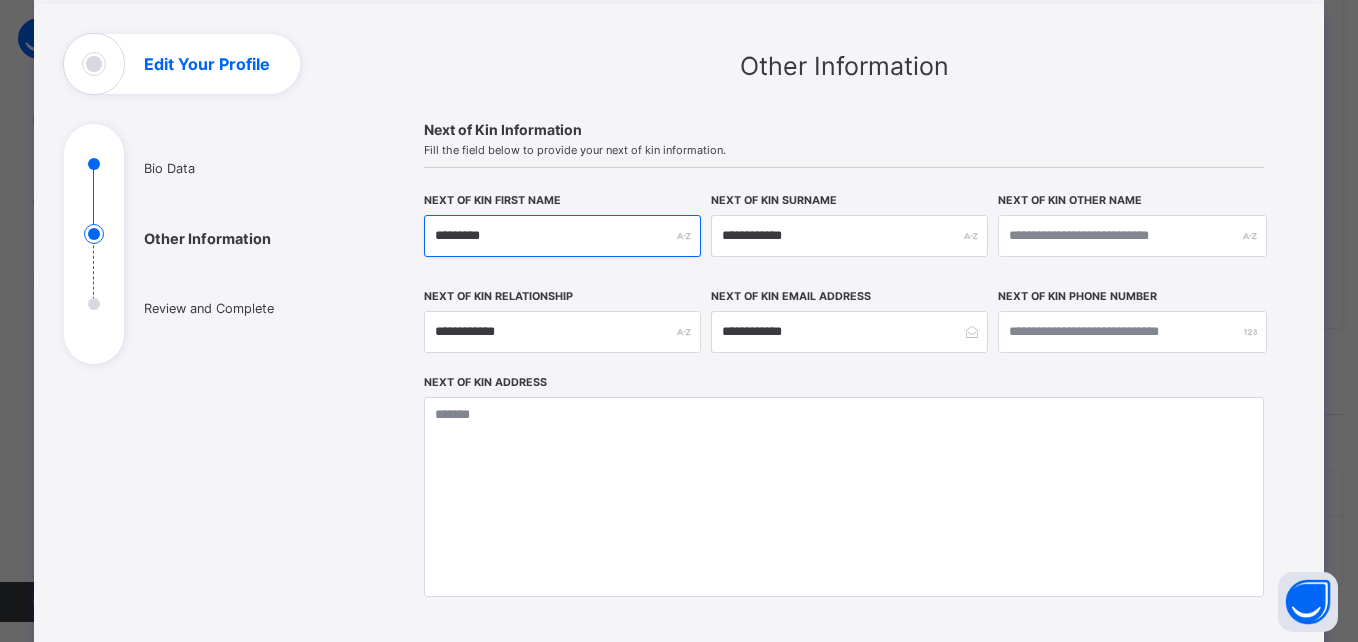 type on "**********" 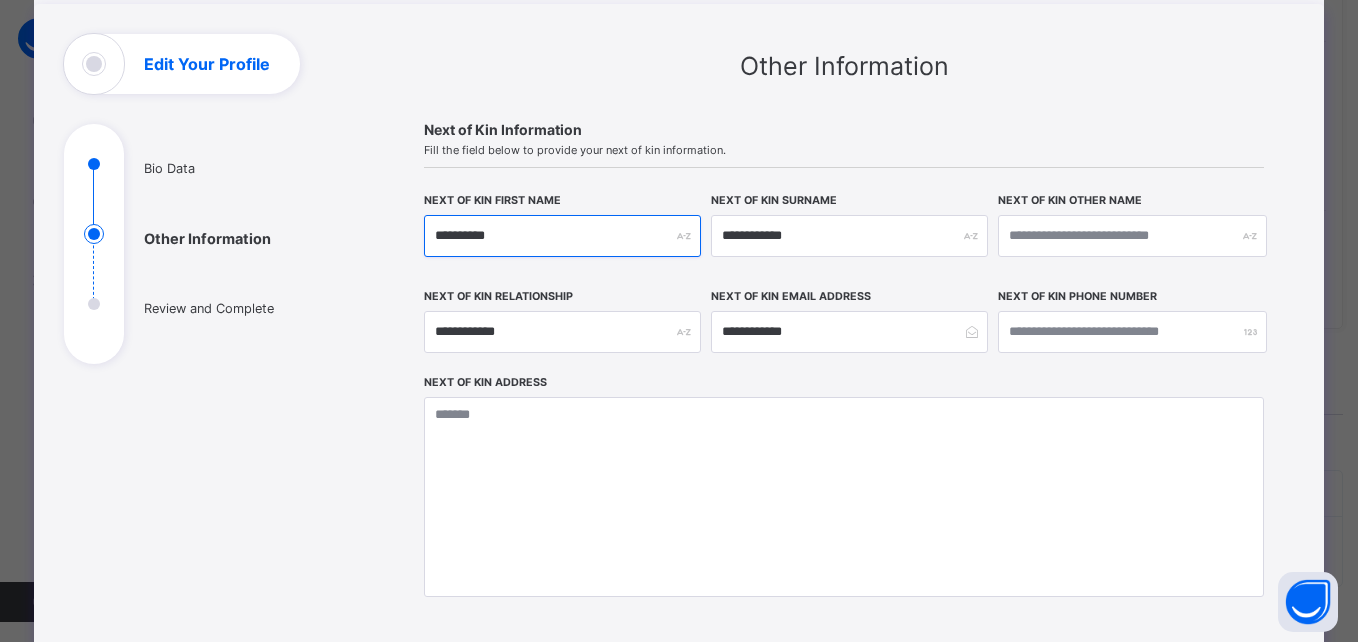 type on "**********" 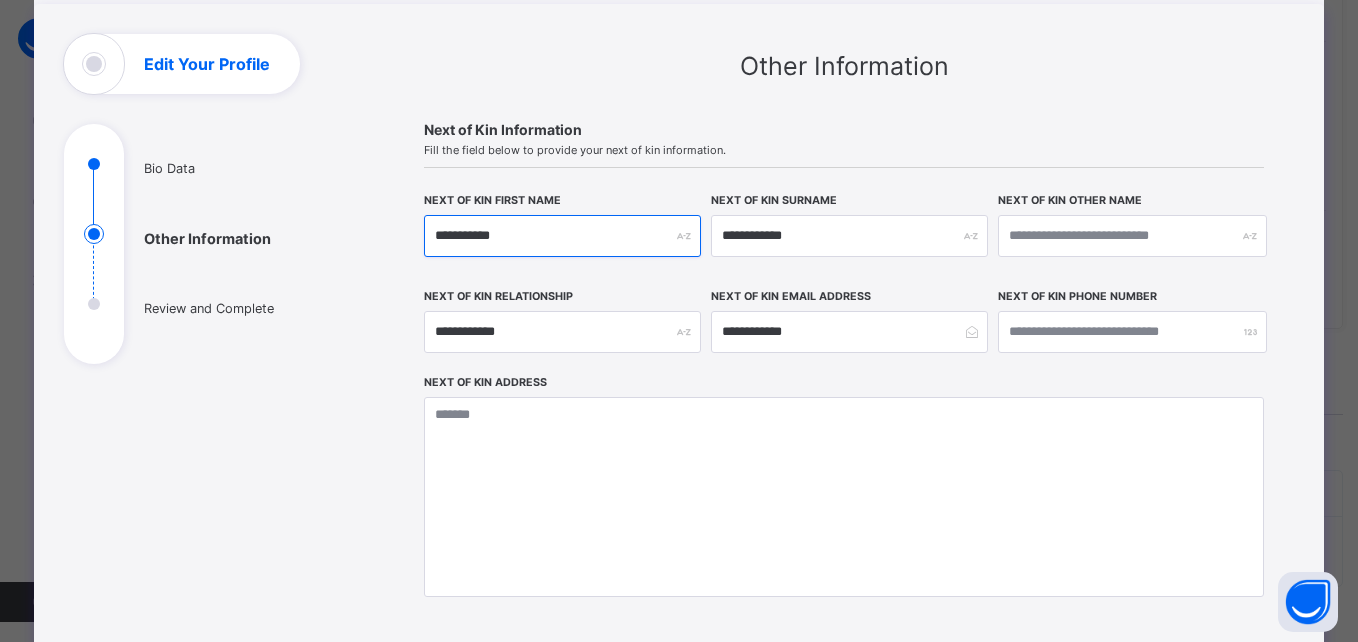type on "**********" 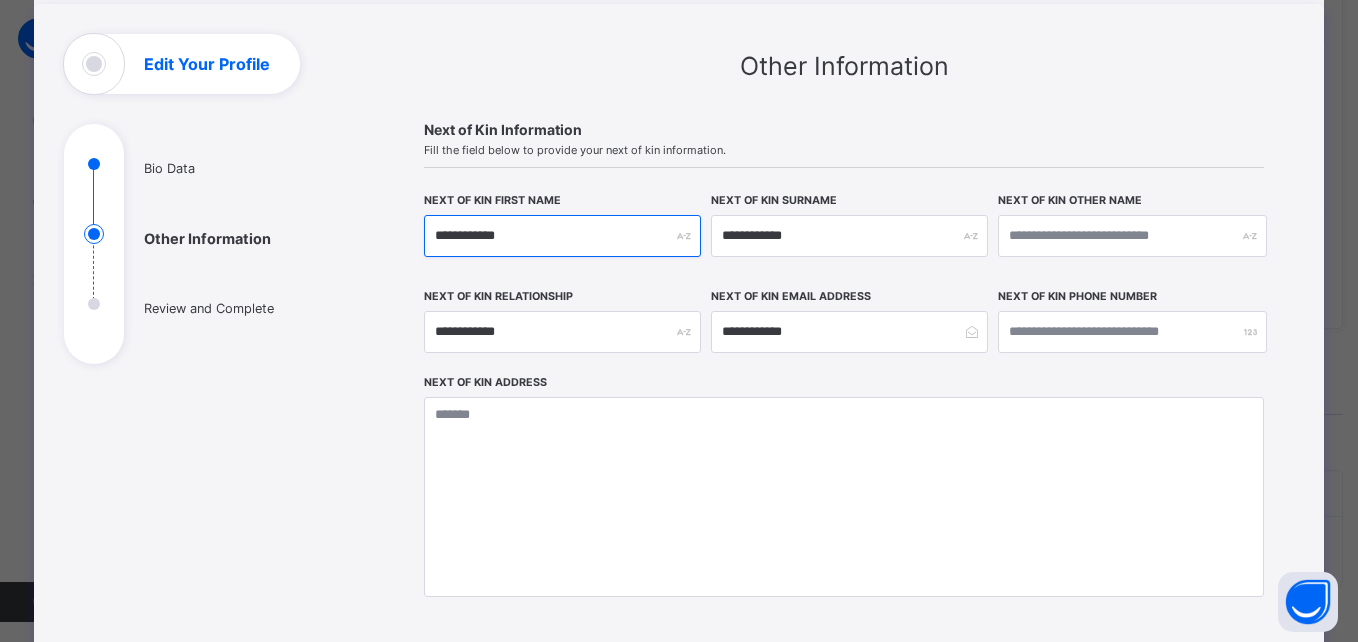 type on "**********" 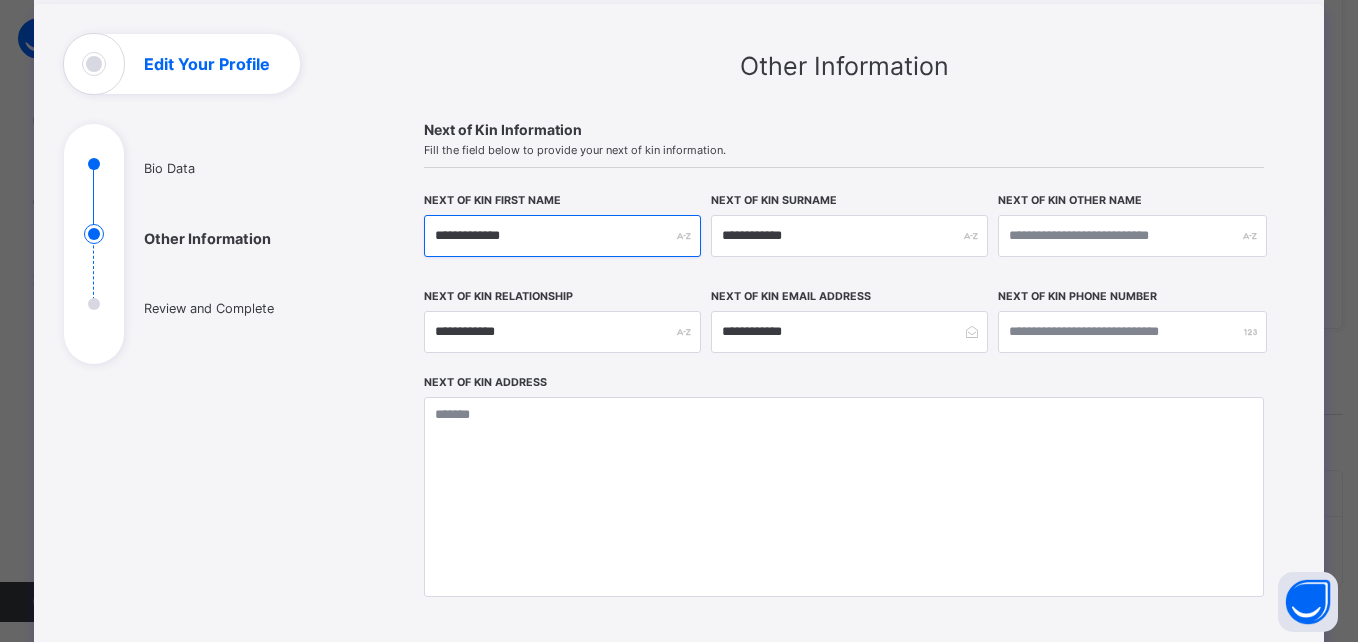 type on "**********" 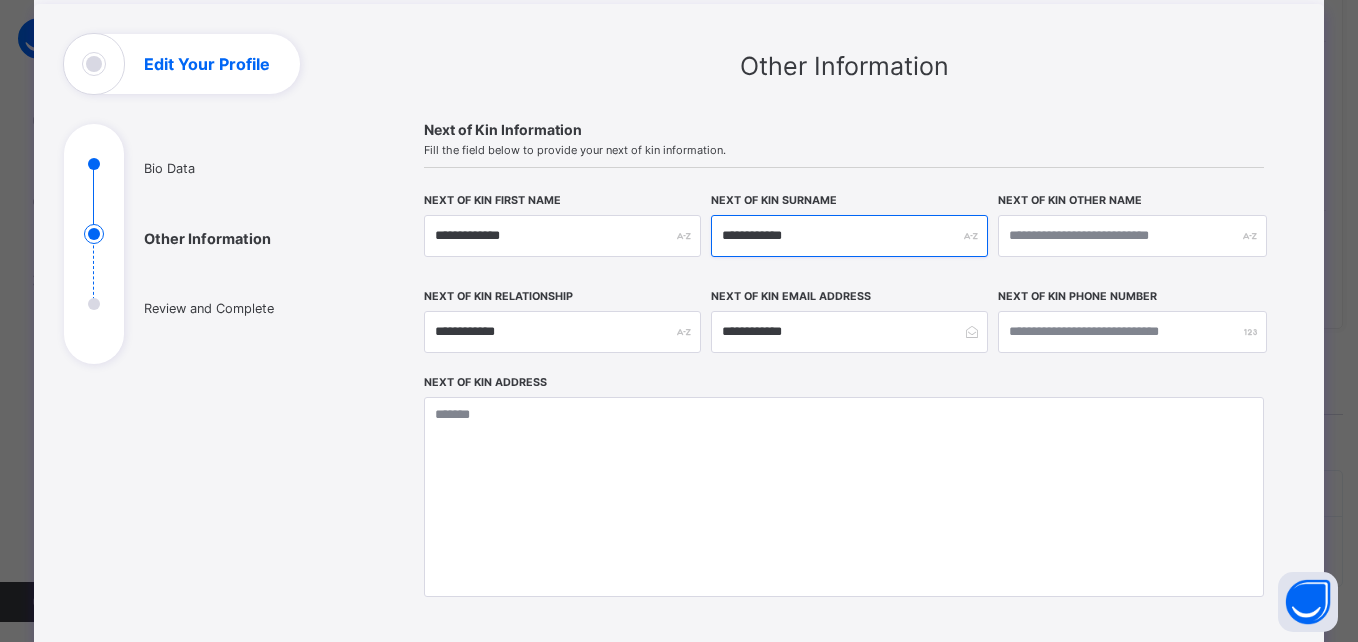 click on "**********" at bounding box center [849, 236] 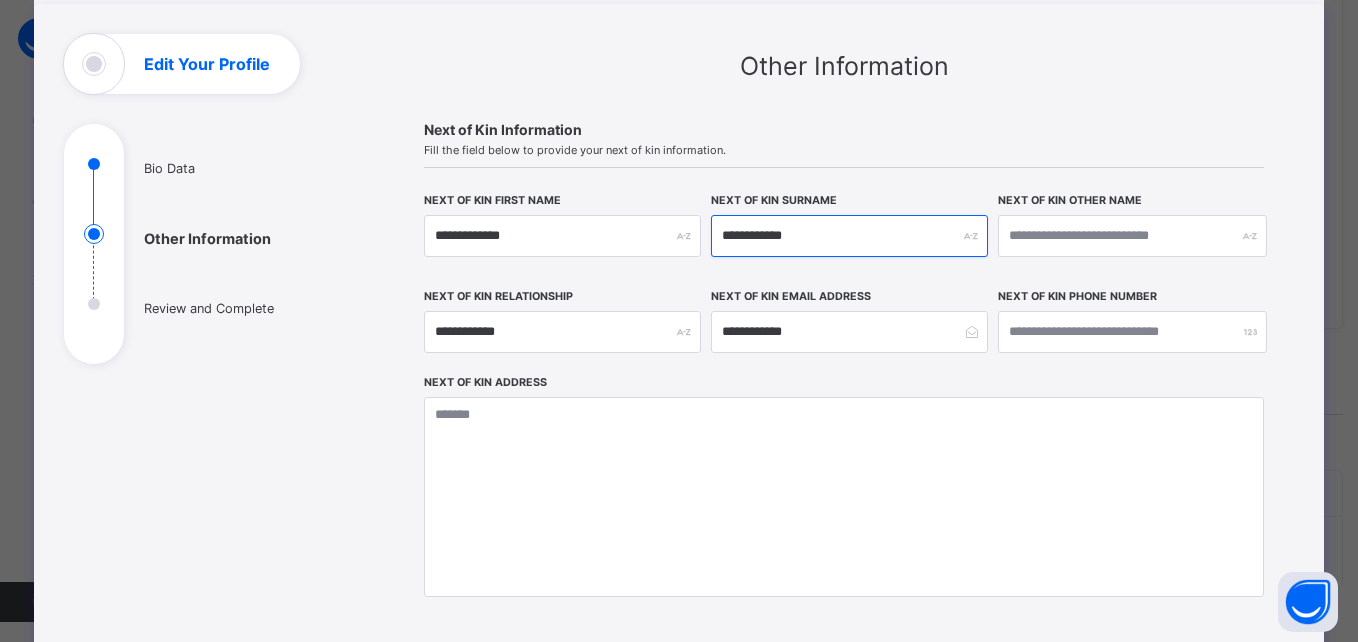 drag, startPoint x: 790, startPoint y: 238, endPoint x: 702, endPoint y: 231, distance: 88.27797 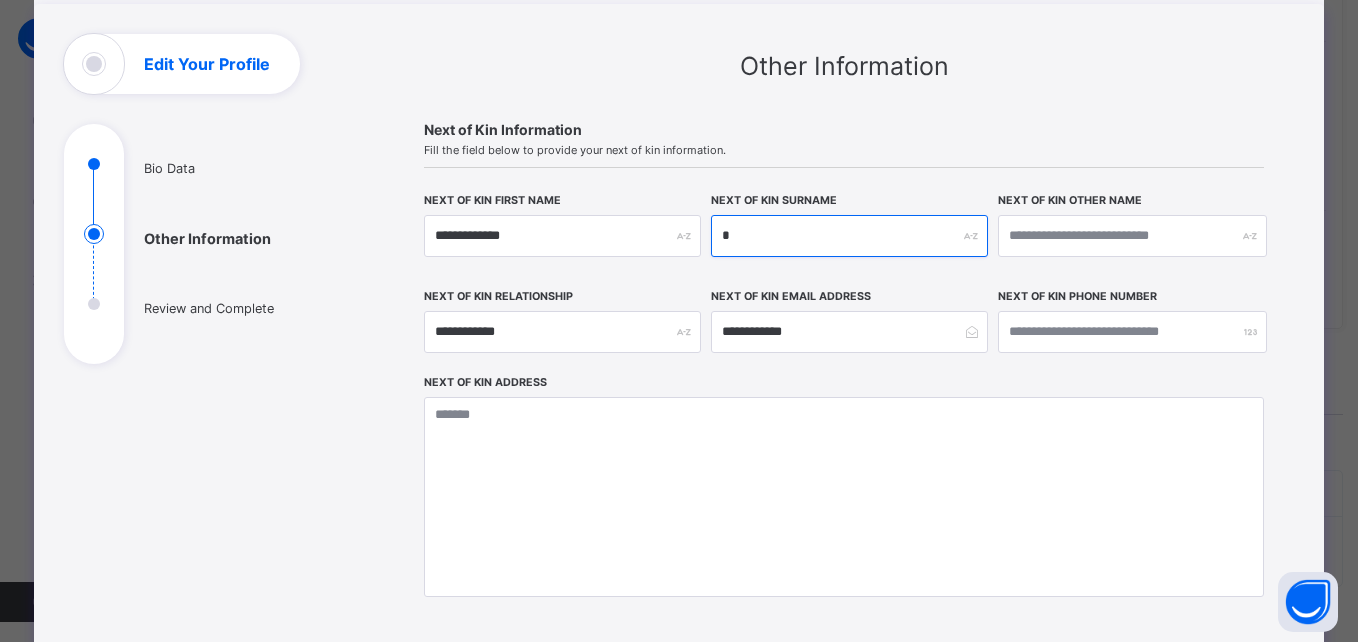 type on "**" 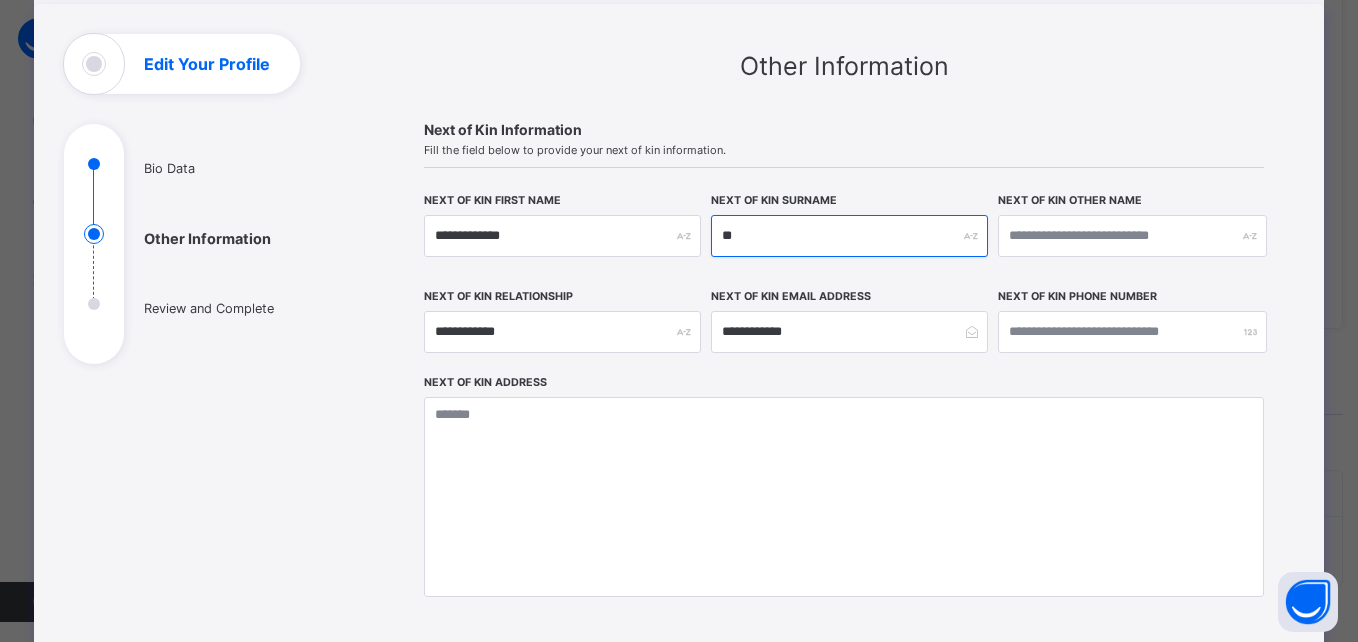type on "***" 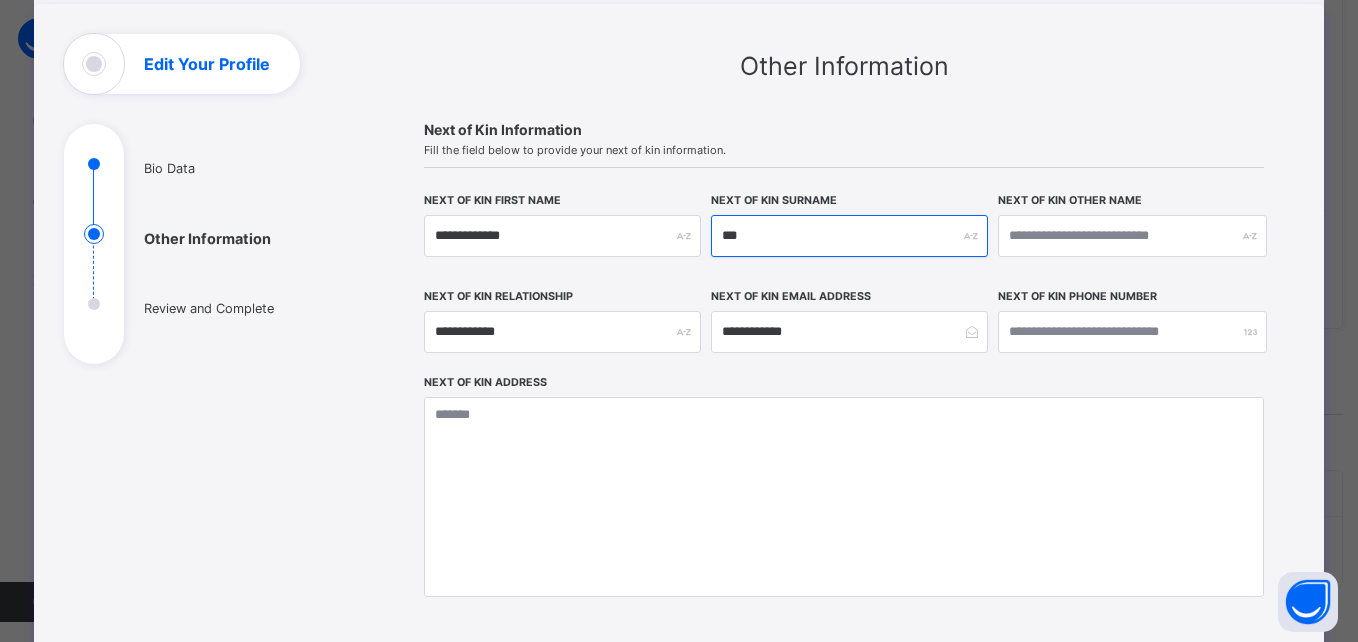 type 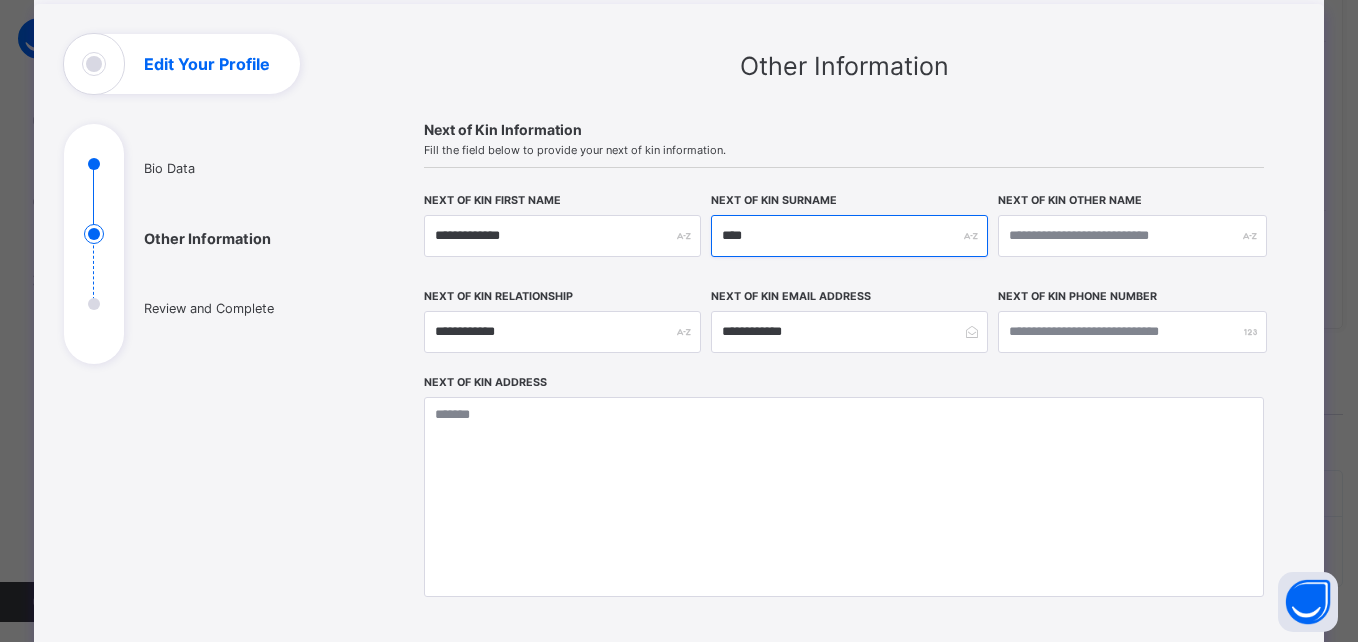 type on "*****" 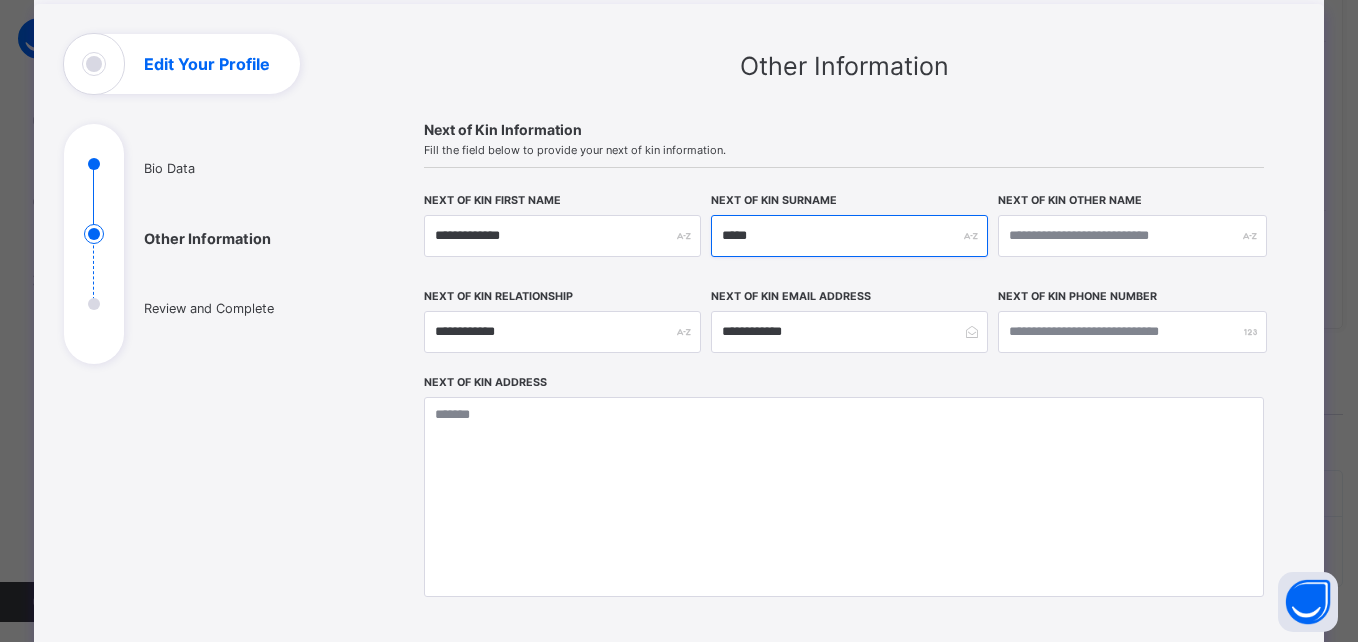 type on "******" 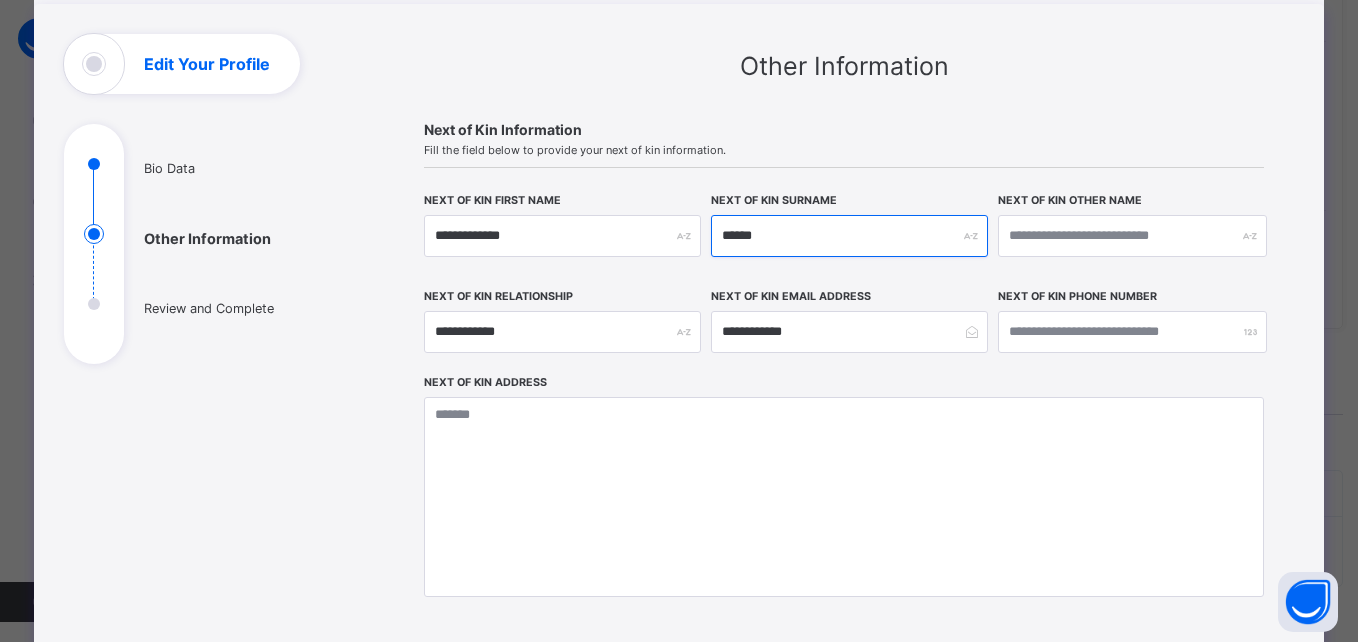 type 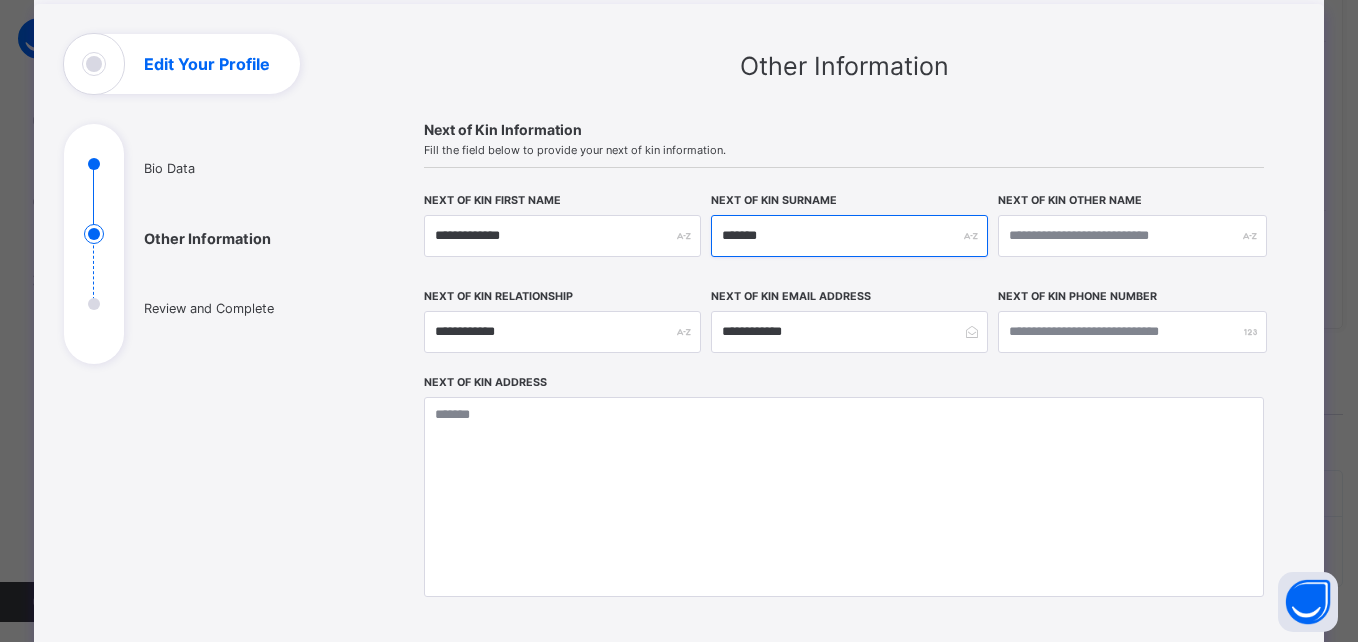 type on "*******" 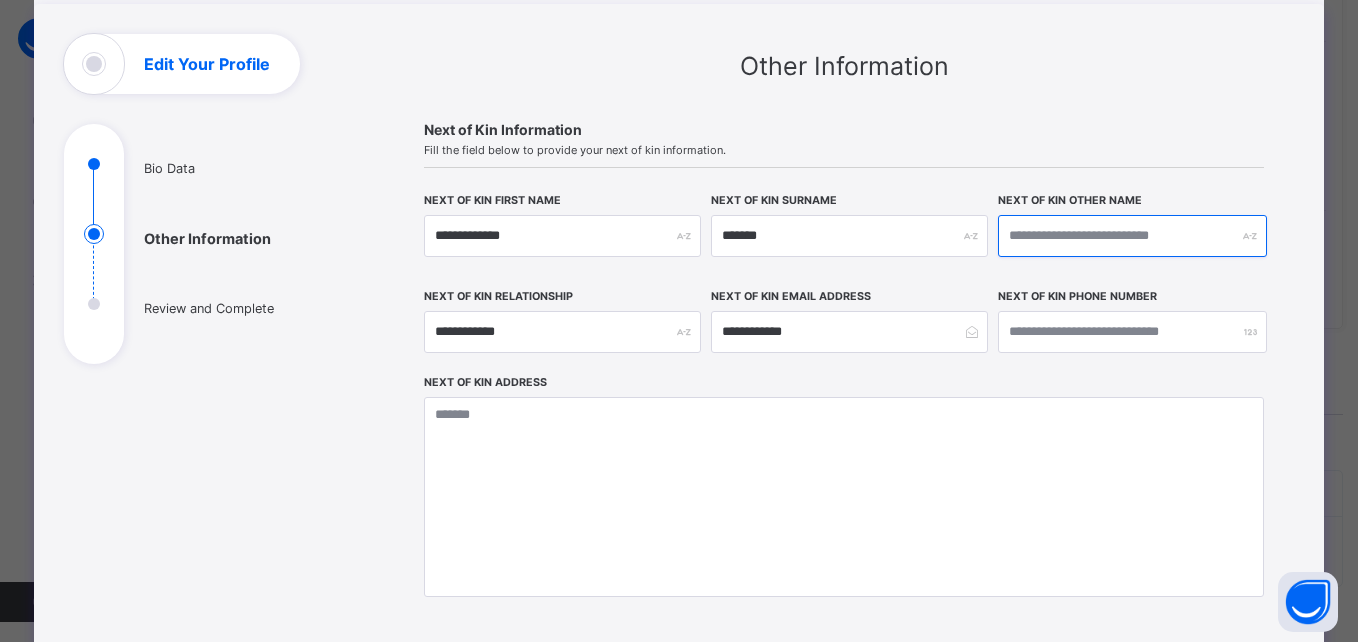 type on "*" 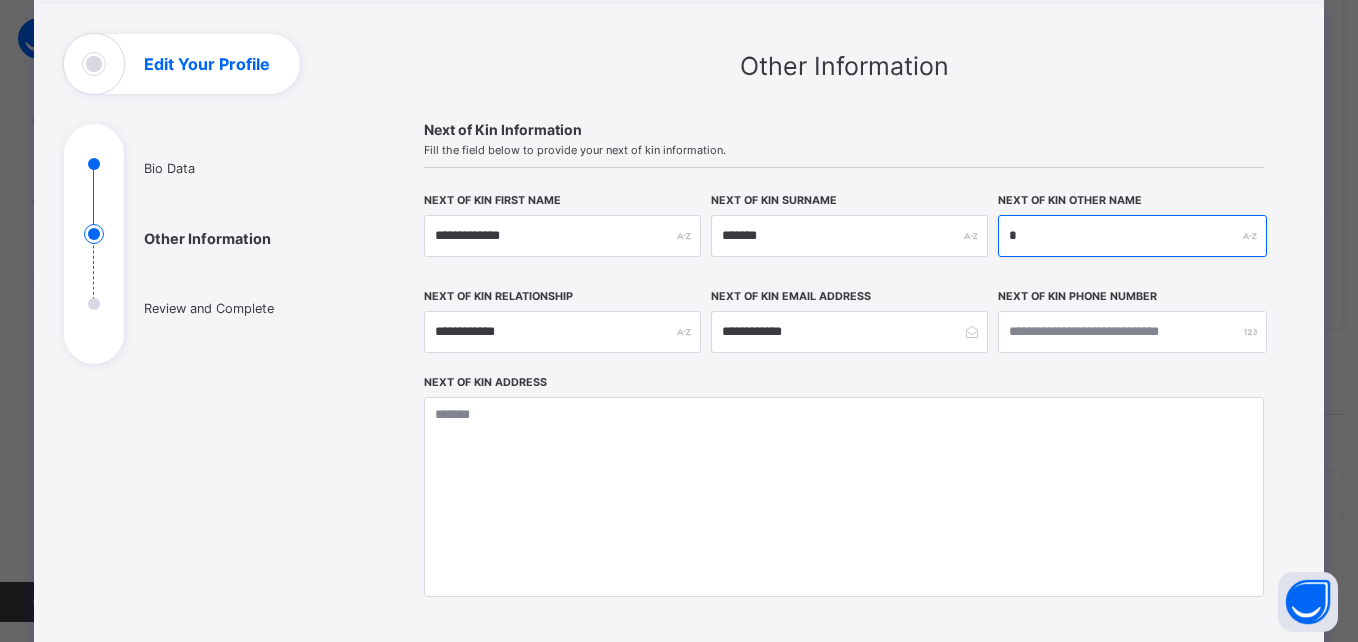 type on "**" 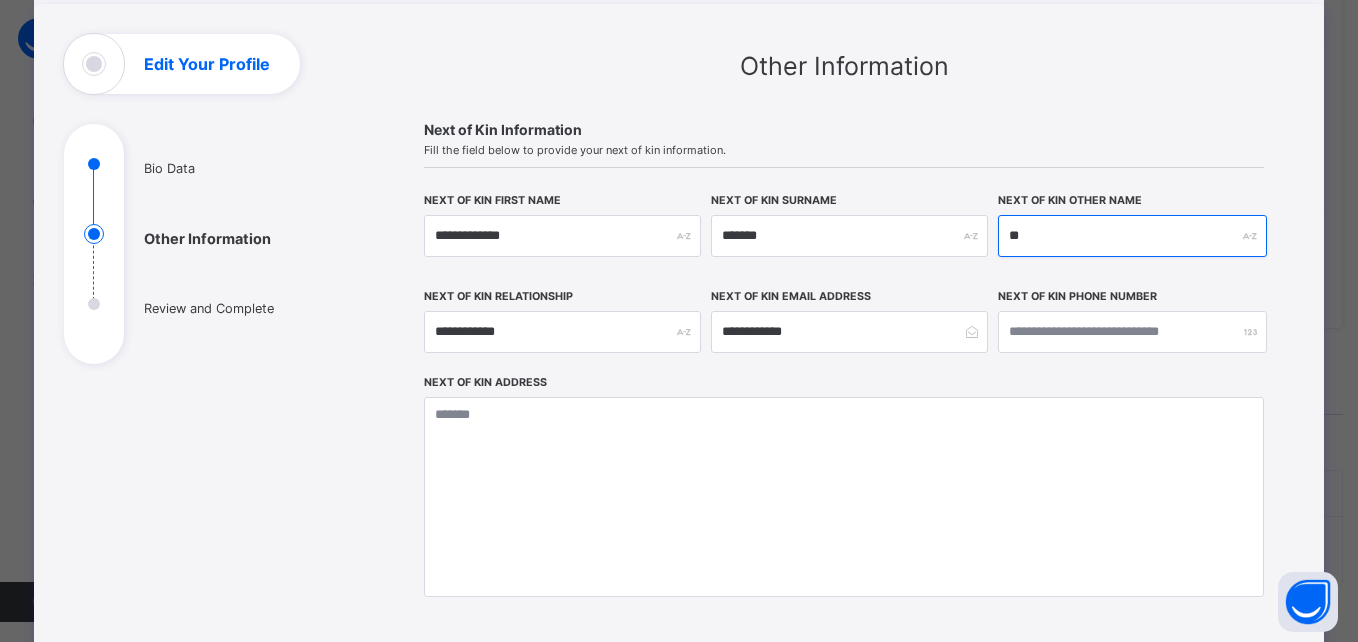 type on "***" 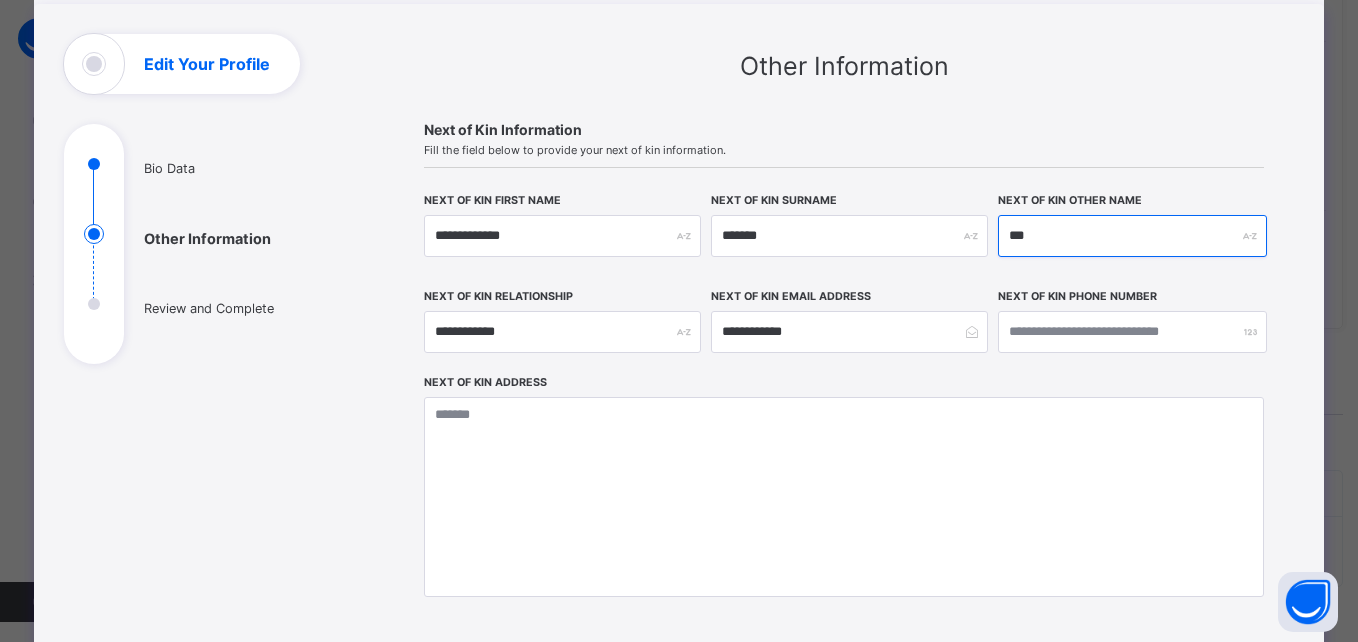 type on "****" 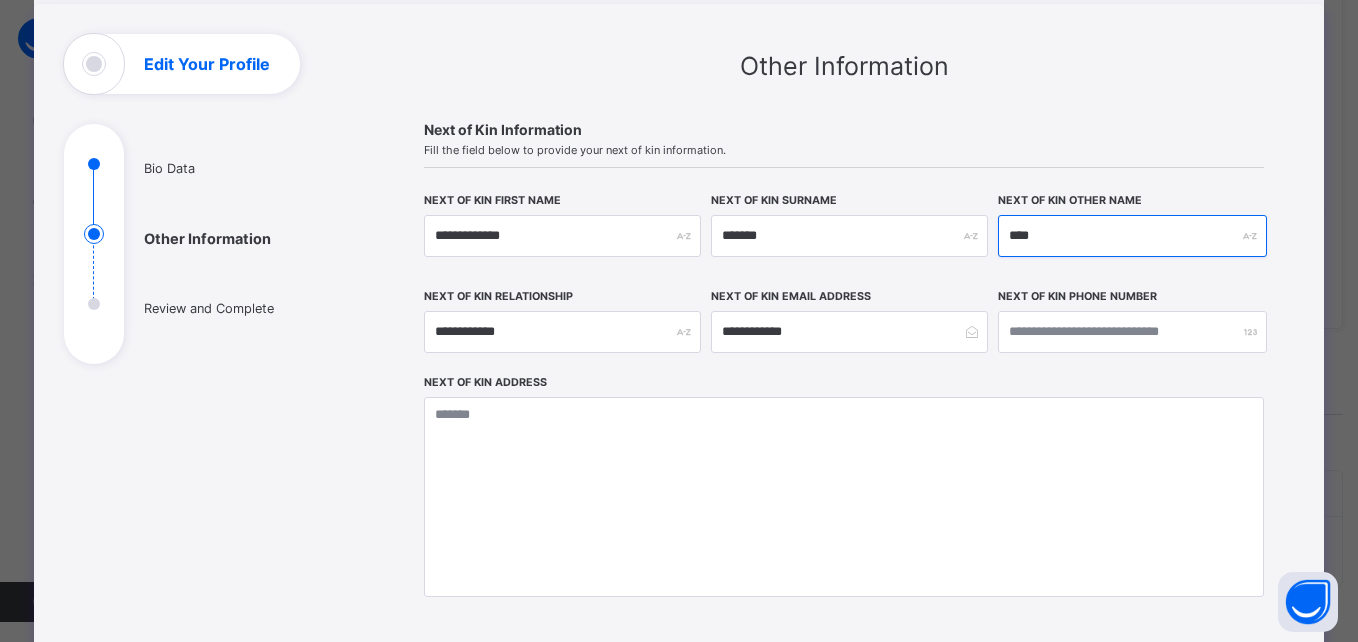 type on "*****" 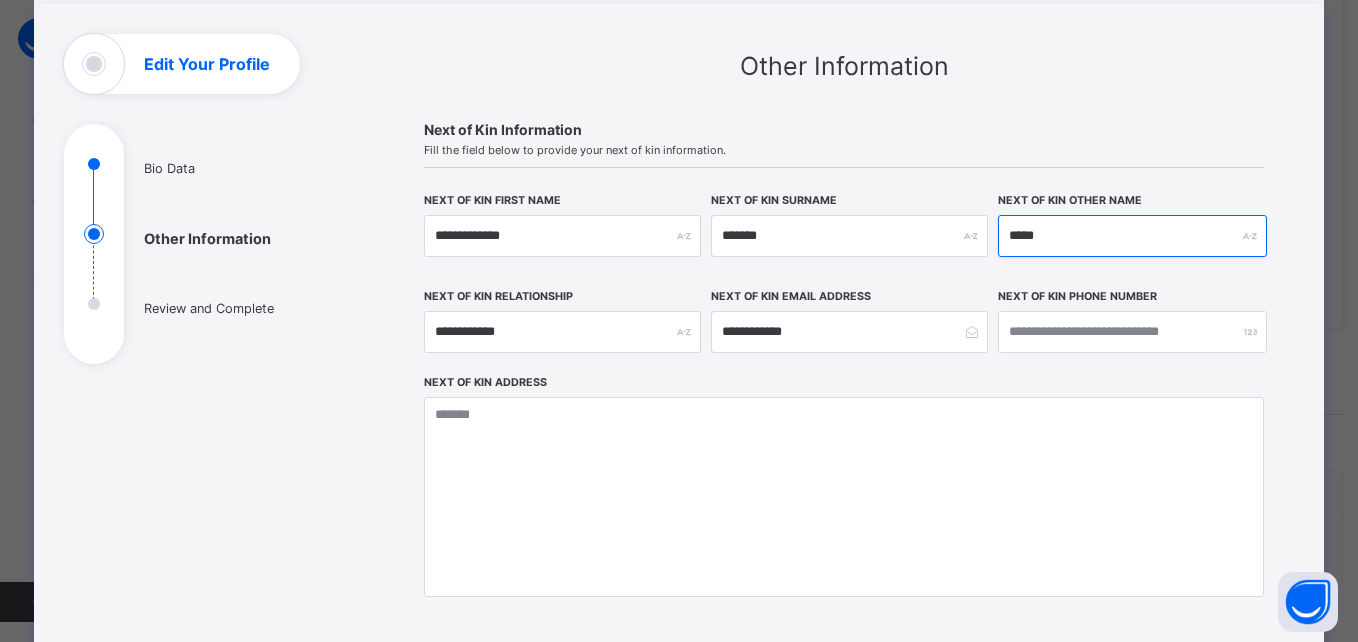 type 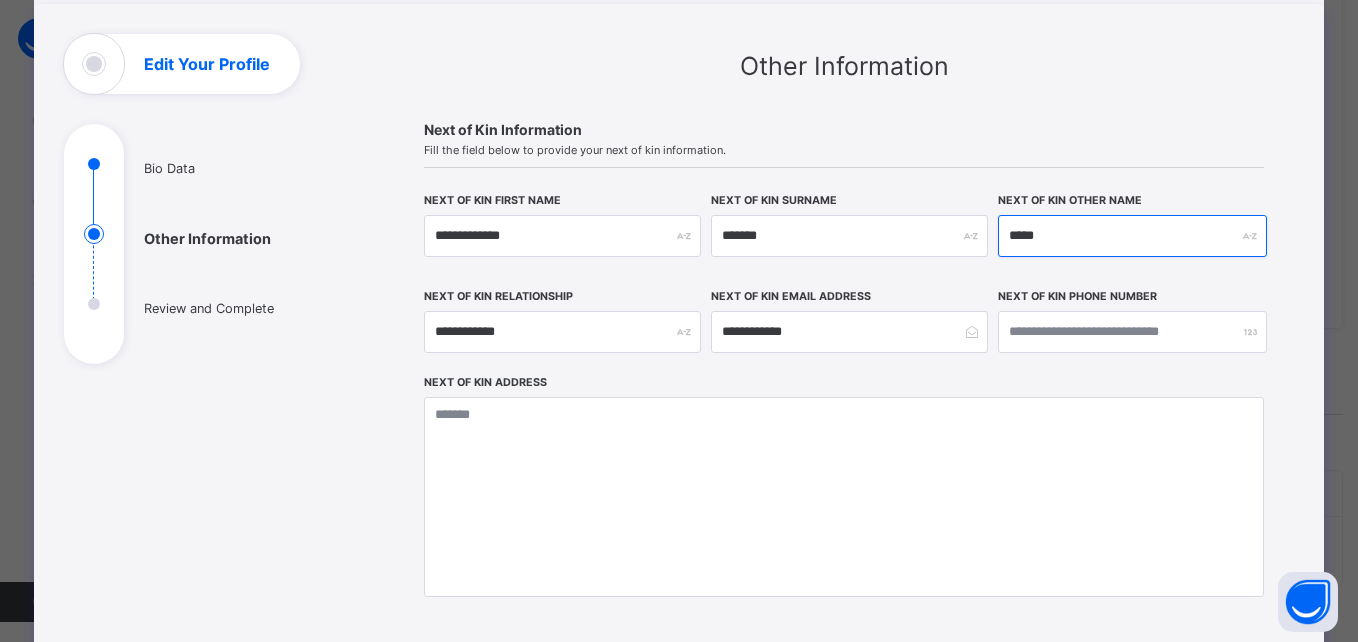 type on "*****" 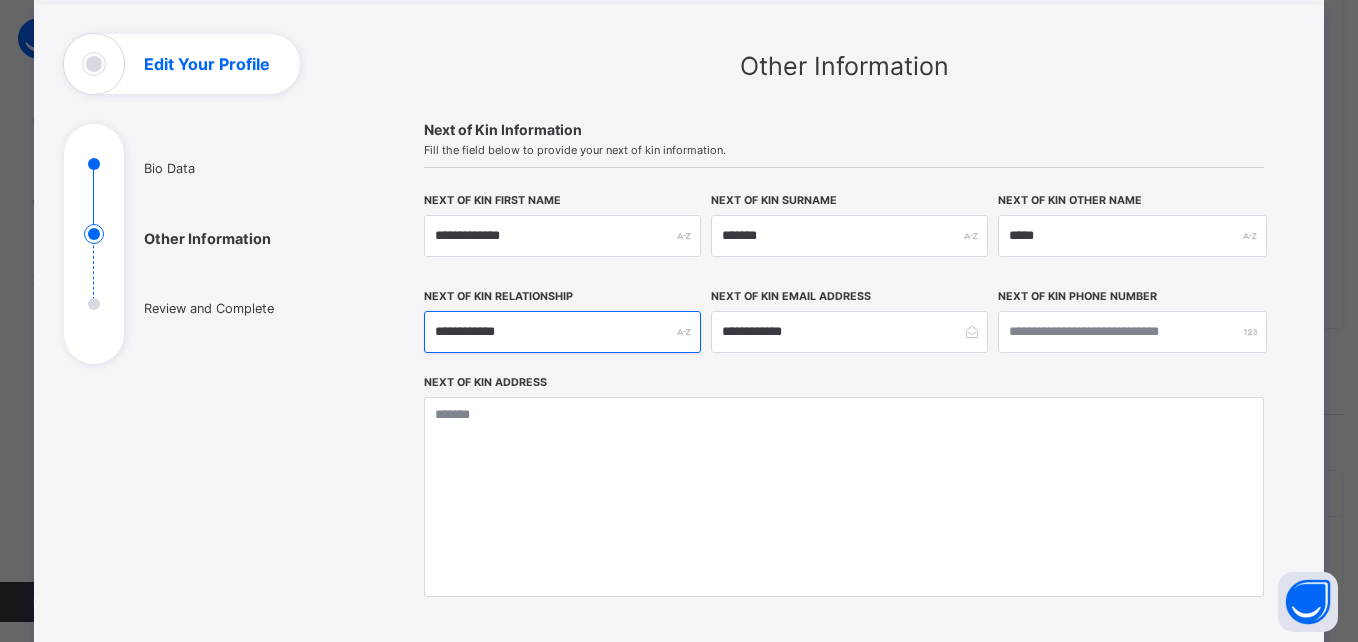 click on "**********" at bounding box center [562, 332] 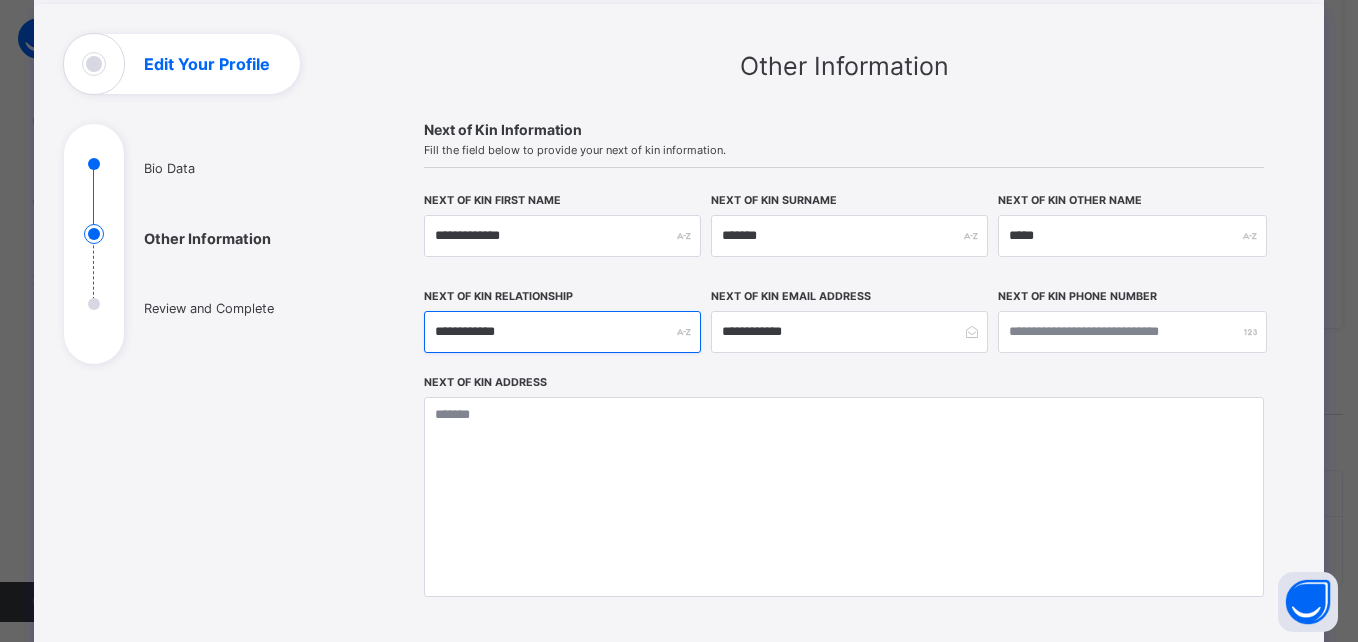 drag, startPoint x: 564, startPoint y: 336, endPoint x: 410, endPoint y: 334, distance: 154.01299 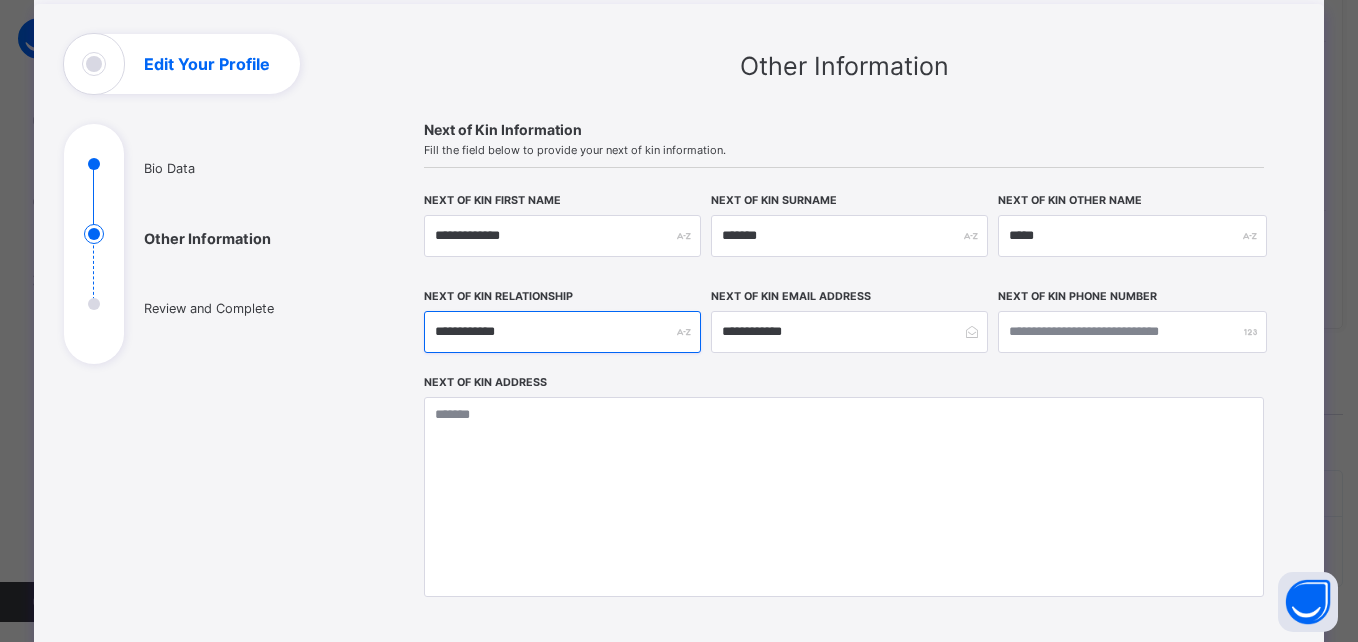 type on "*" 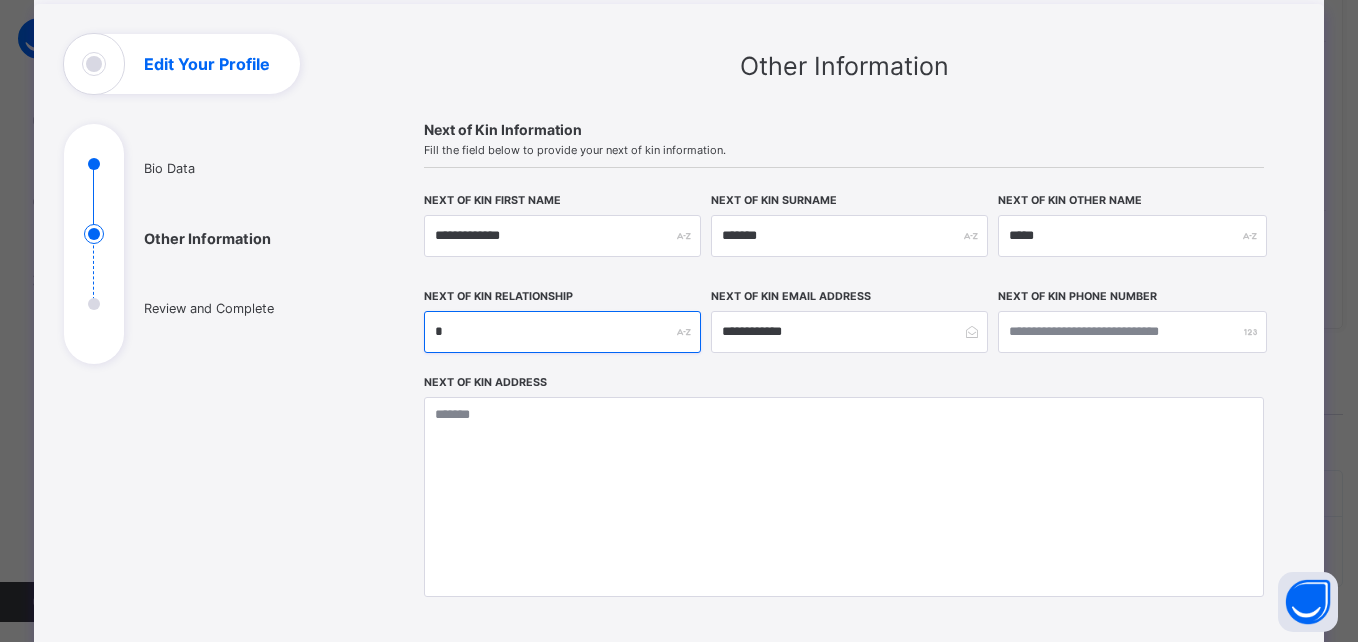 type on "**" 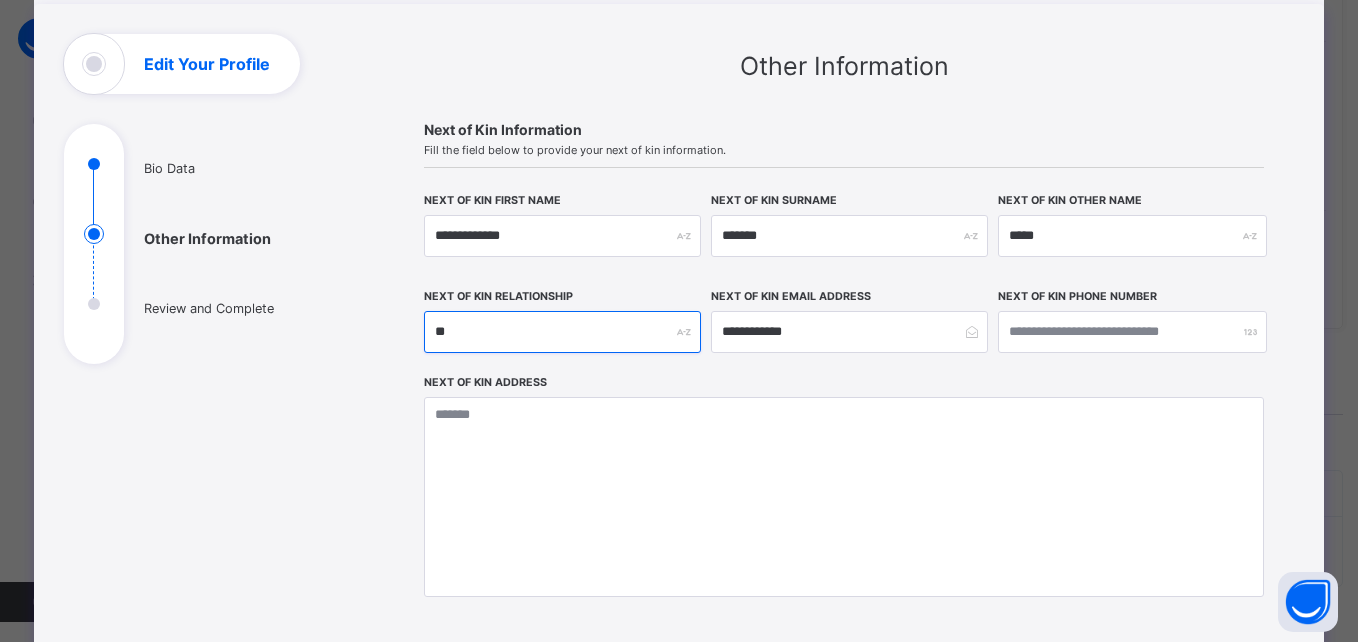 type on "***" 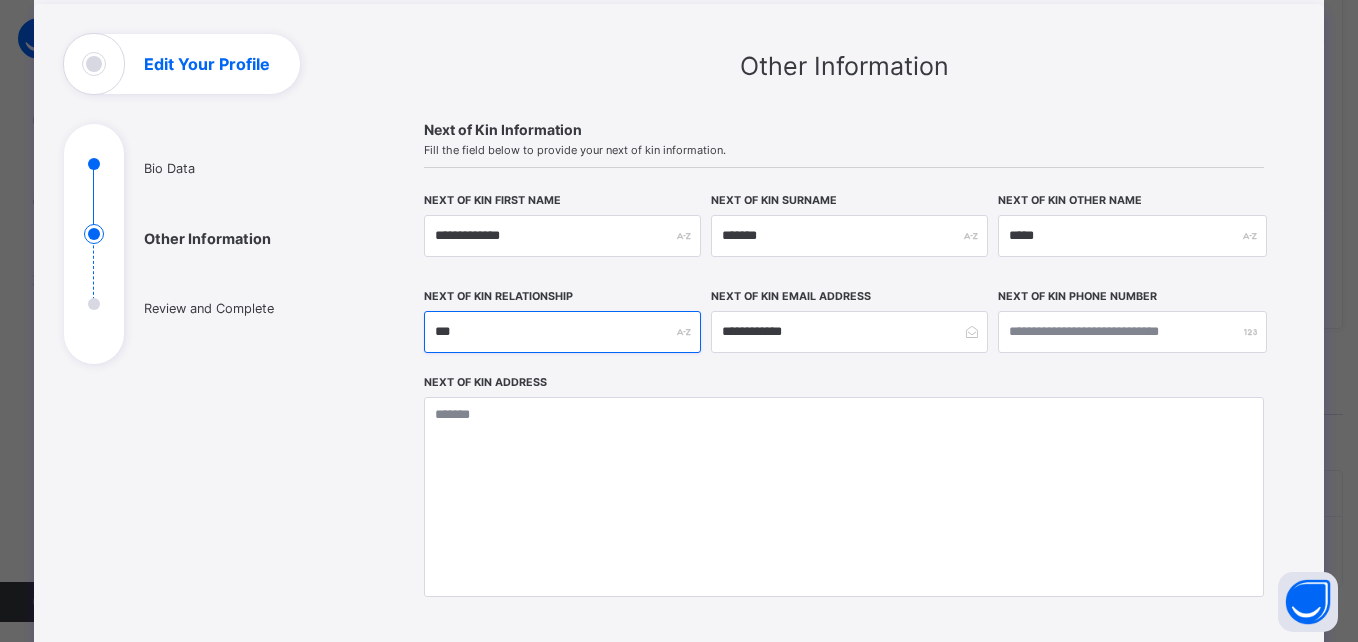 type on "****" 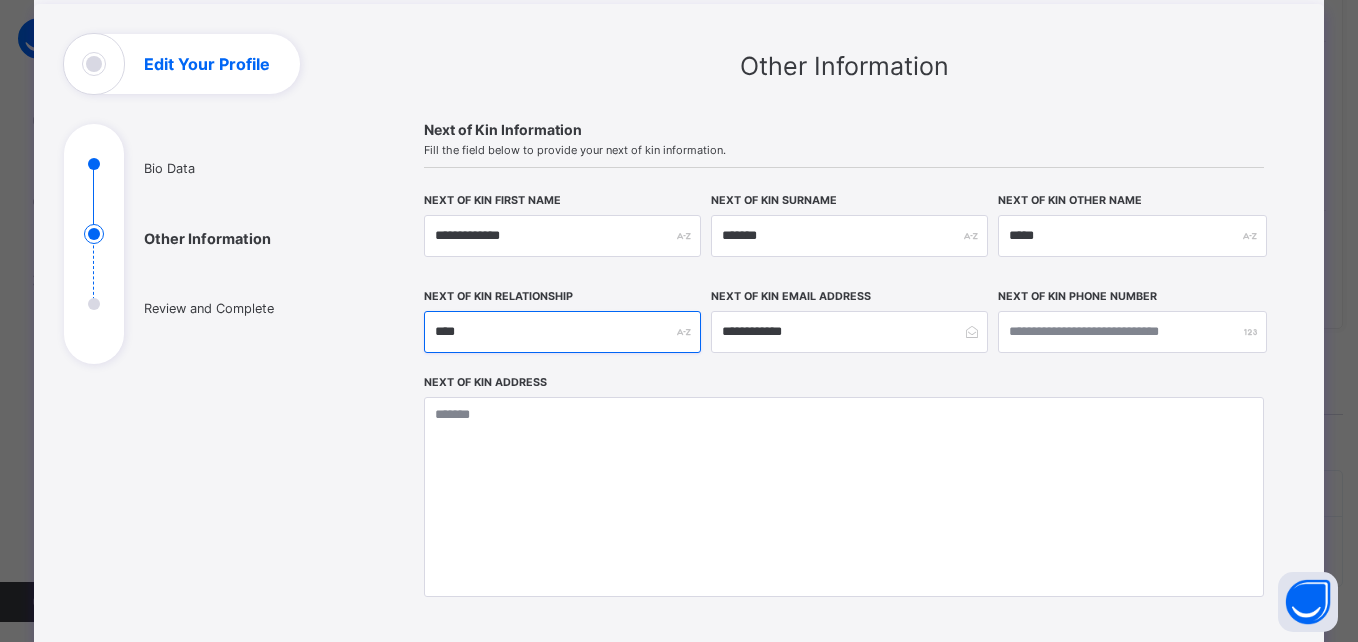 type on "*****" 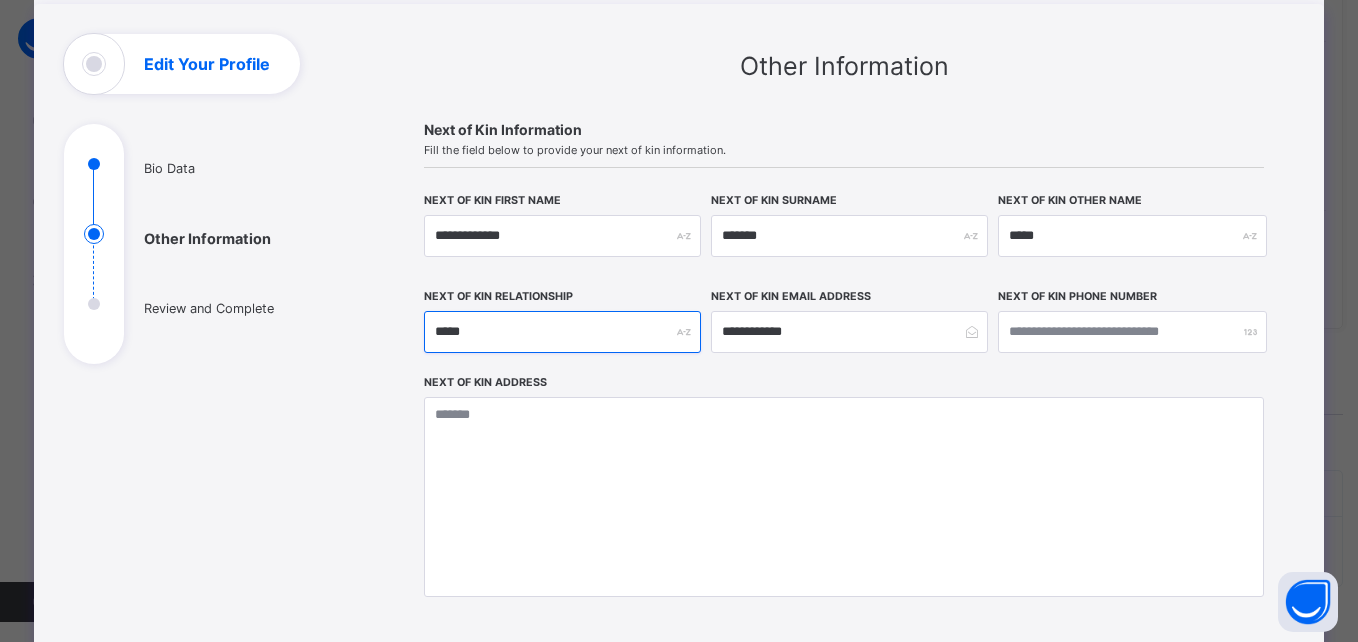 type on "******" 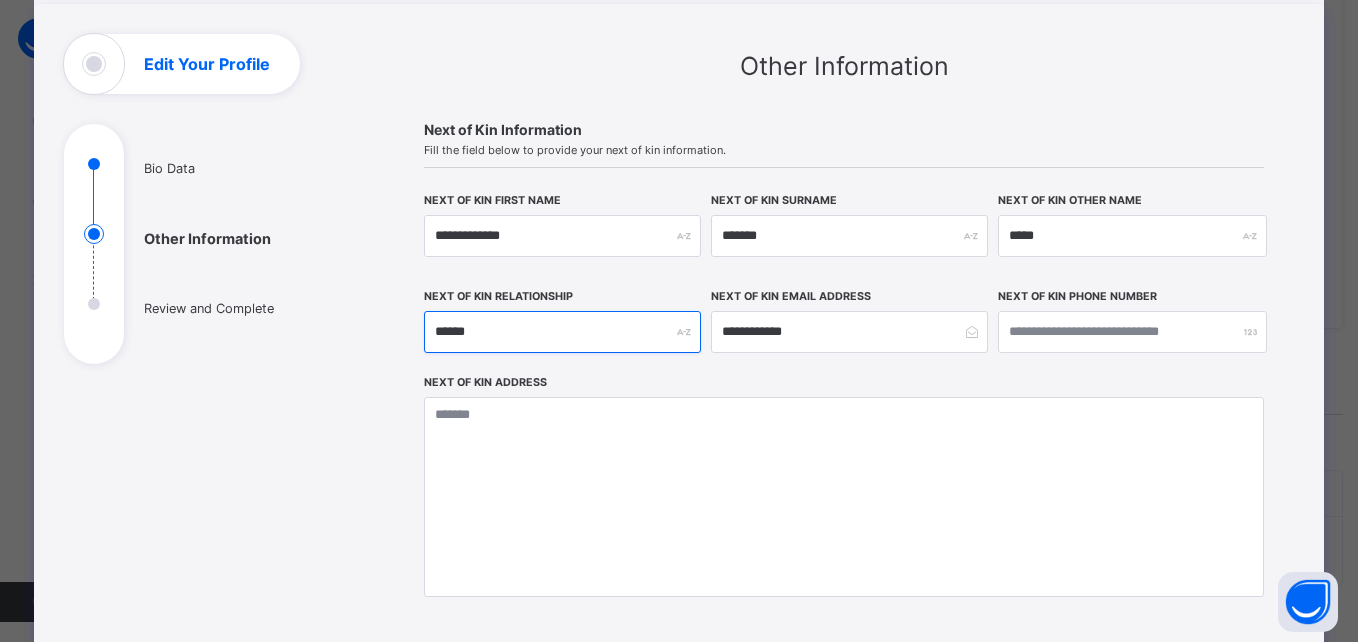 type on "*******" 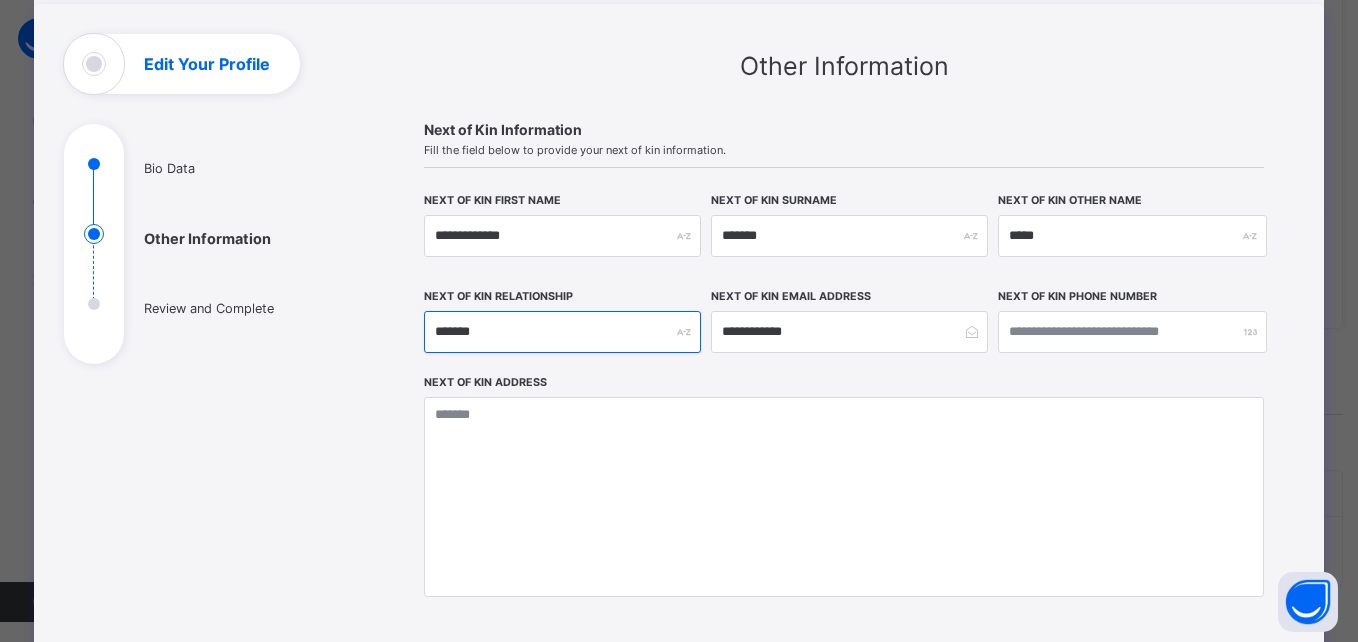 type on "*******" 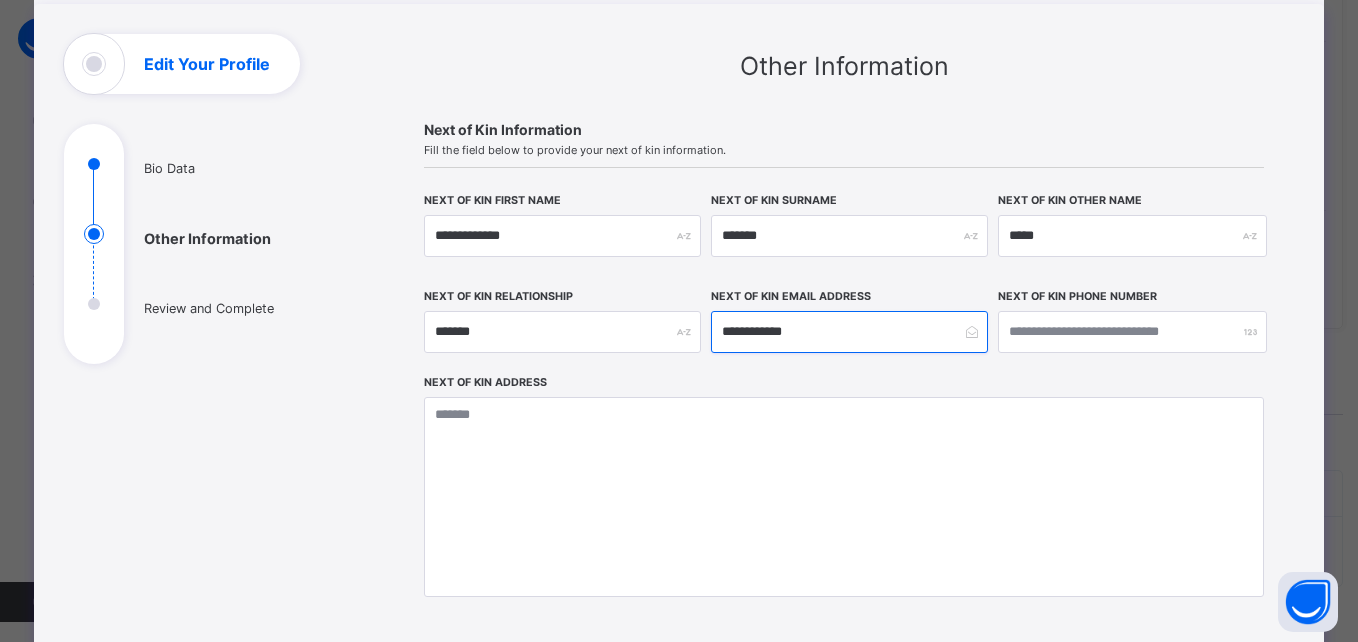 click on "**********" at bounding box center (849, 332) 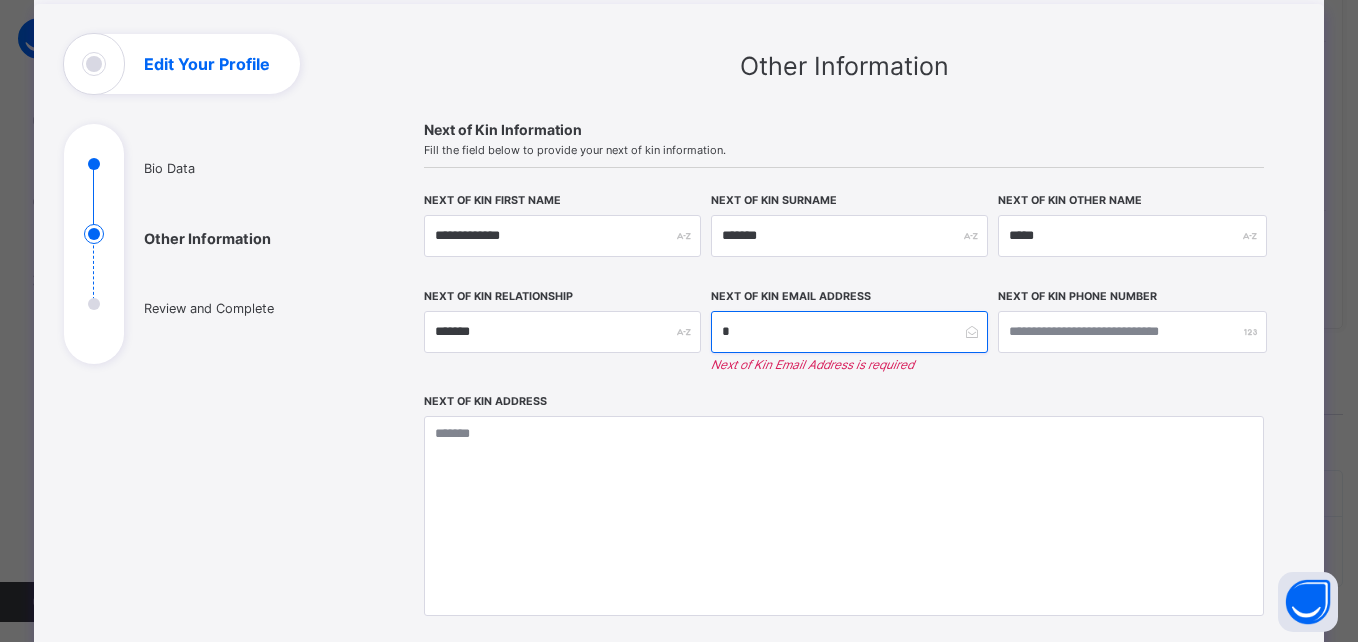 type on "**" 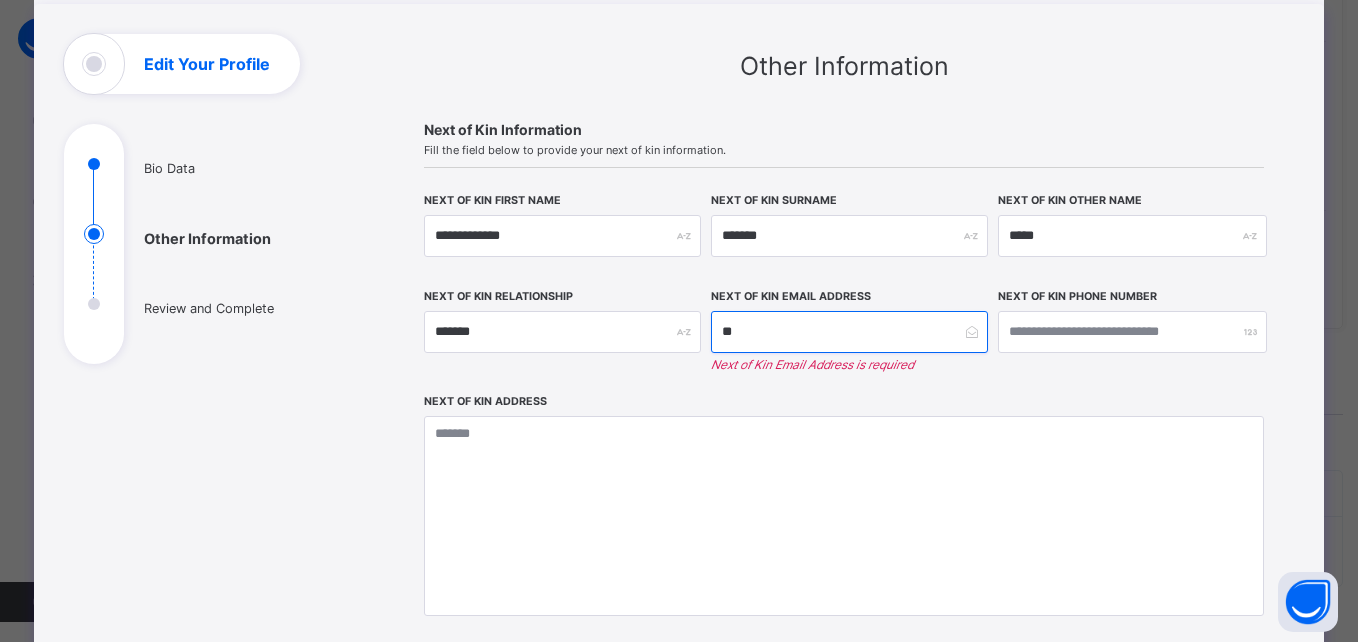 type on "***" 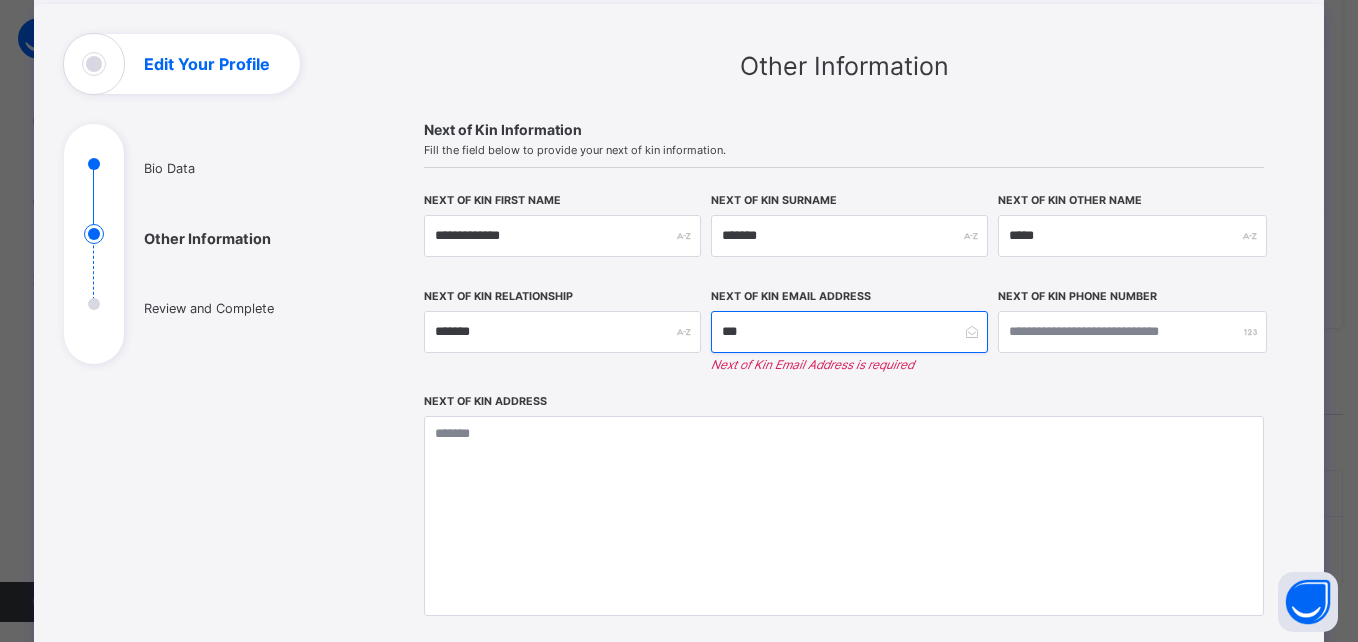 type on "****" 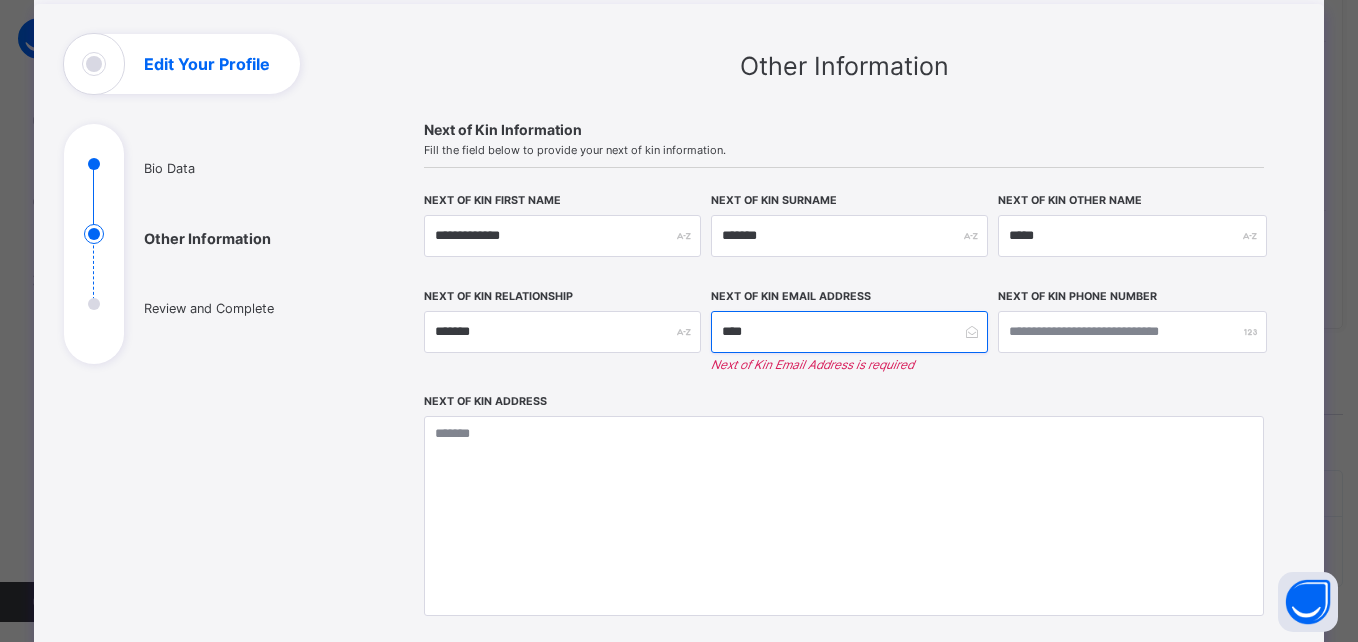 type on "***" 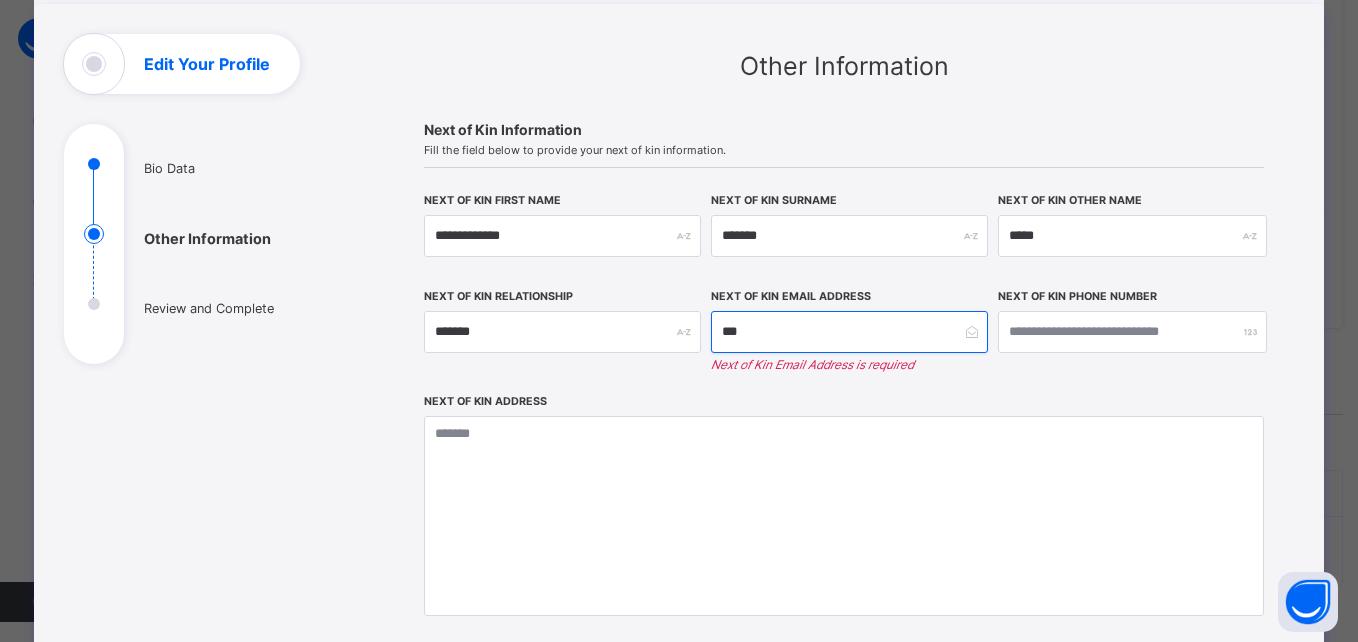 type on "**" 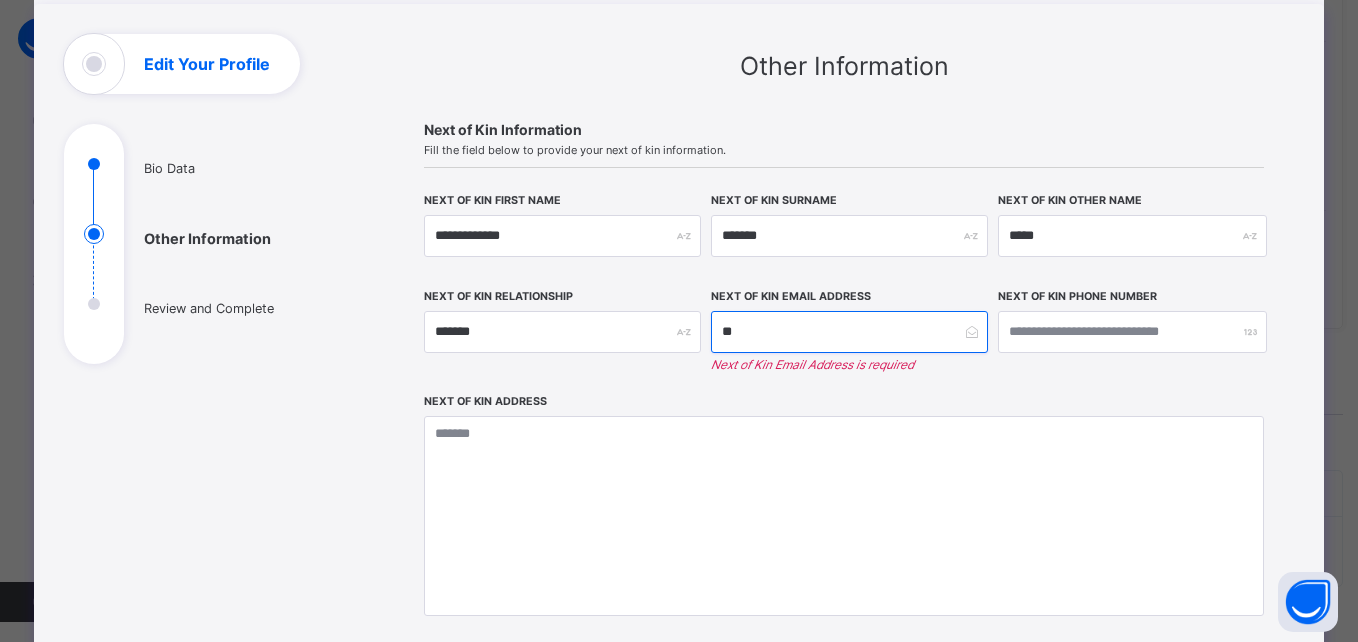 type on "***" 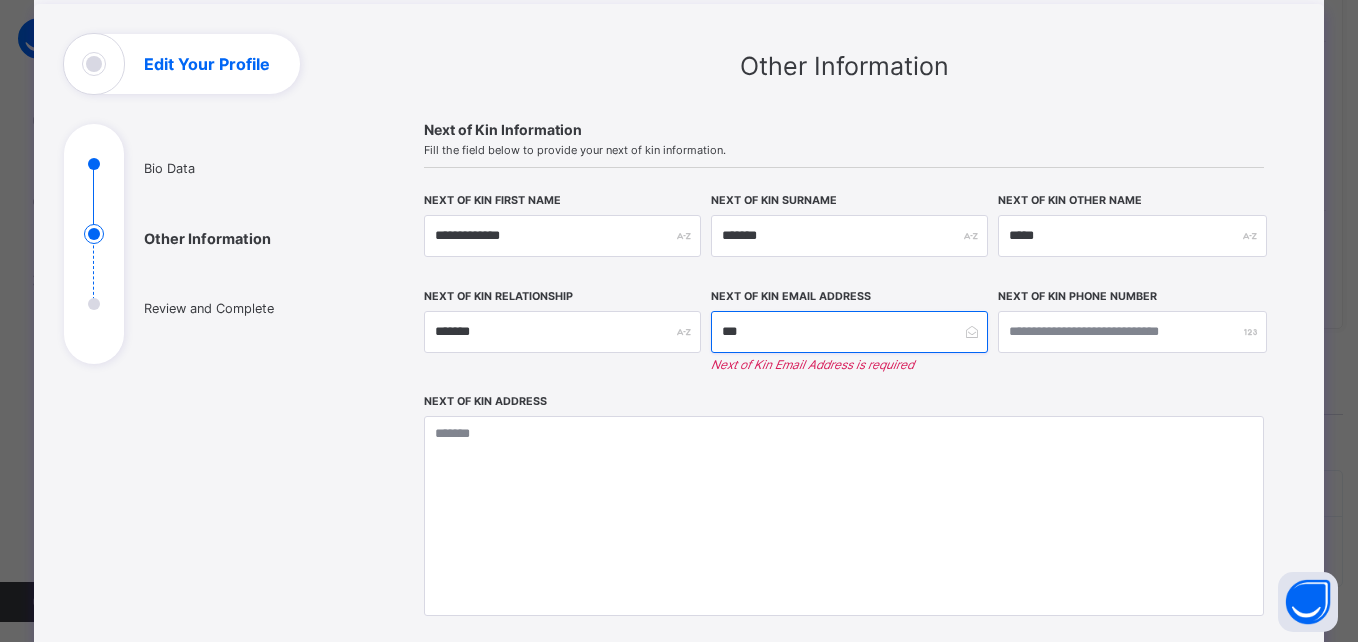 type on "****" 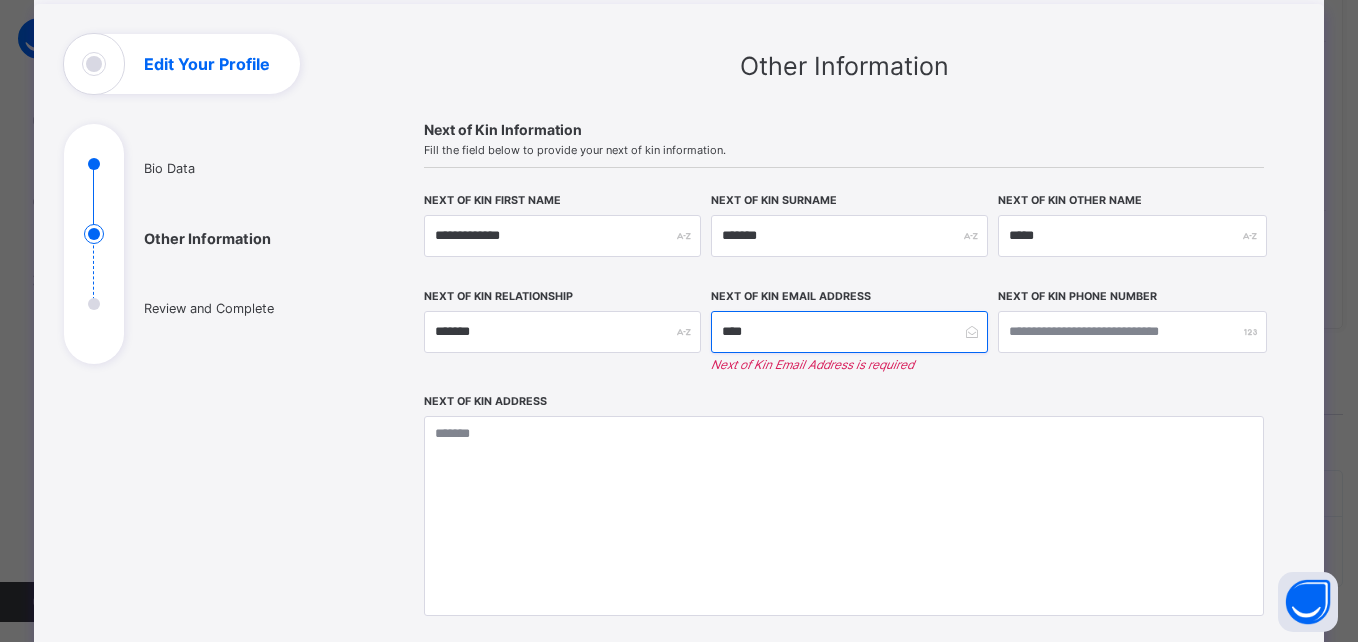type on "*****" 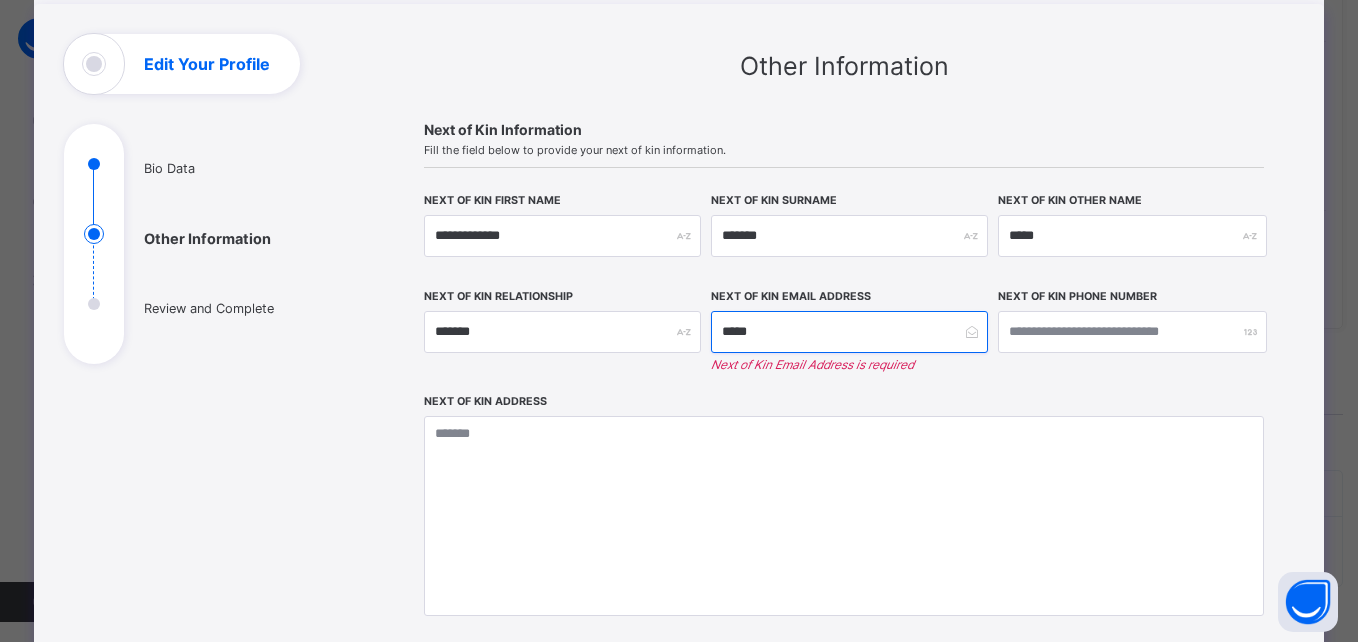 type on "******" 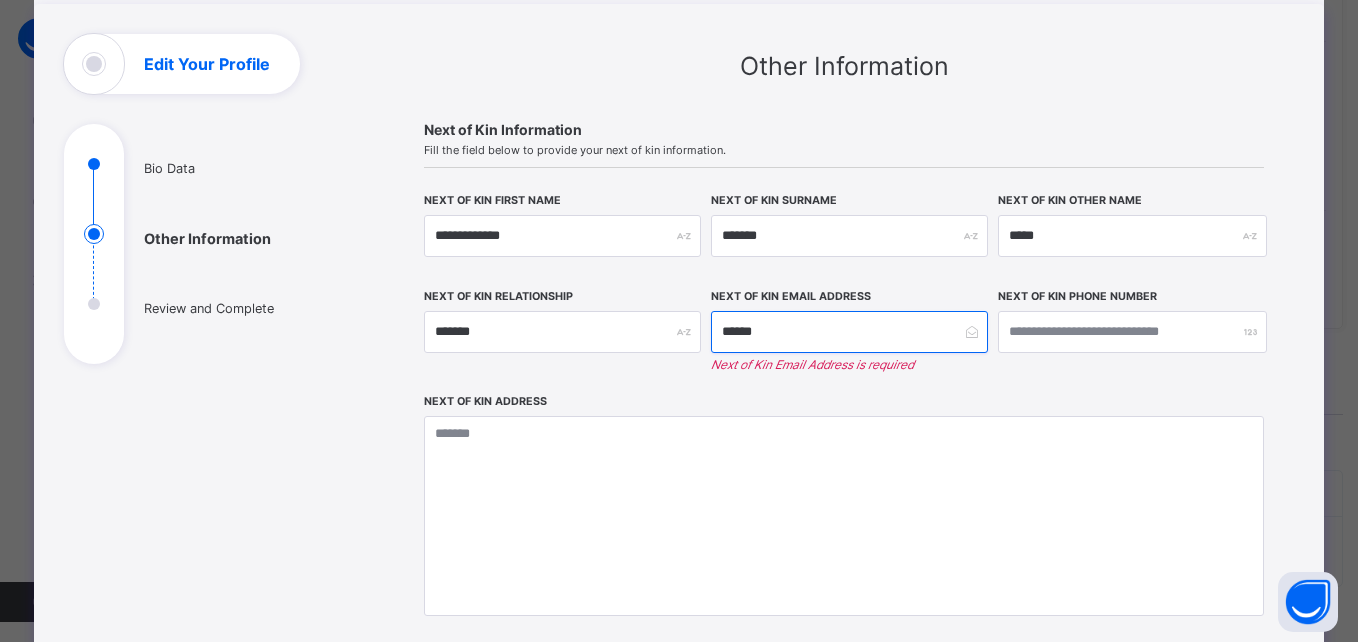 type on "*******" 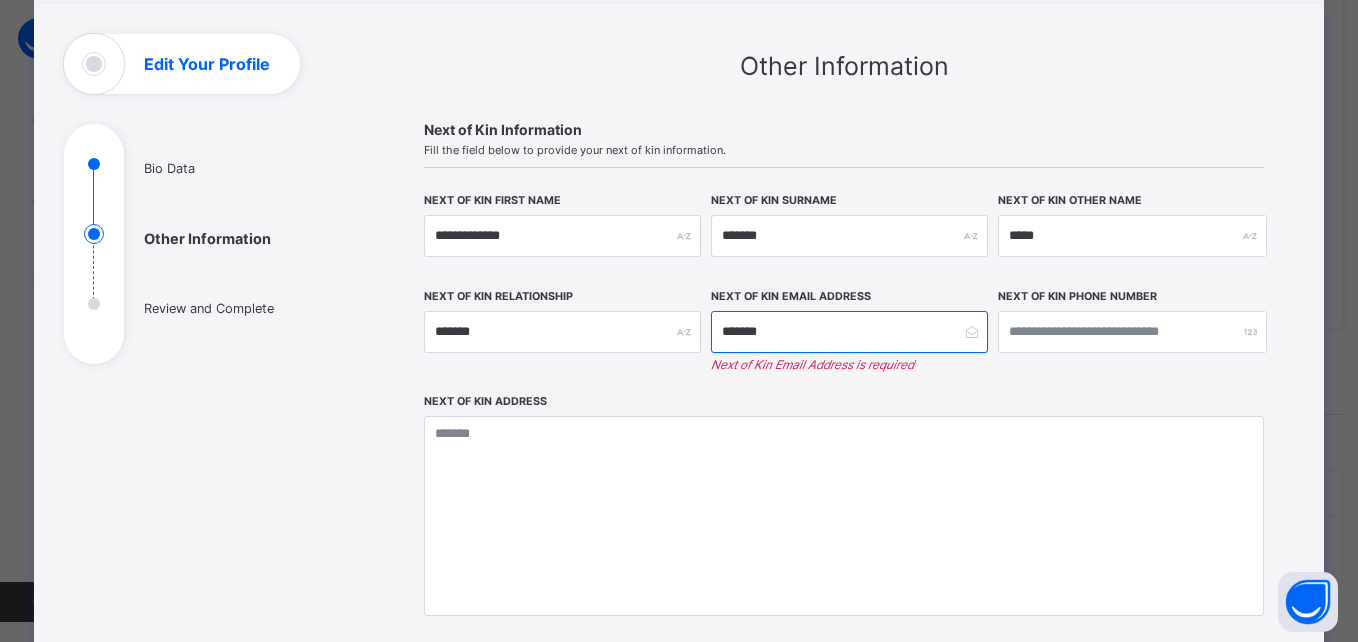 type 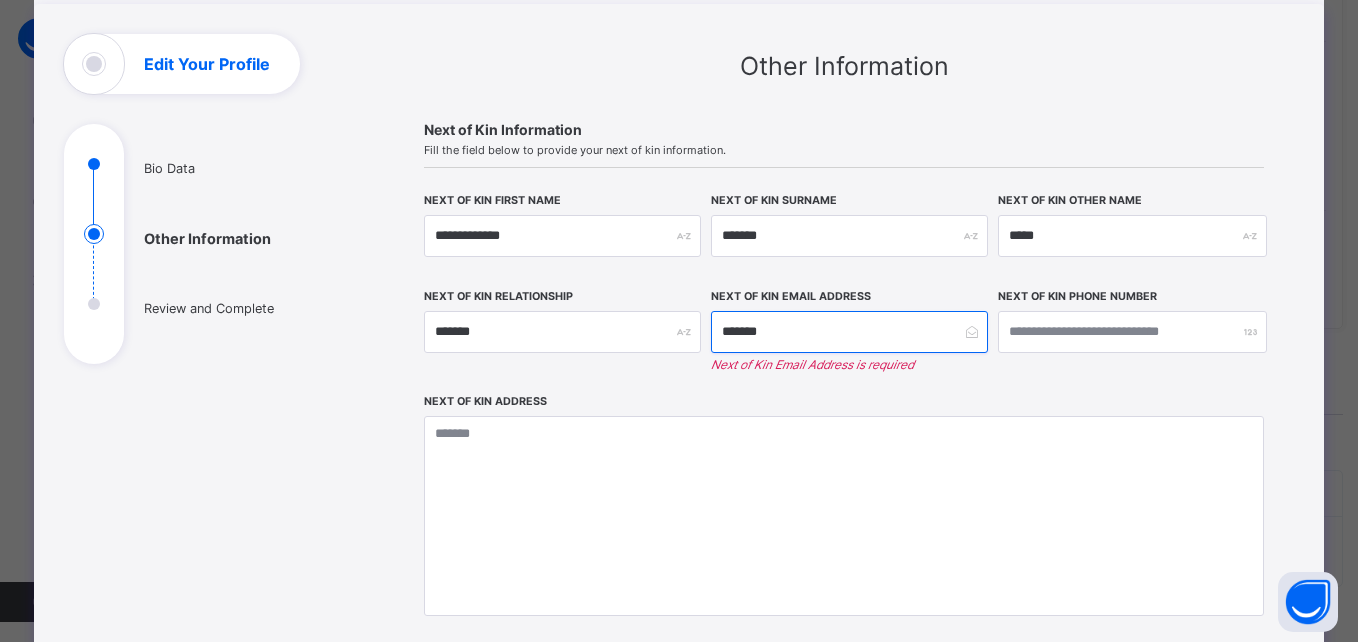 type on "********" 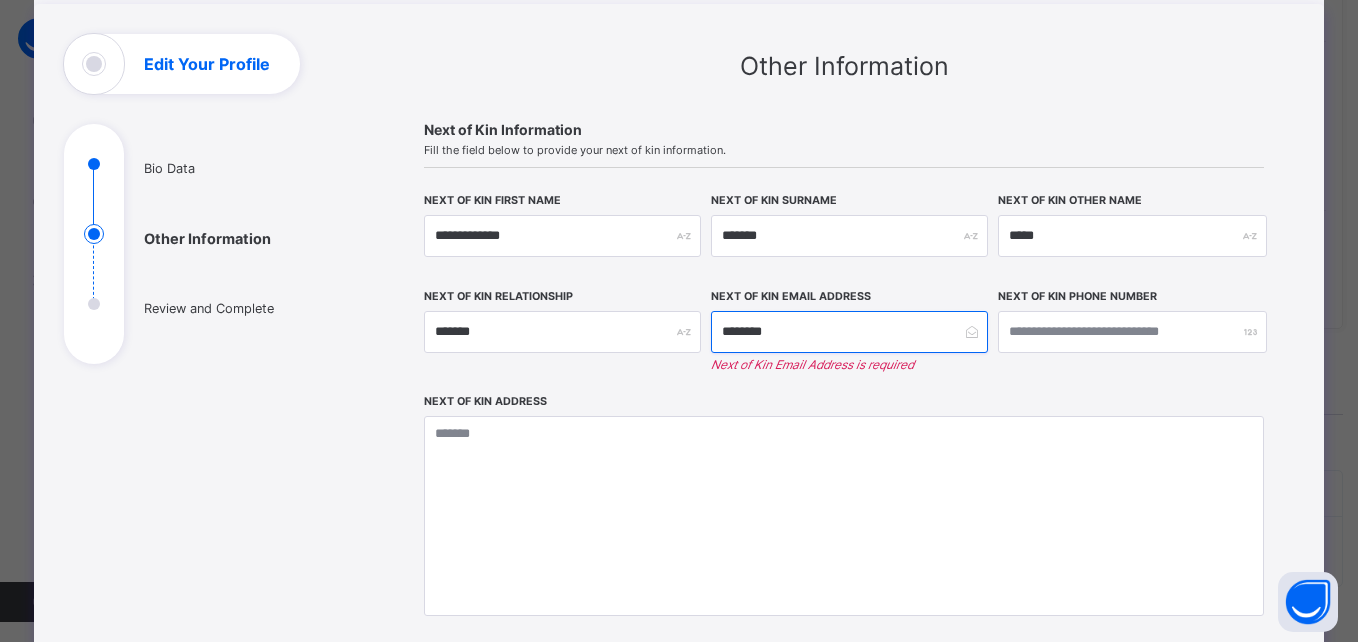type 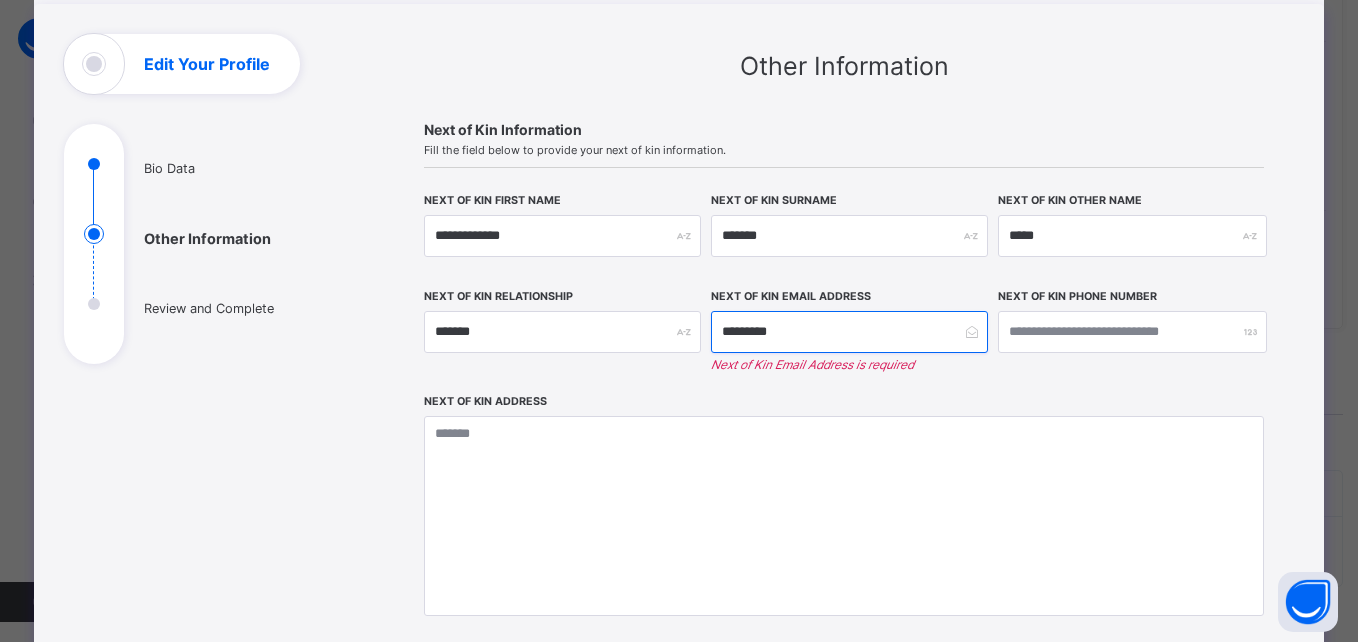 type on "**********" 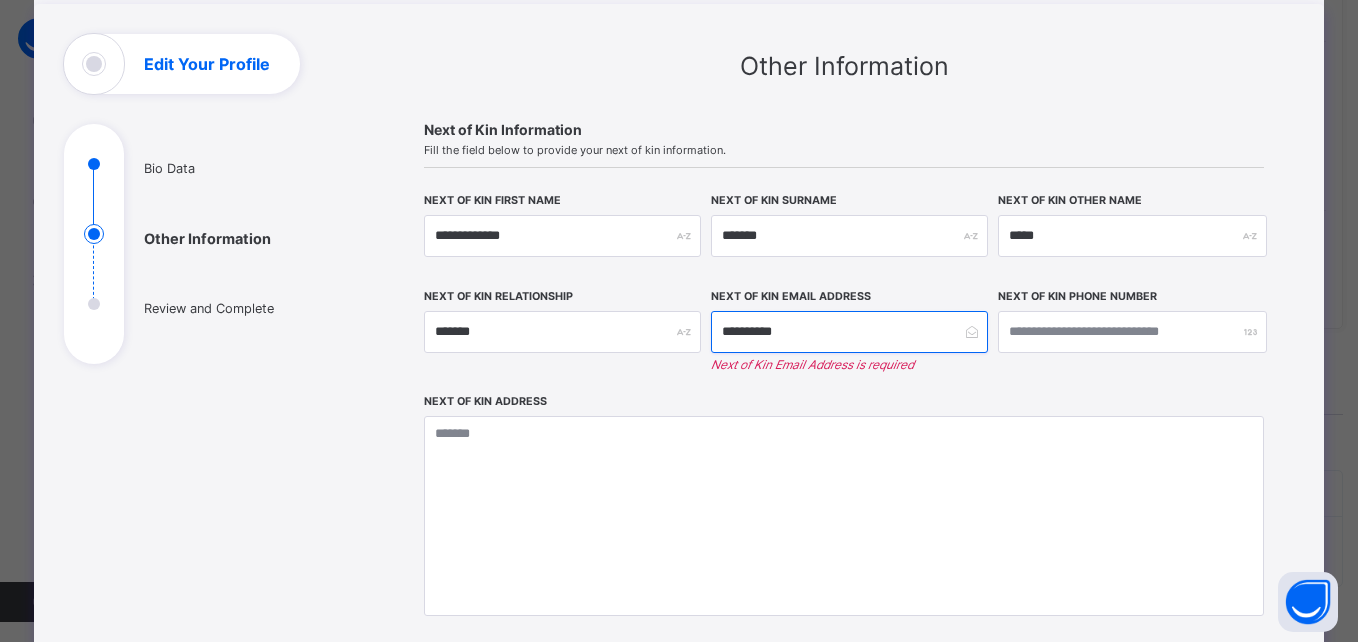 type 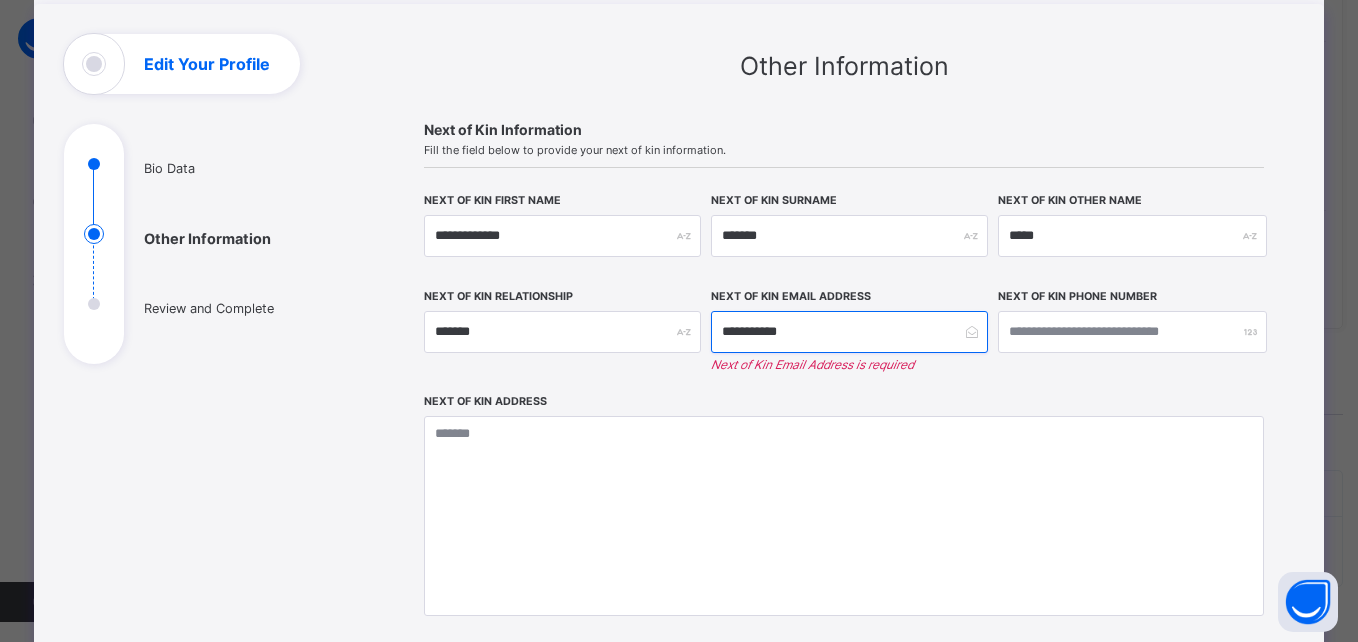 type on "**********" 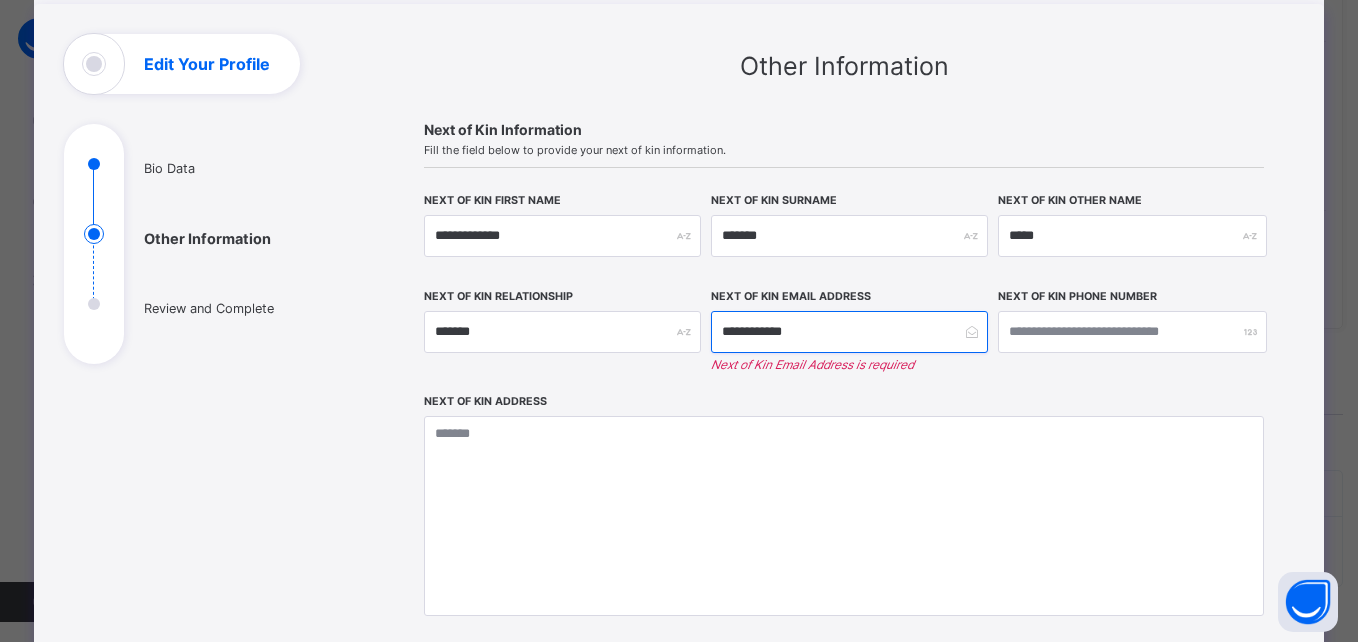 type on "**********" 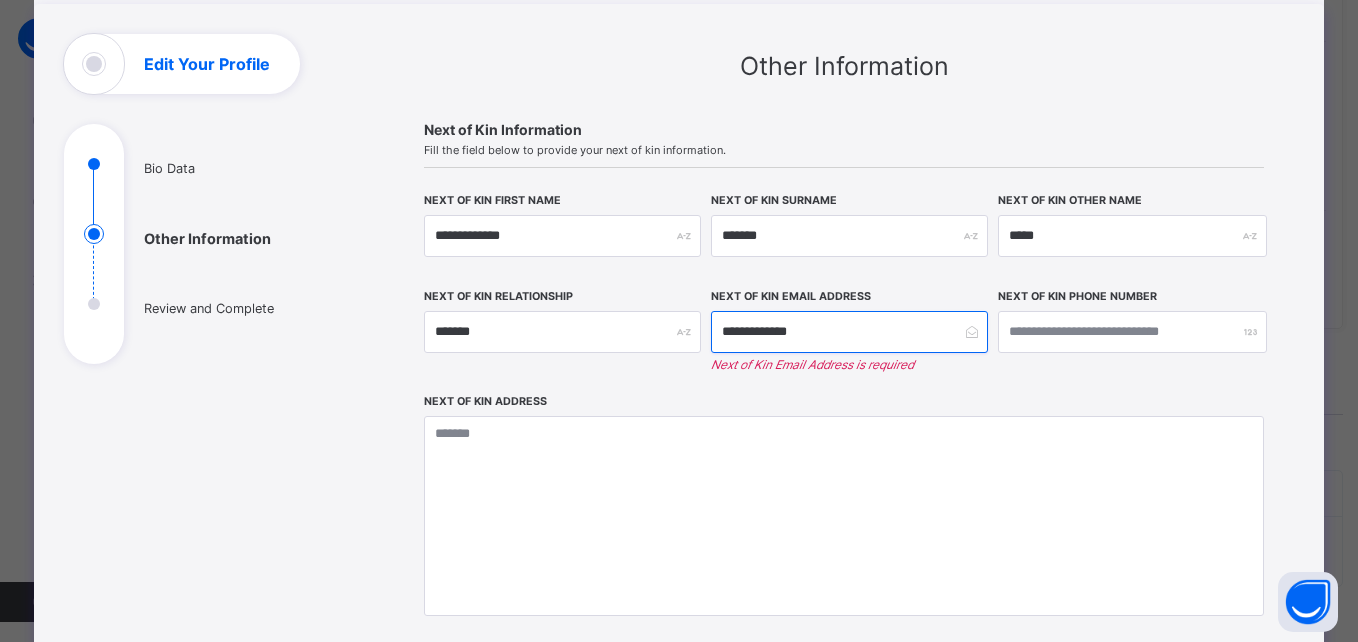 type on "**********" 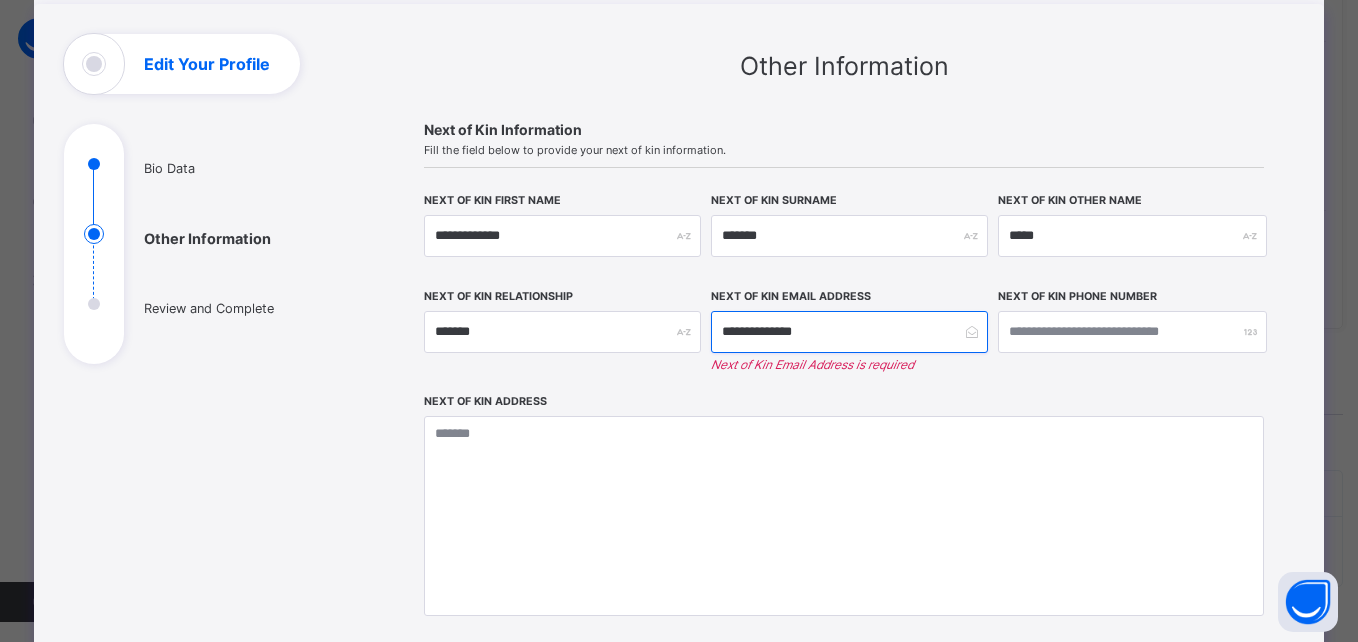 type on "**********" 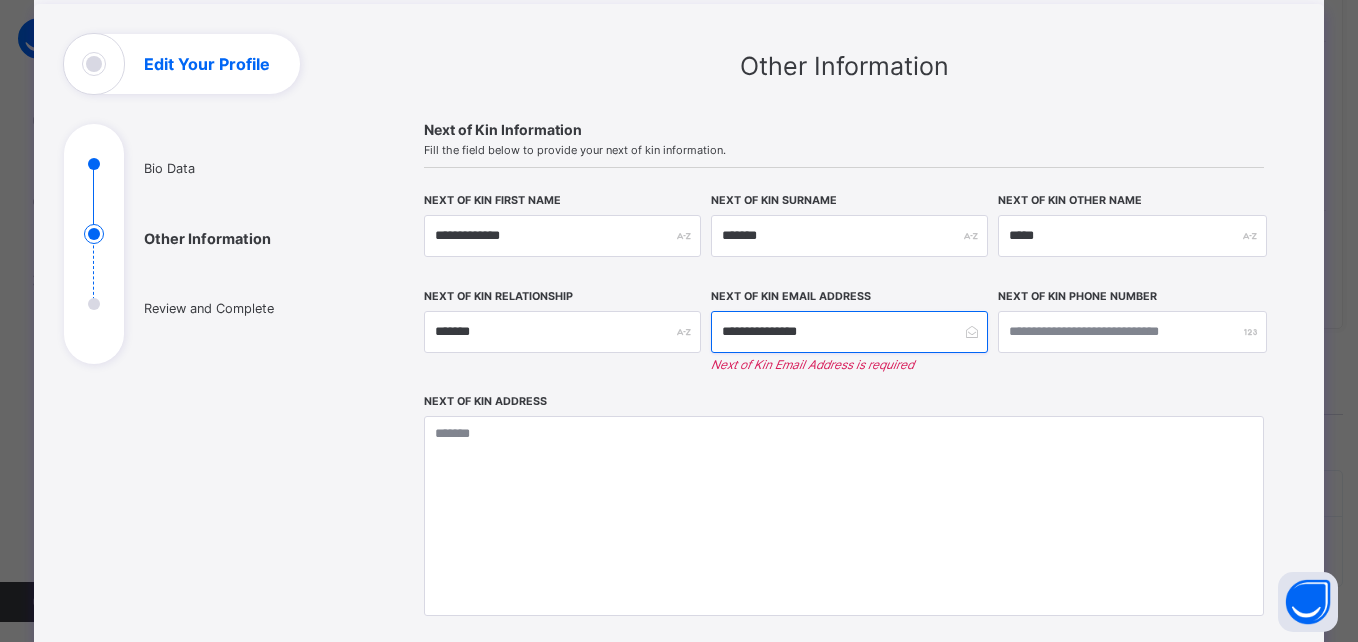 type on "**********" 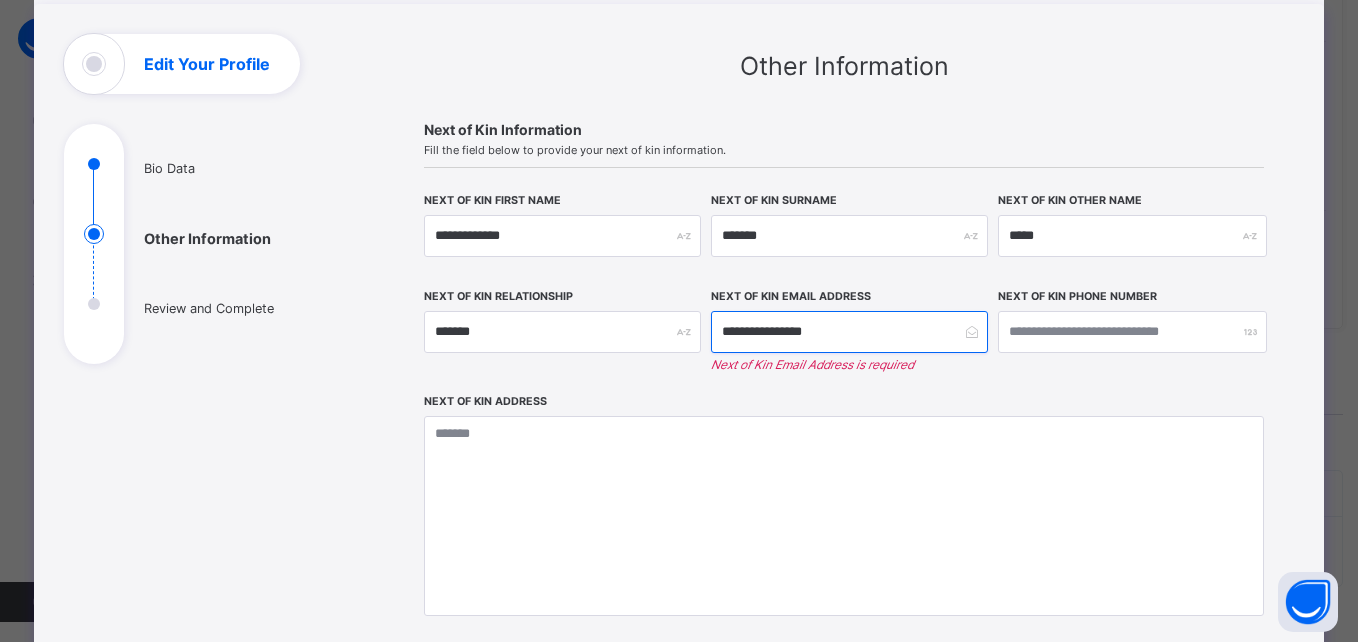 type on "**********" 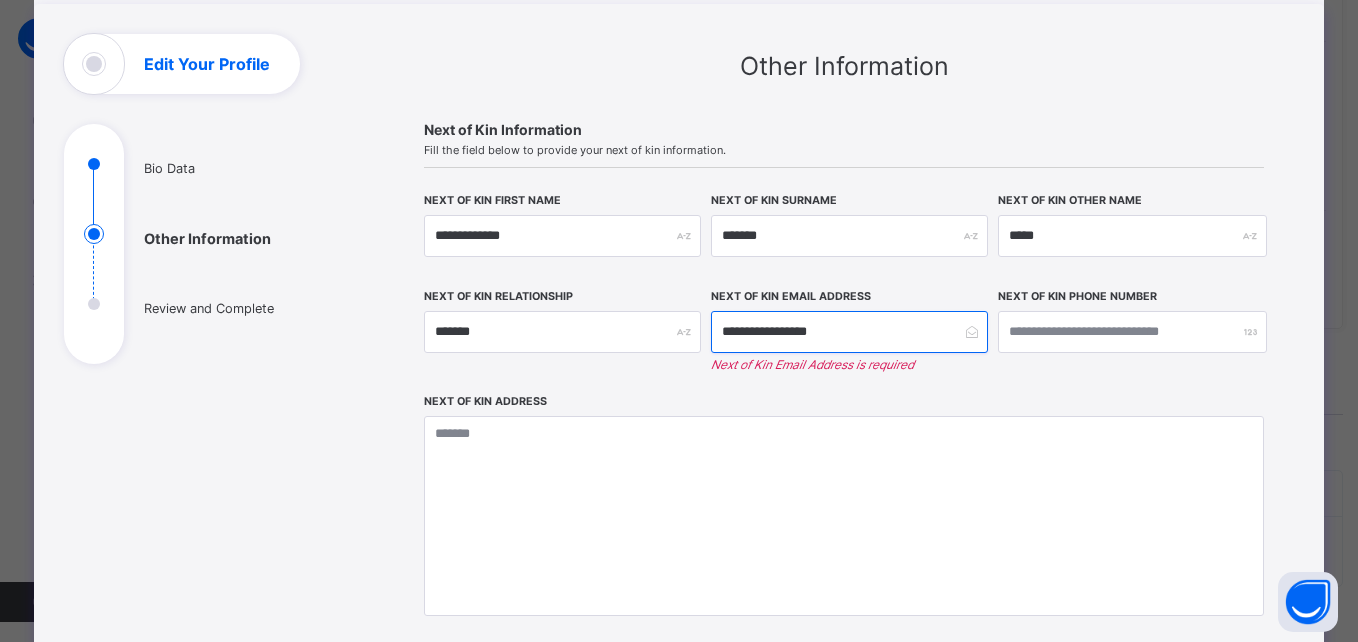 type on "**********" 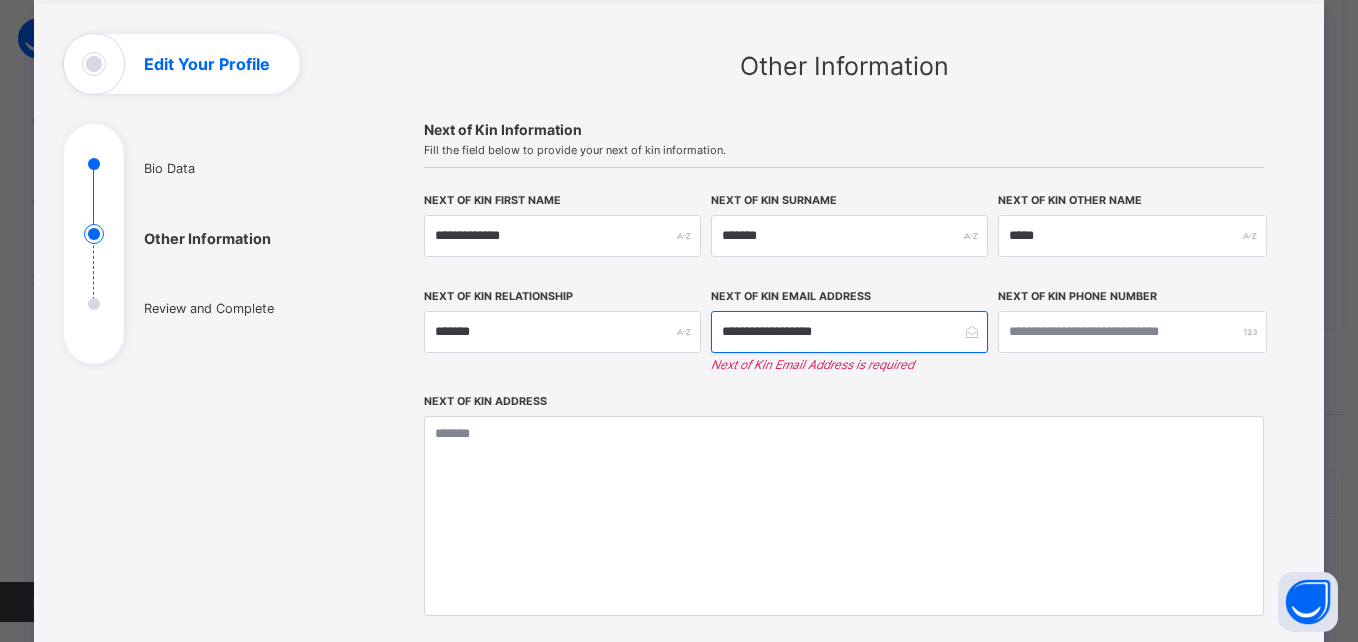 type on "**********" 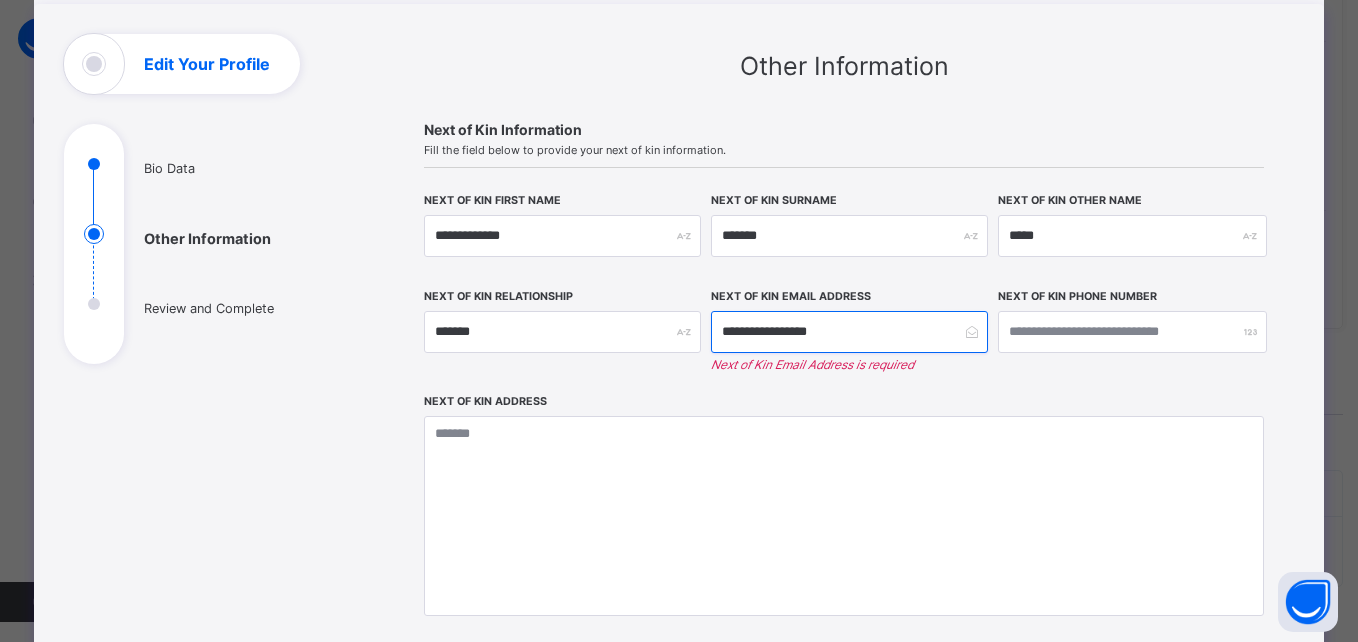 type on "**********" 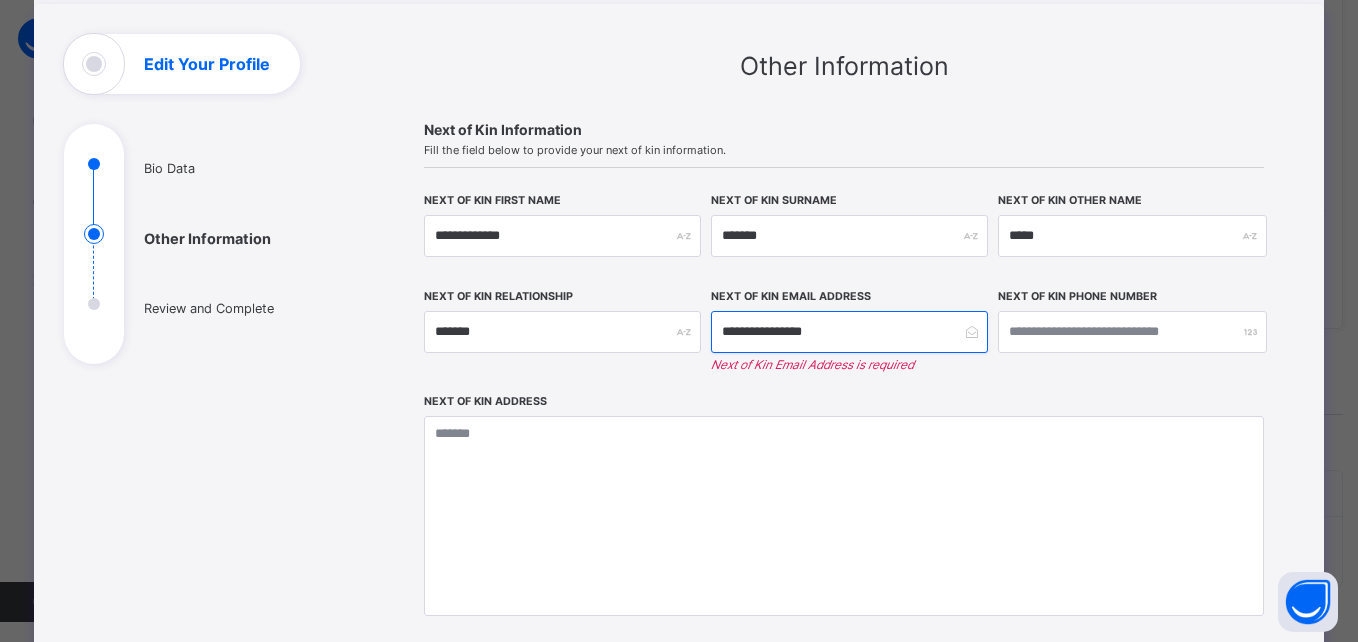 type on "**********" 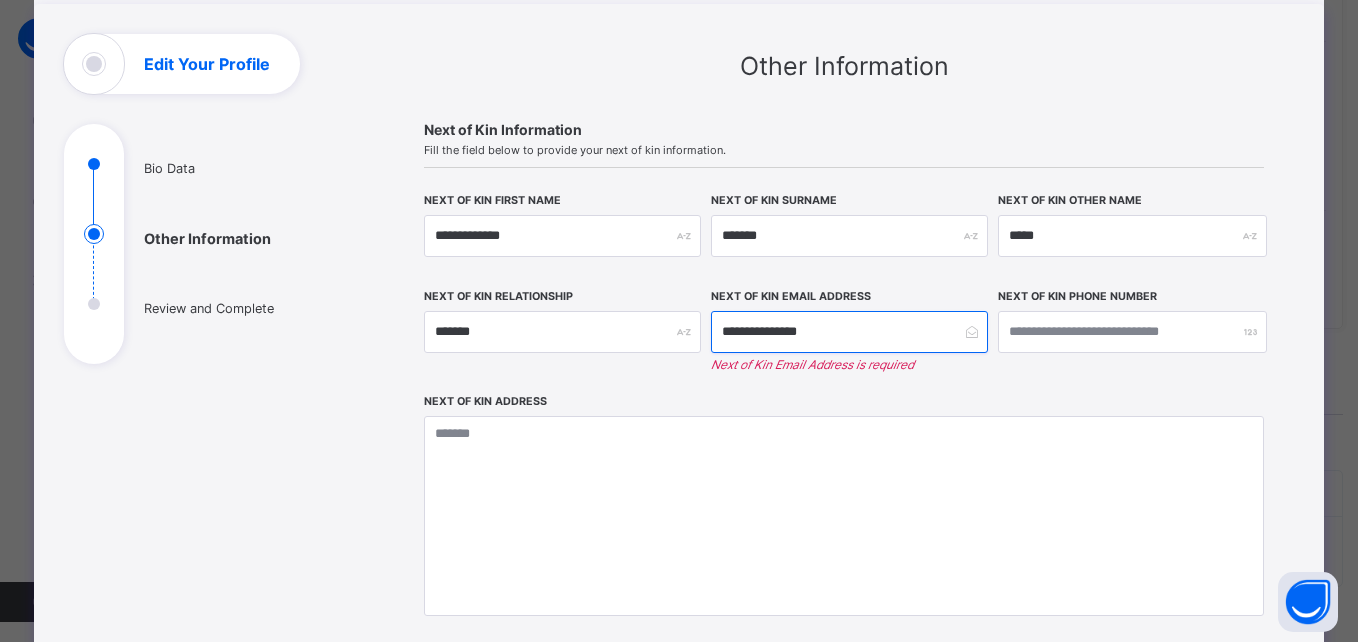 type on "**********" 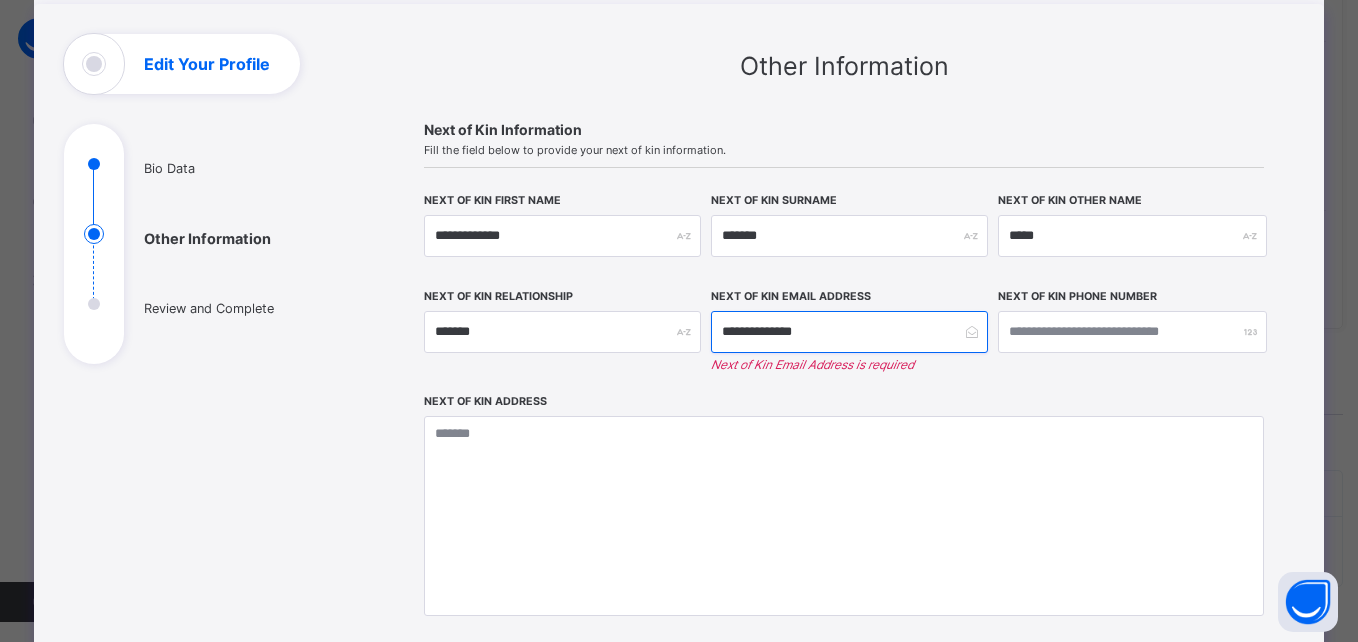 type on "**********" 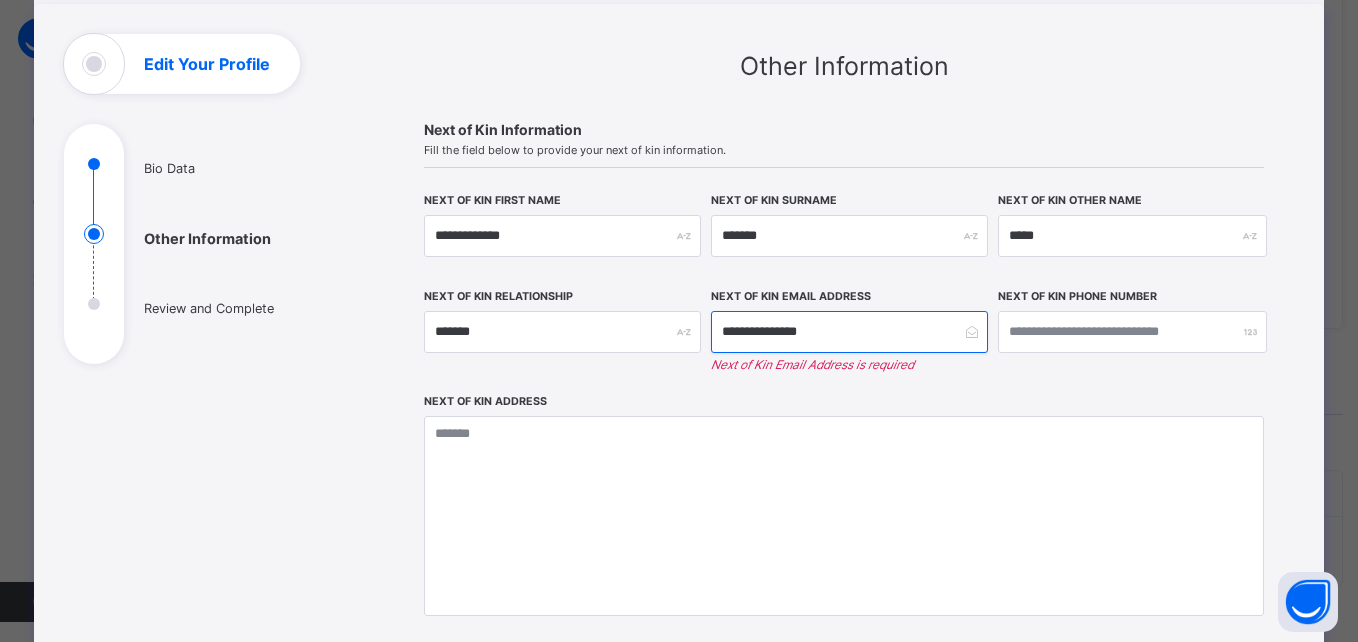 type on "**********" 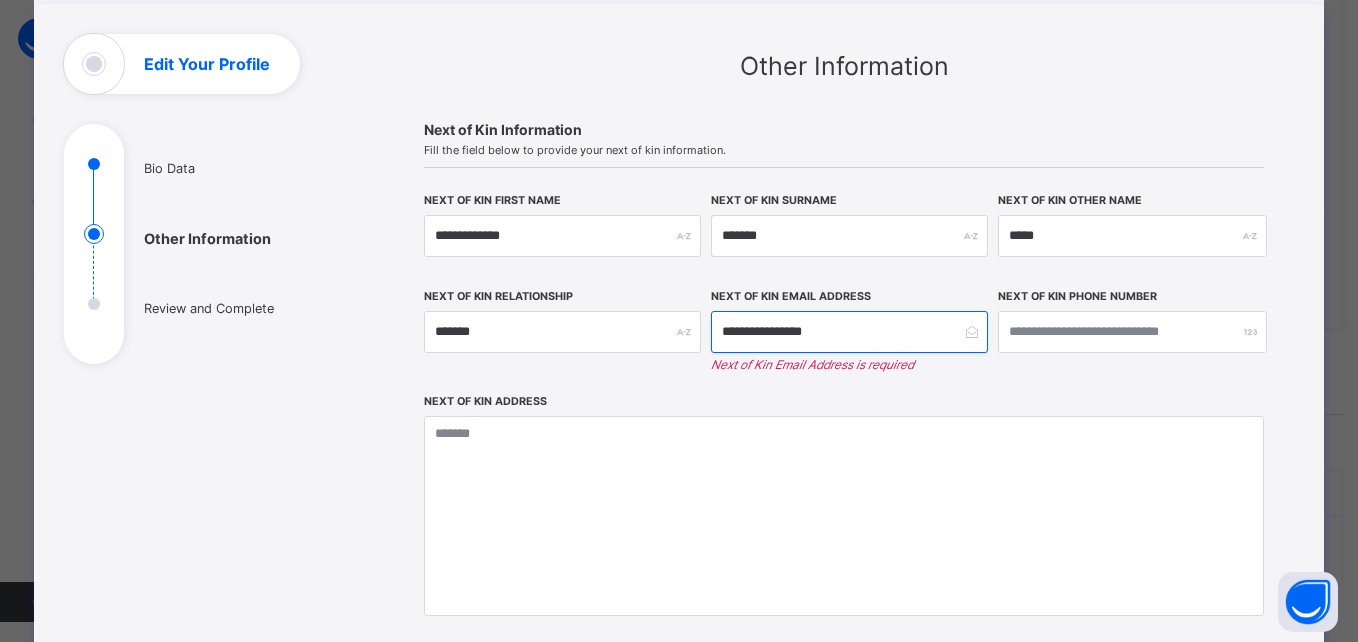 type on "**********" 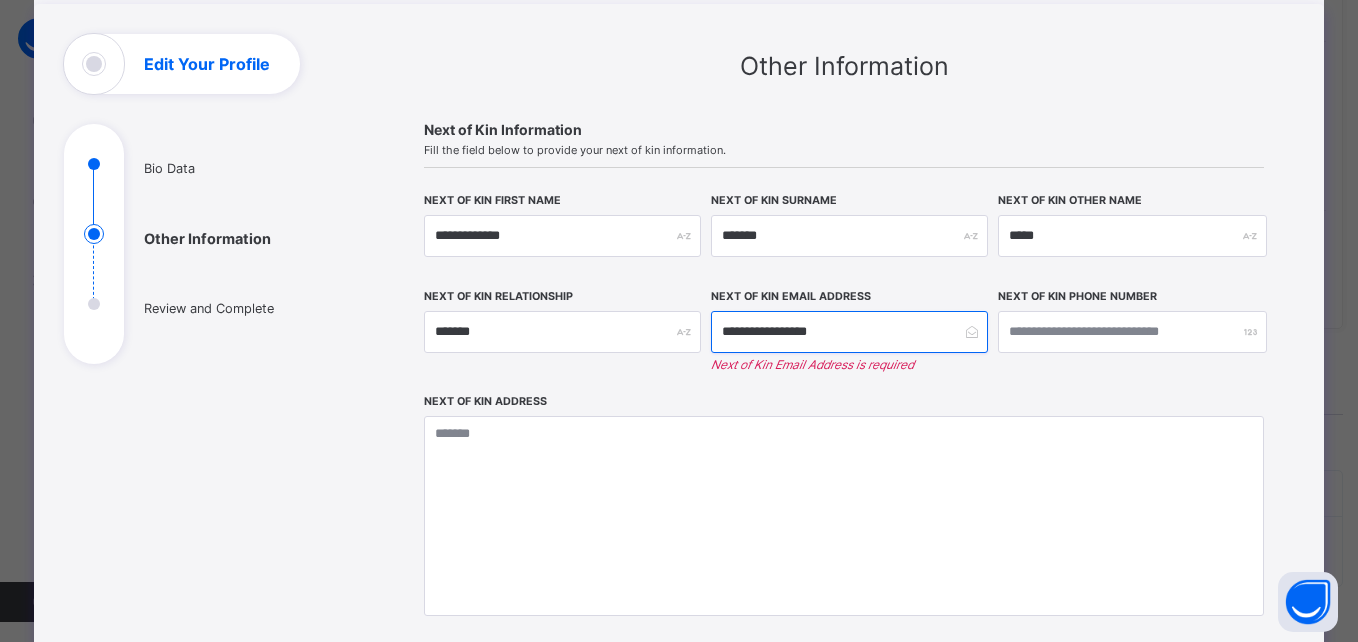 type 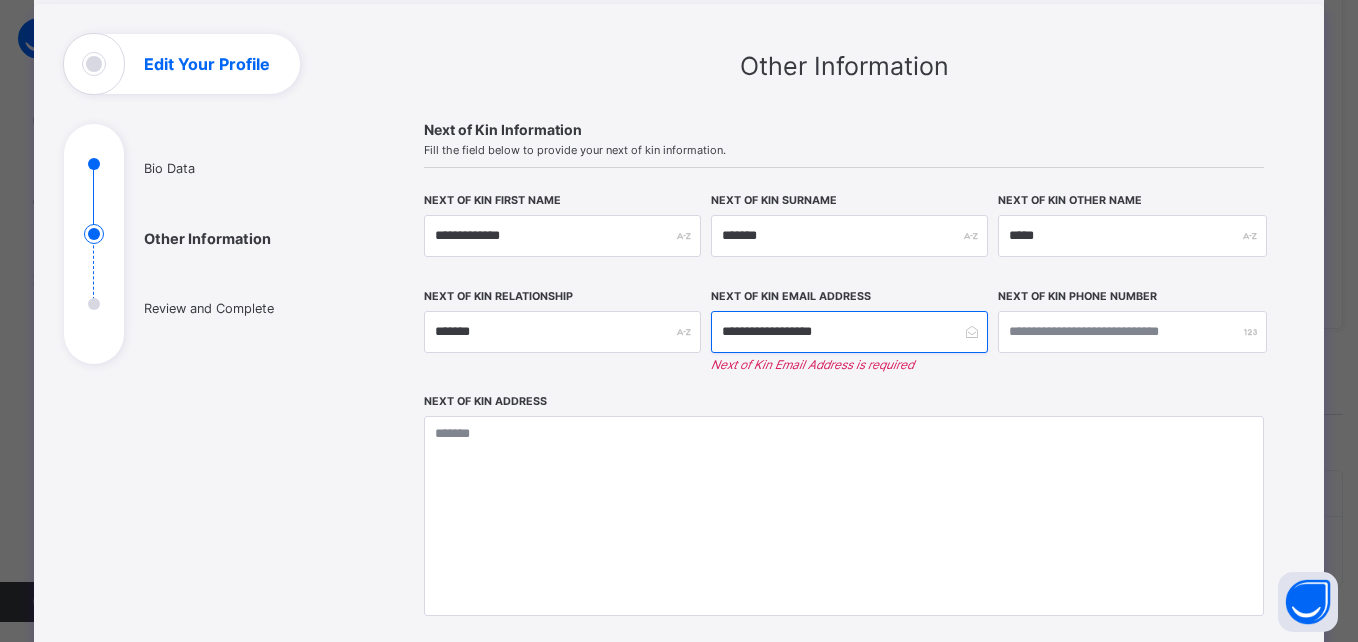 type on "**********" 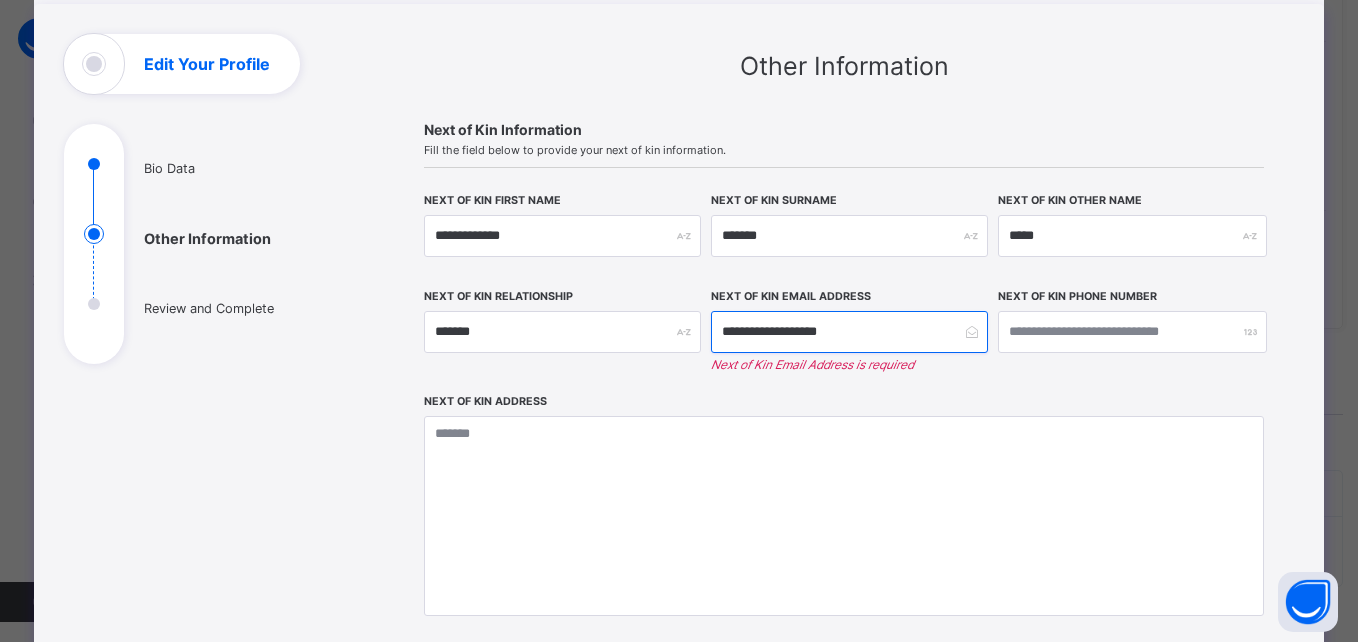 type on "**********" 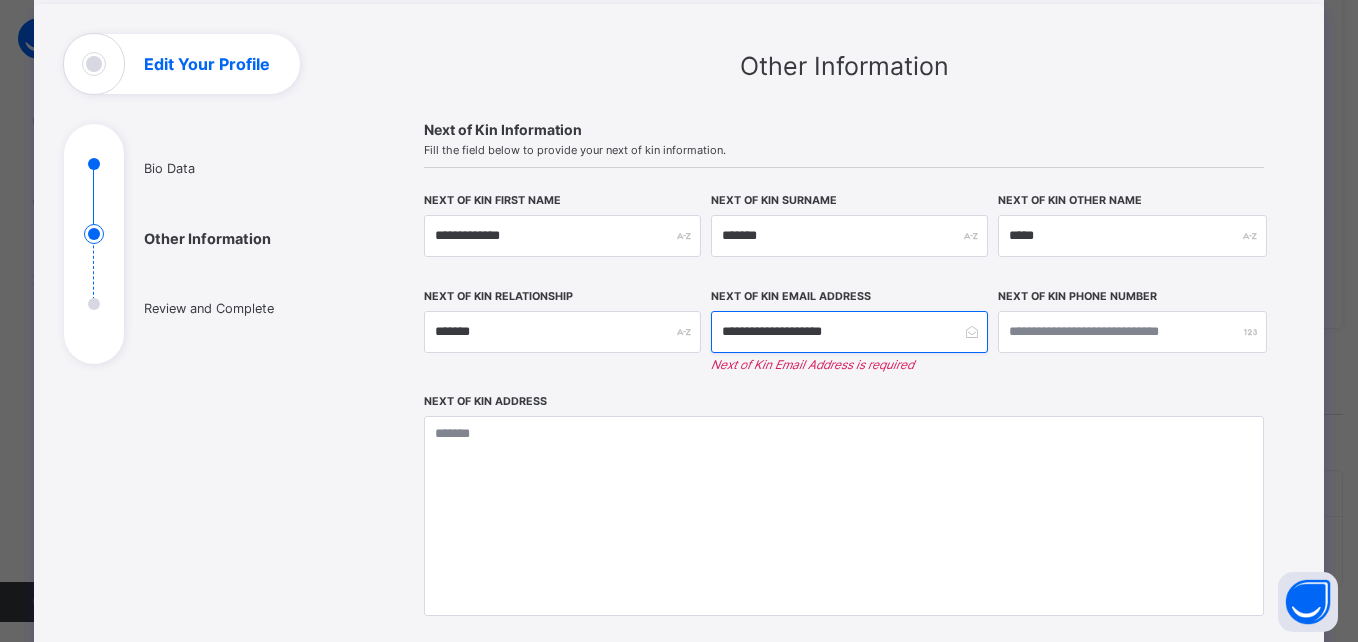 type on "**********" 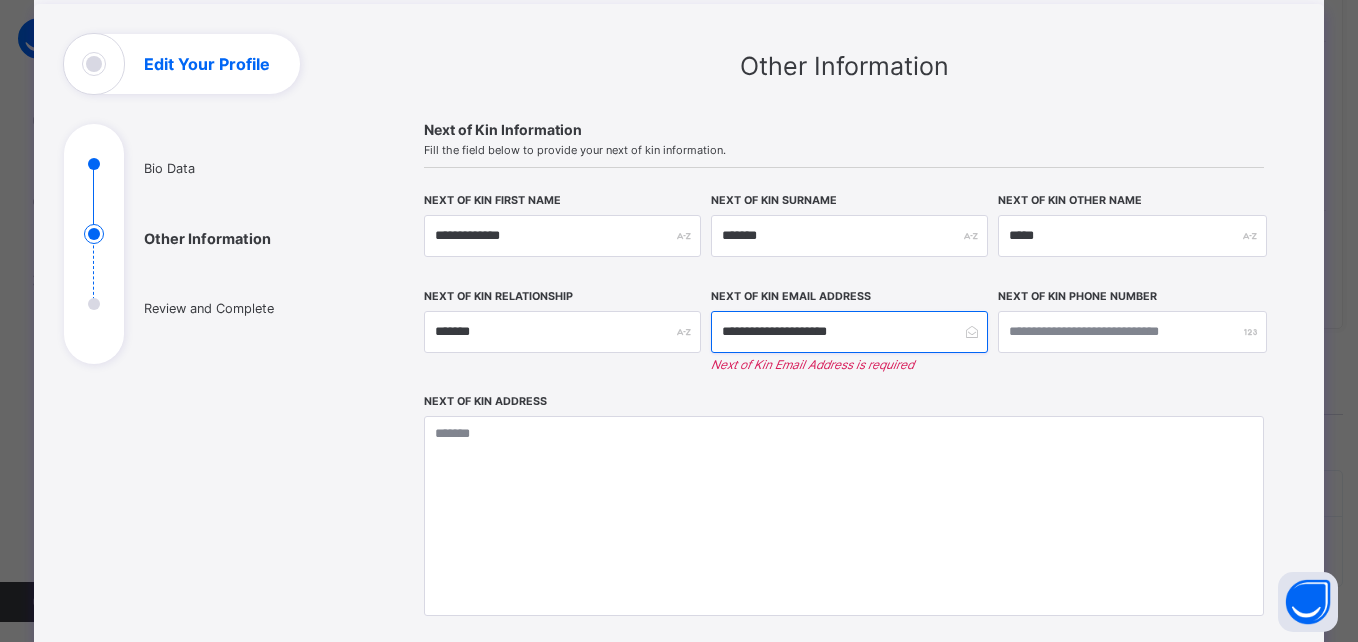 type on "**********" 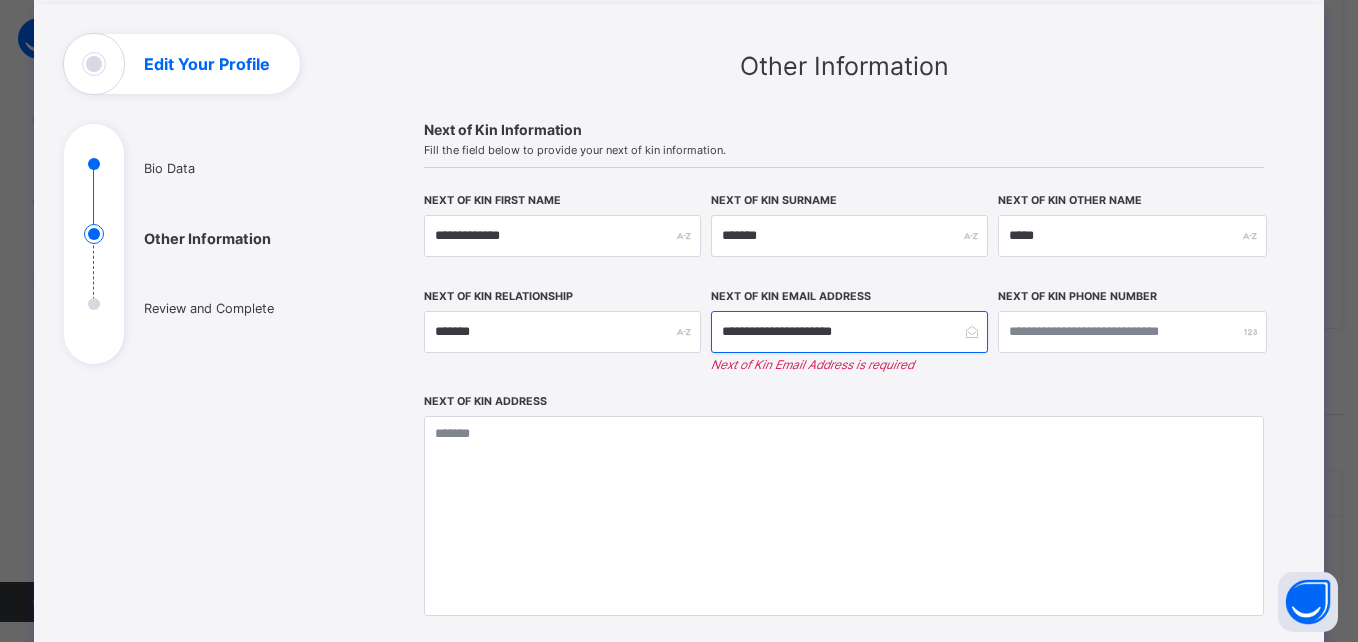 type on "**********" 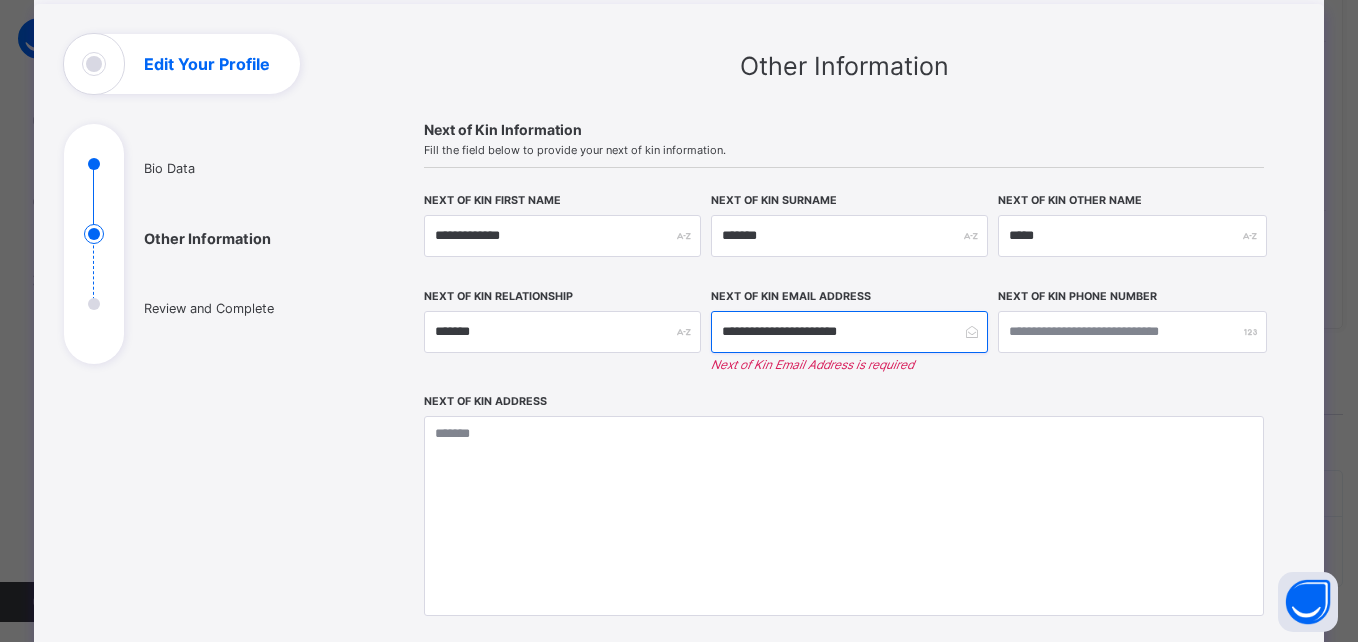 type 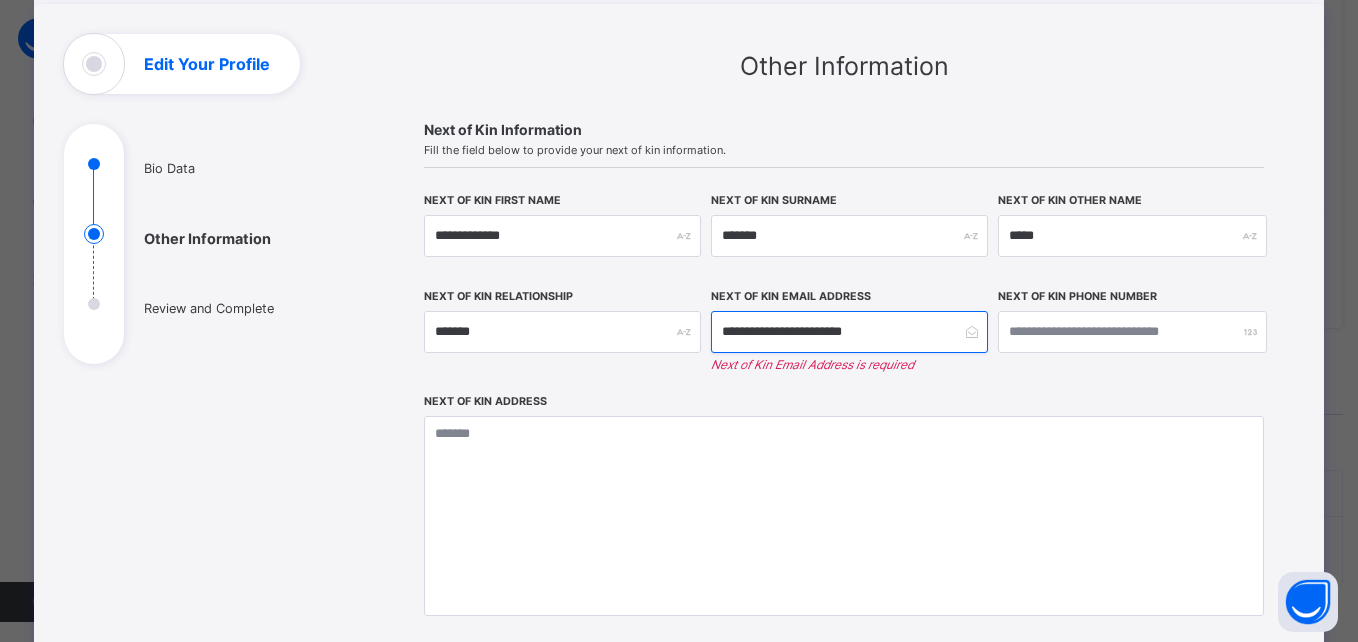 type on "**********" 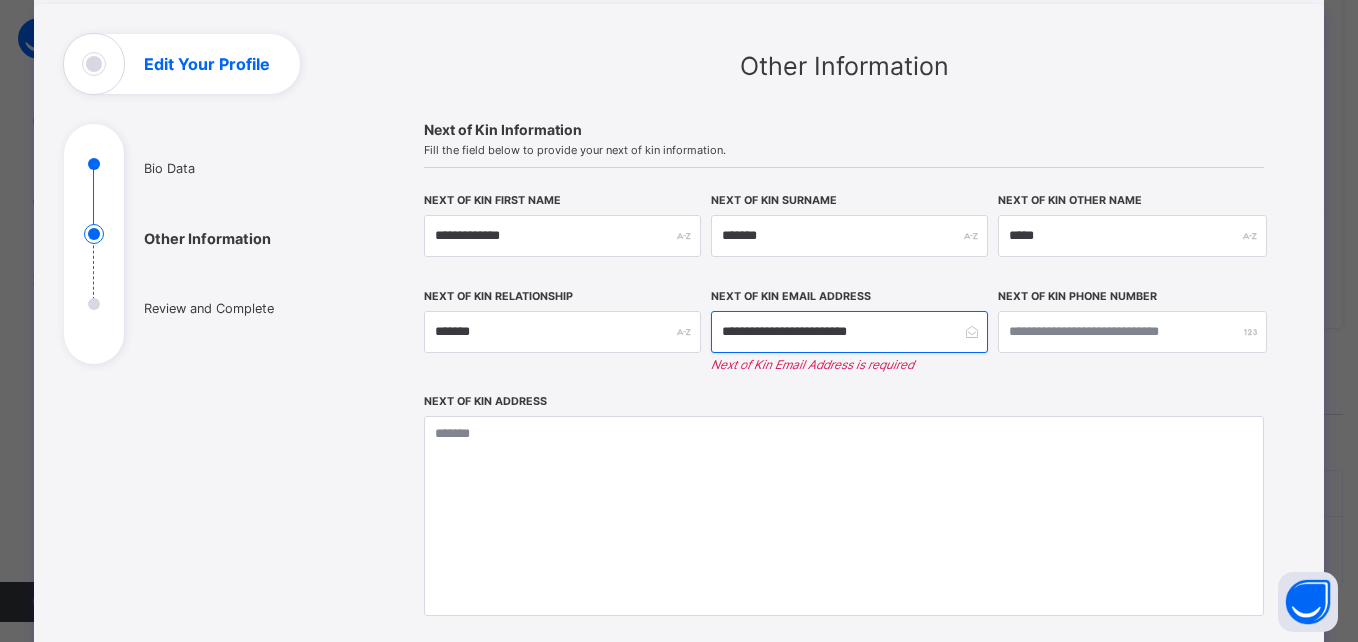 type on "**********" 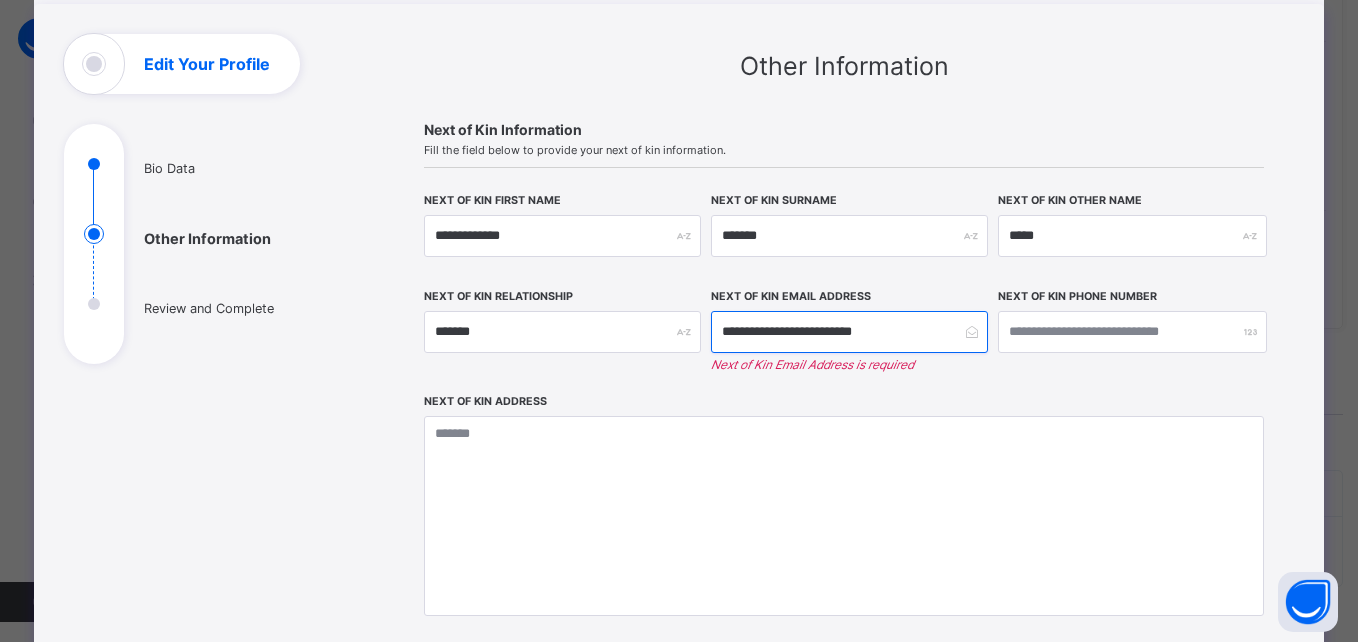 type on "**********" 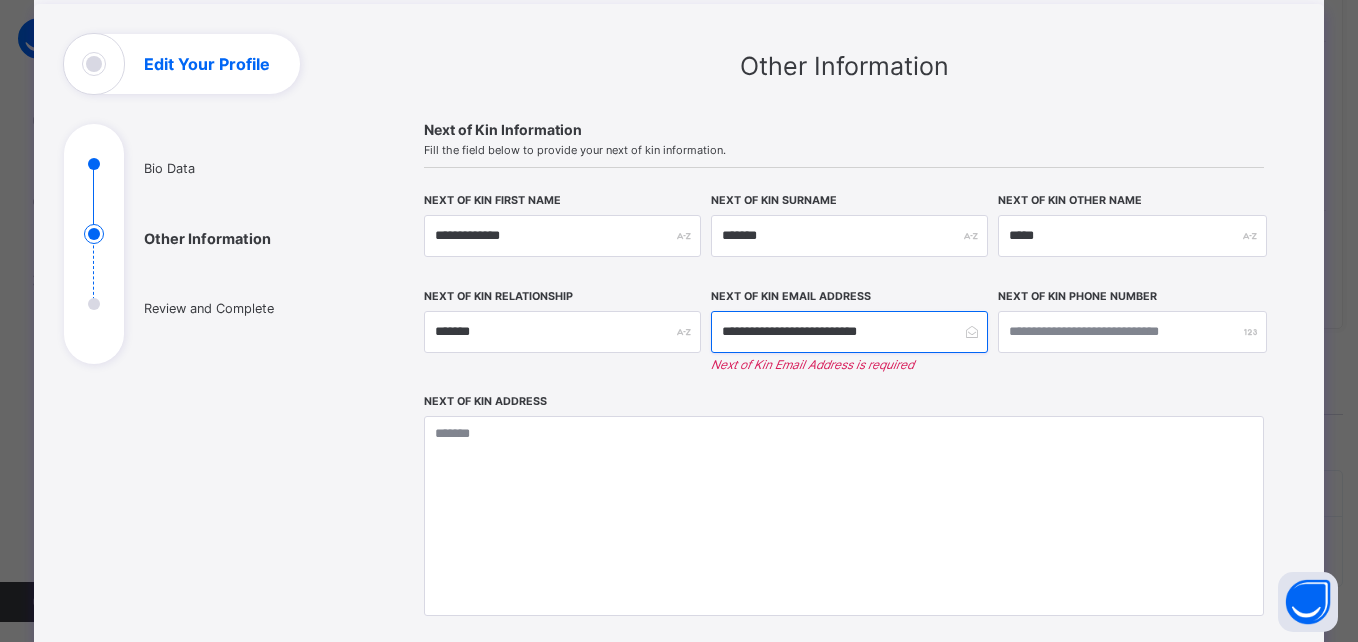 type on "**********" 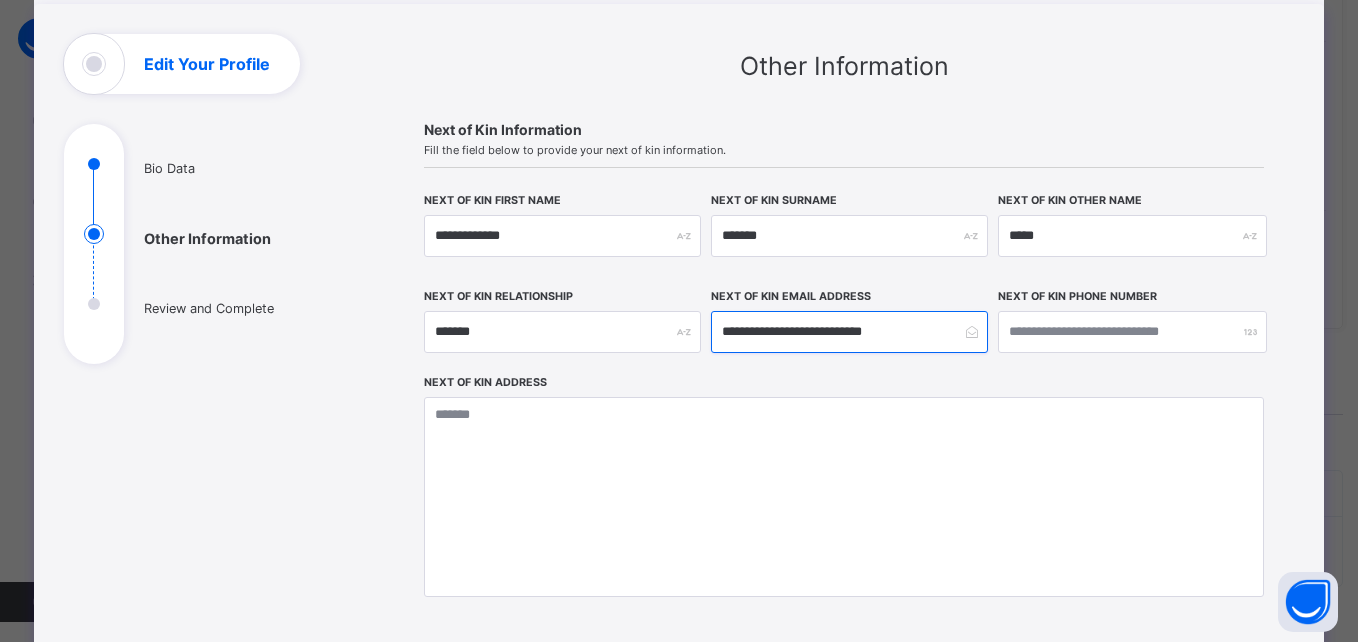 type on "**********" 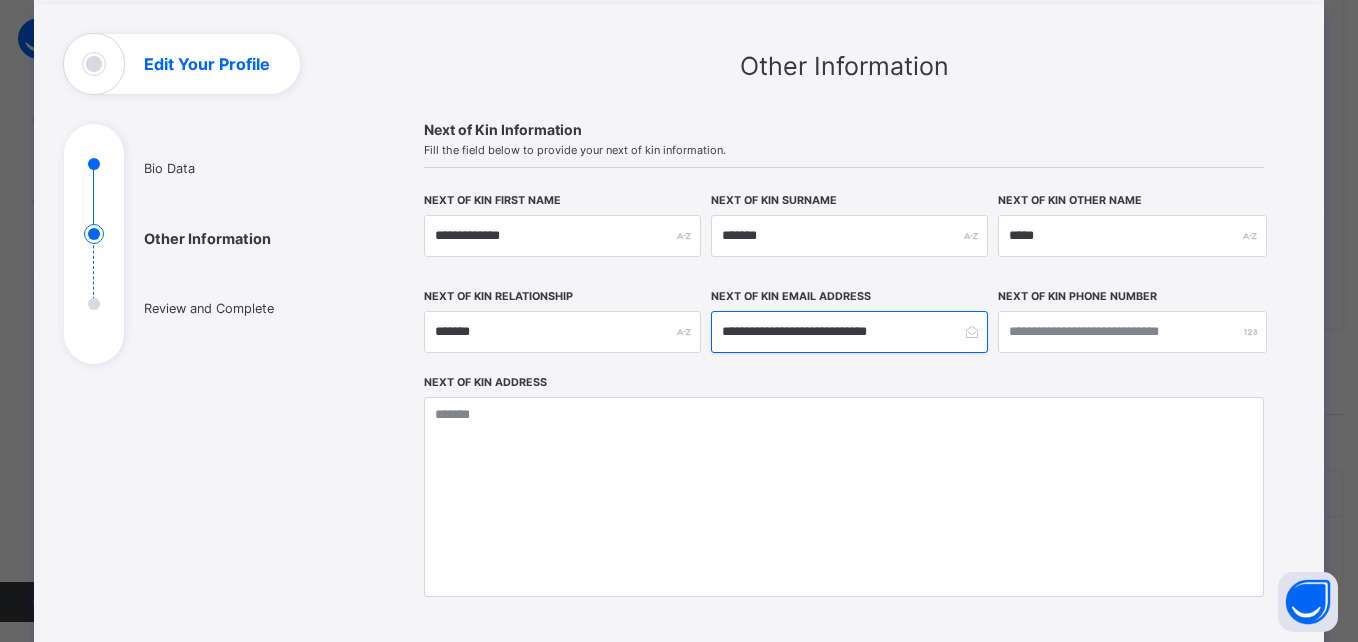 type on "**********" 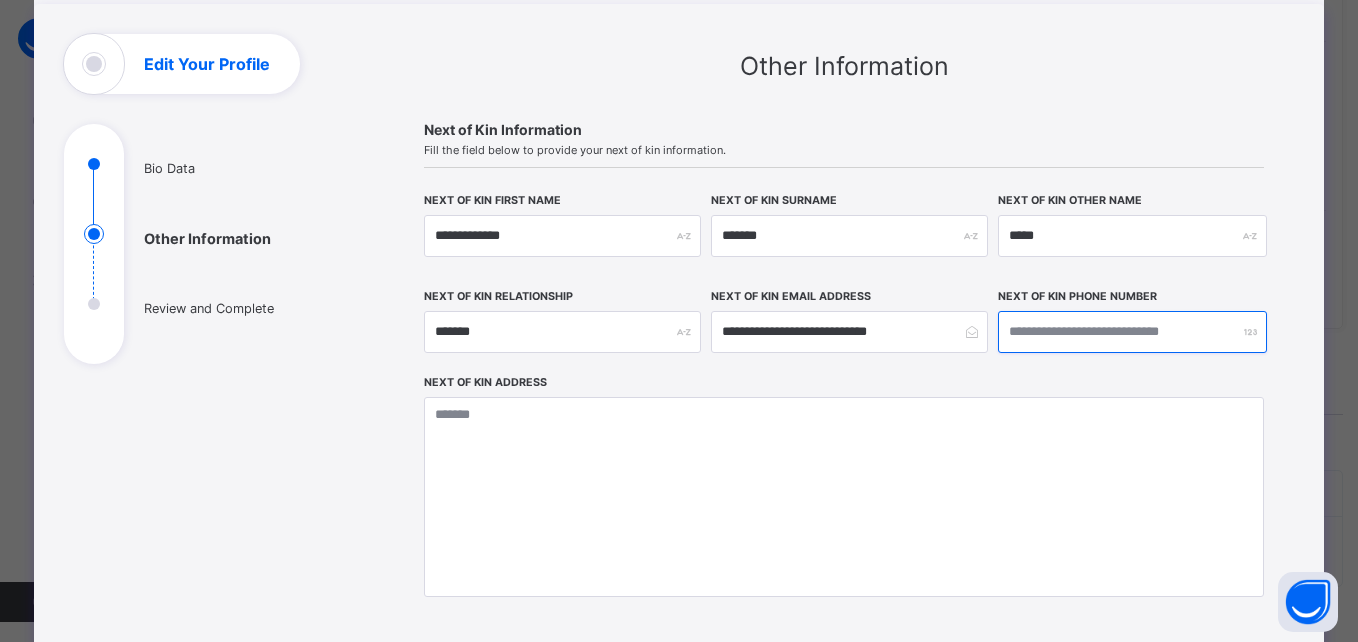 type on "**********" 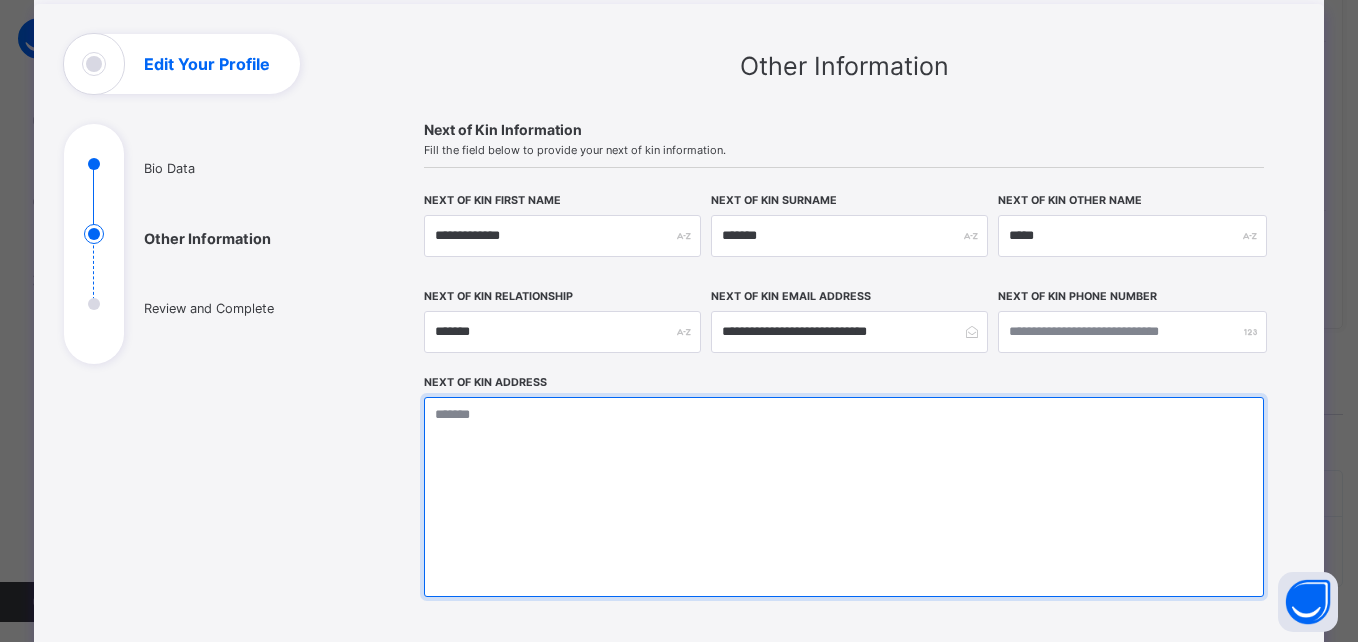 drag, startPoint x: 517, startPoint y: 421, endPoint x: 505, endPoint y: 422, distance: 12.0415945 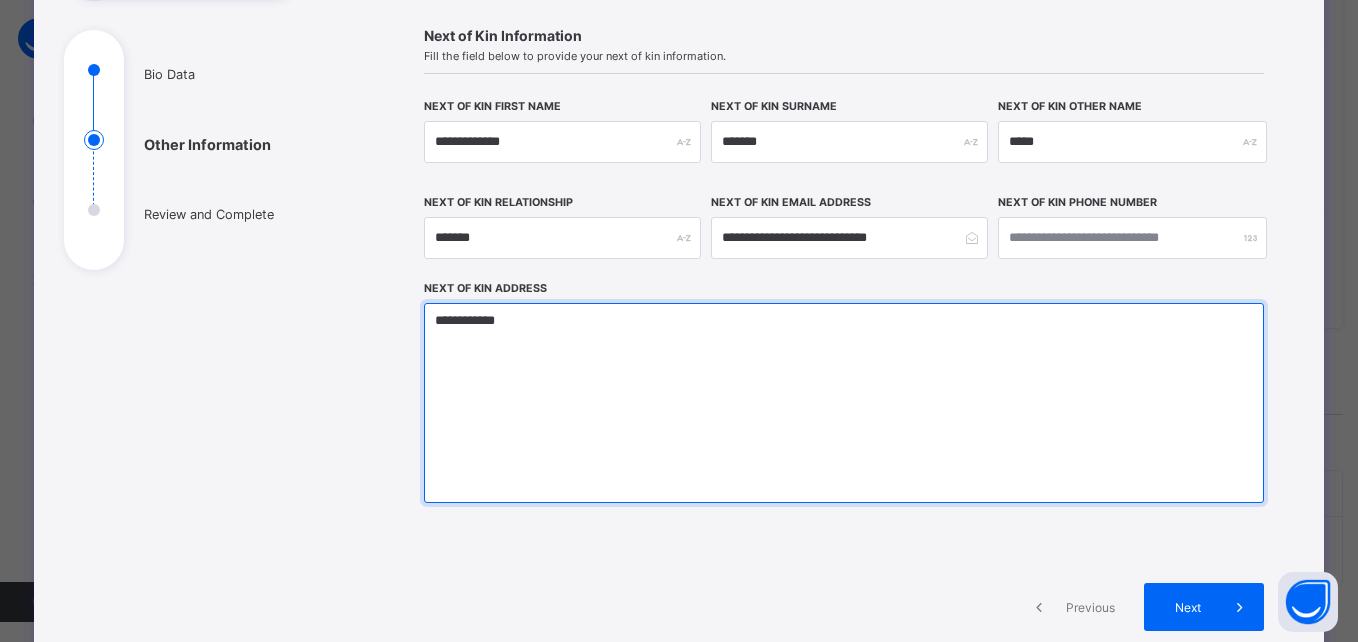 scroll, scrollTop: 300, scrollLeft: 0, axis: vertical 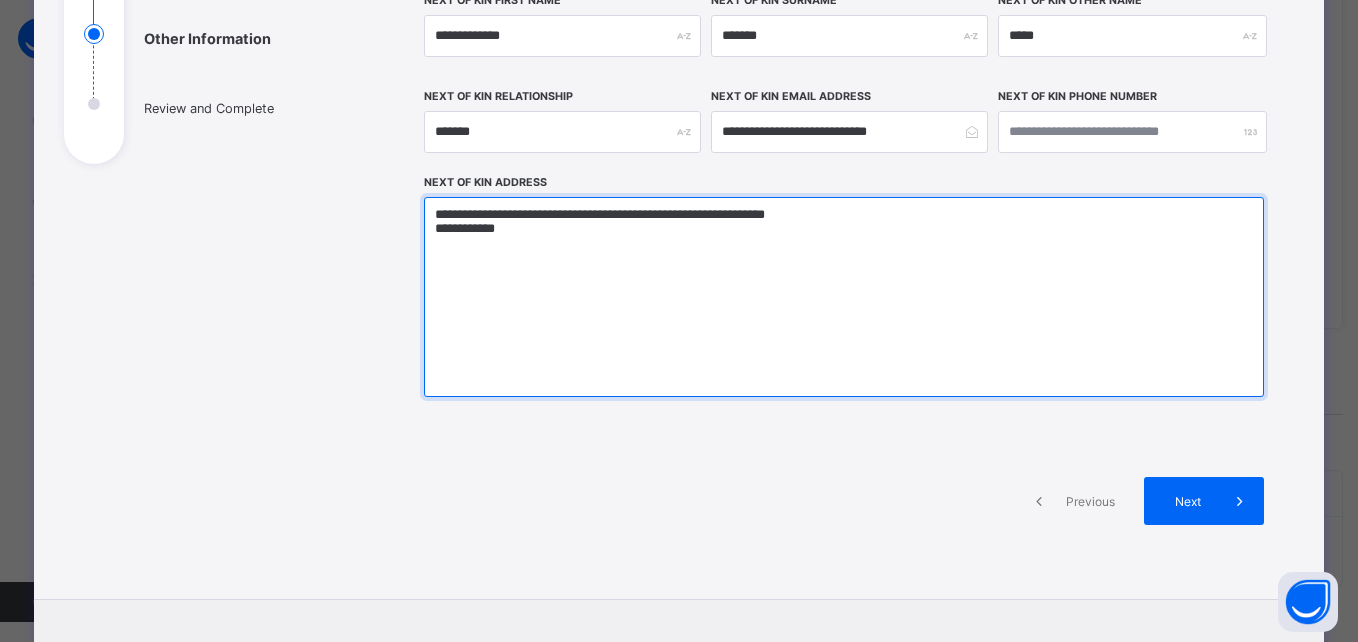 drag, startPoint x: 531, startPoint y: 236, endPoint x: 422, endPoint y: 234, distance: 109.01835 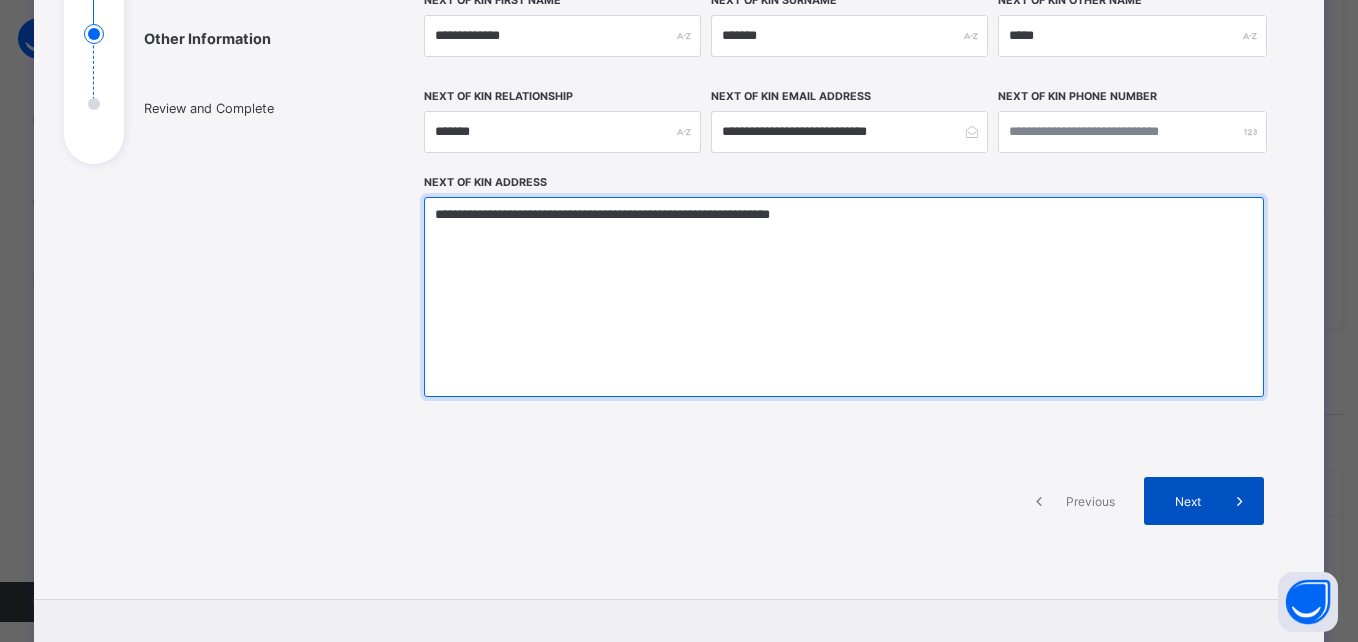 type on "**********" 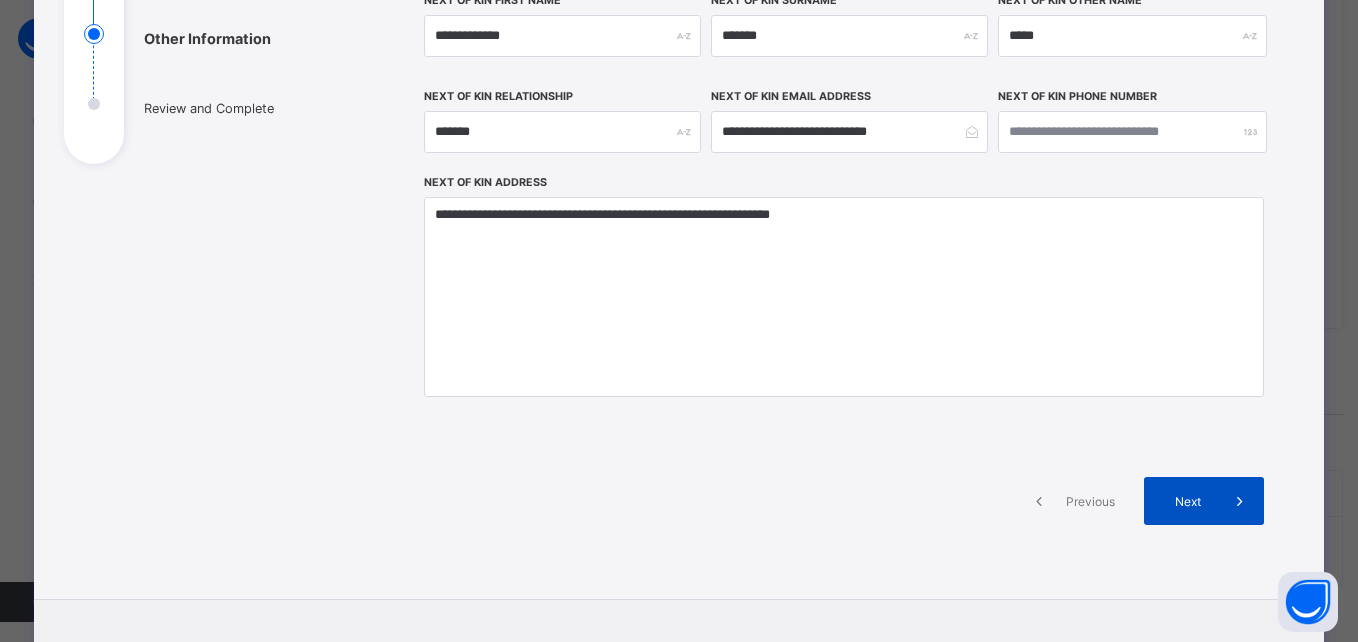 click on "Next" at bounding box center [1187, 501] 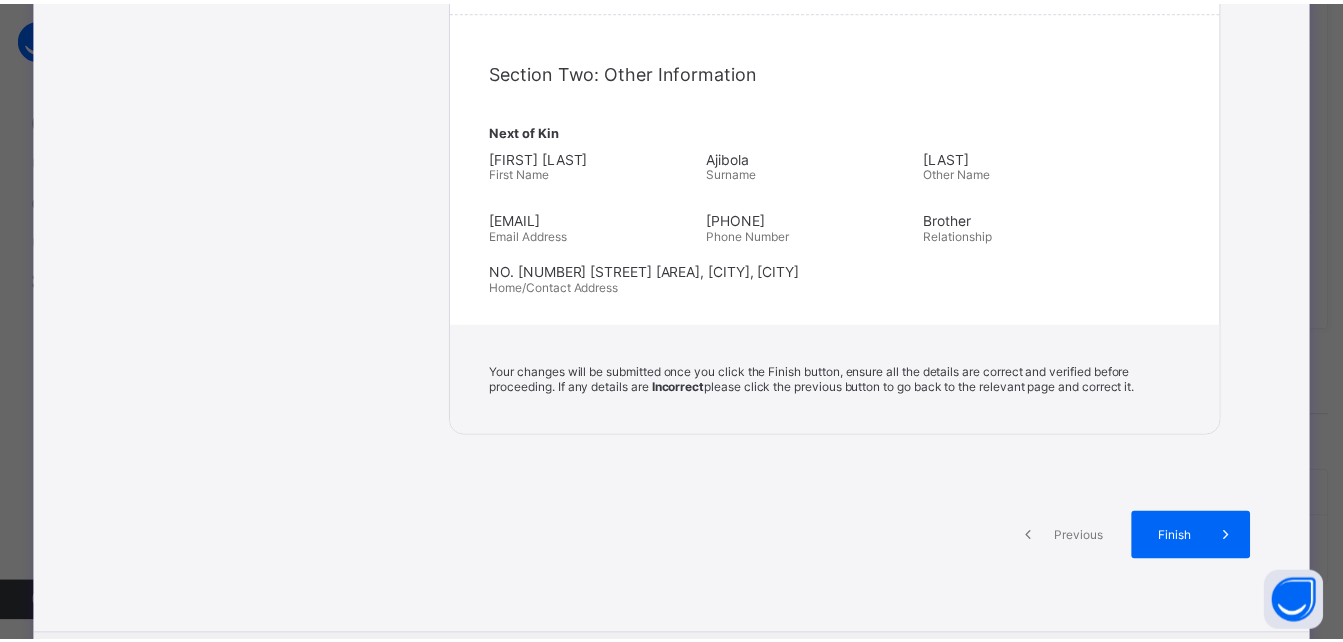 scroll, scrollTop: 700, scrollLeft: 0, axis: vertical 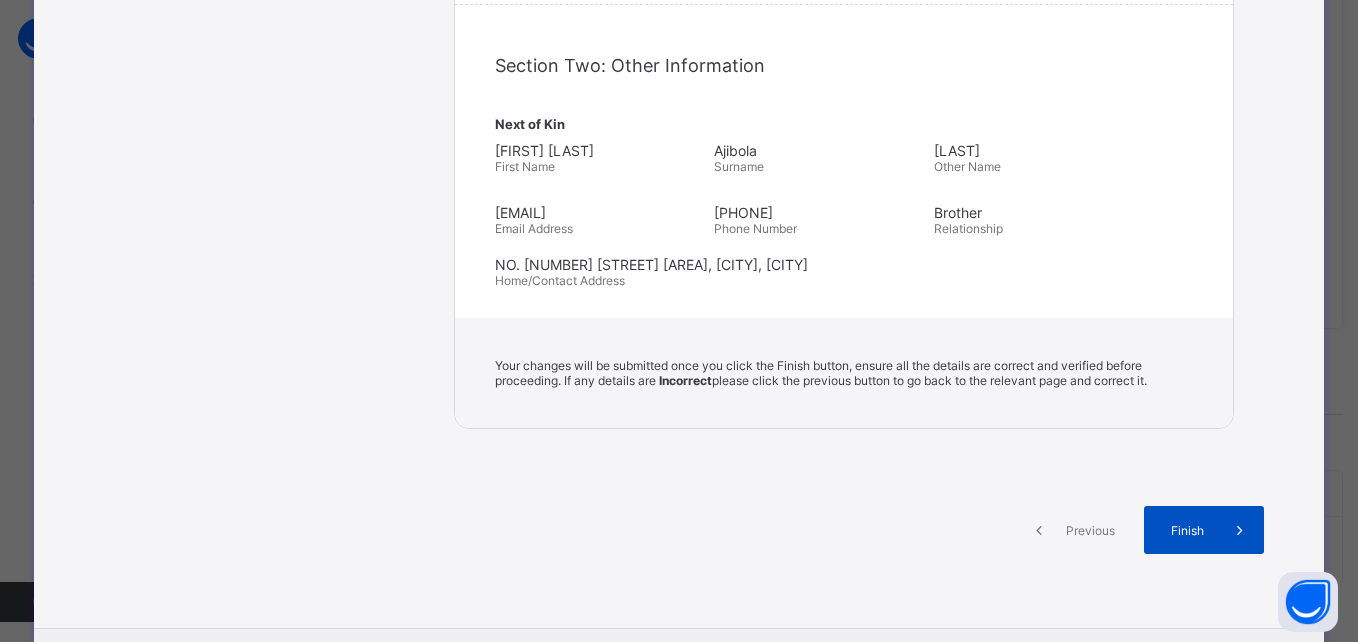 click on "Finish" at bounding box center (1187, 530) 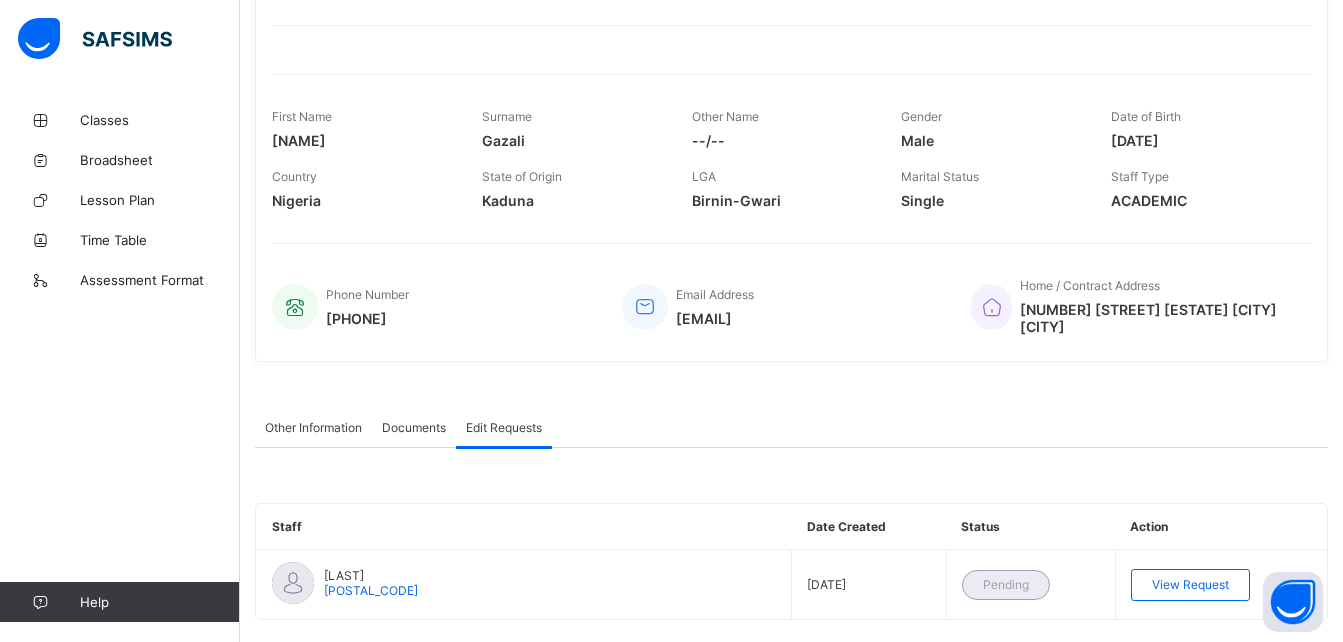 scroll, scrollTop: 260, scrollLeft: 0, axis: vertical 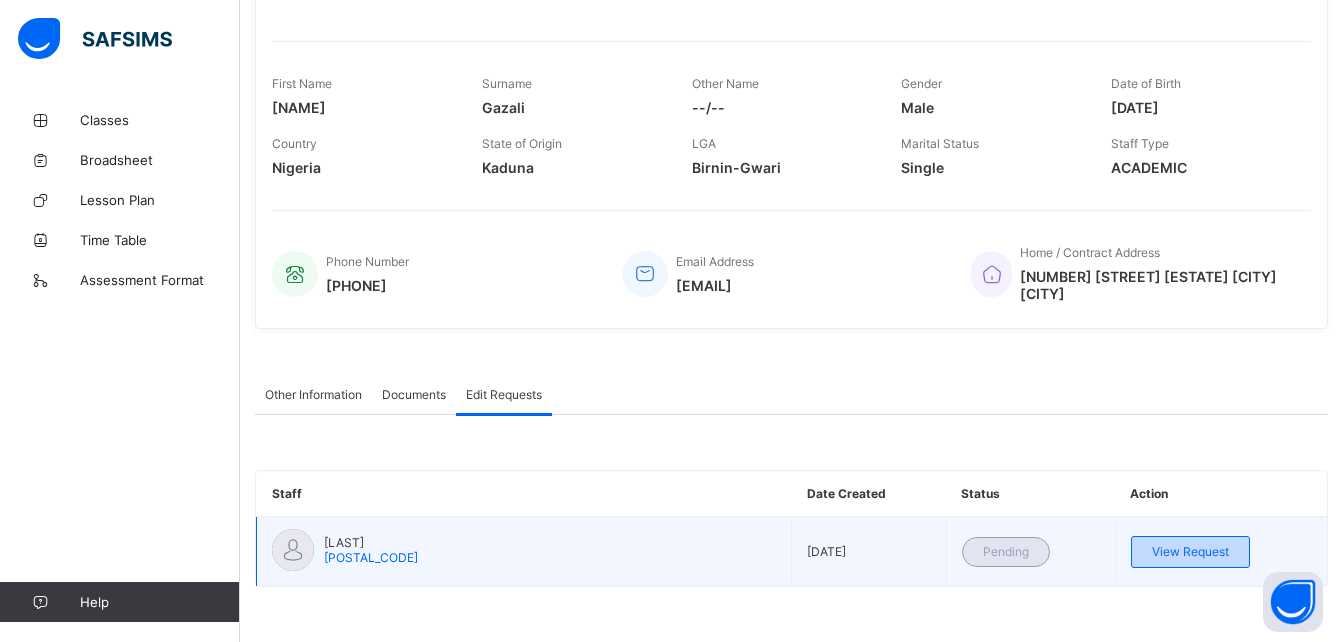 click on "View Request" at bounding box center [1190, 551] 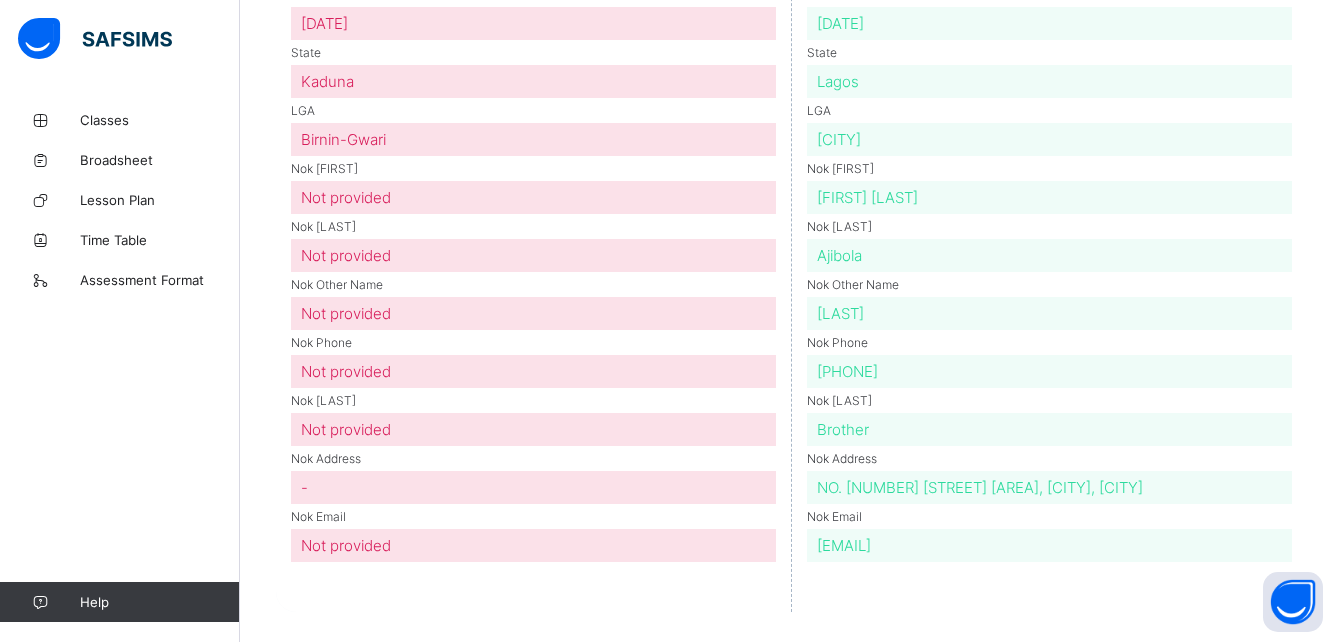 scroll, scrollTop: 586, scrollLeft: 0, axis: vertical 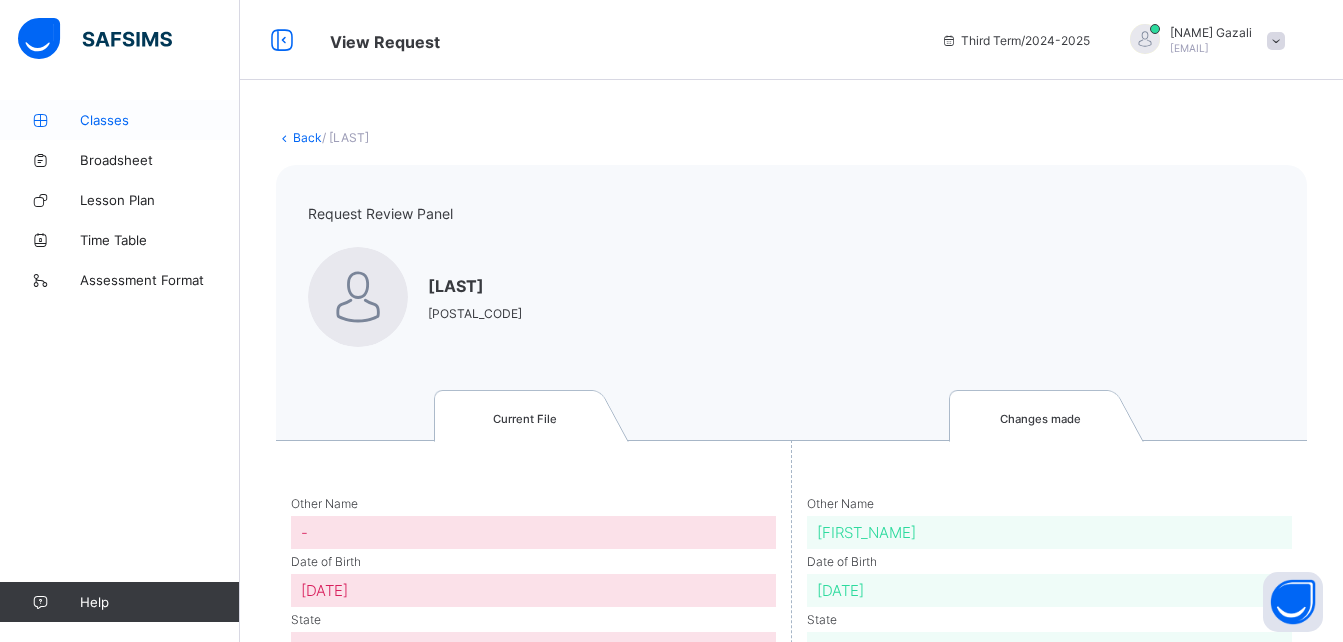click on "Classes" at bounding box center [160, 120] 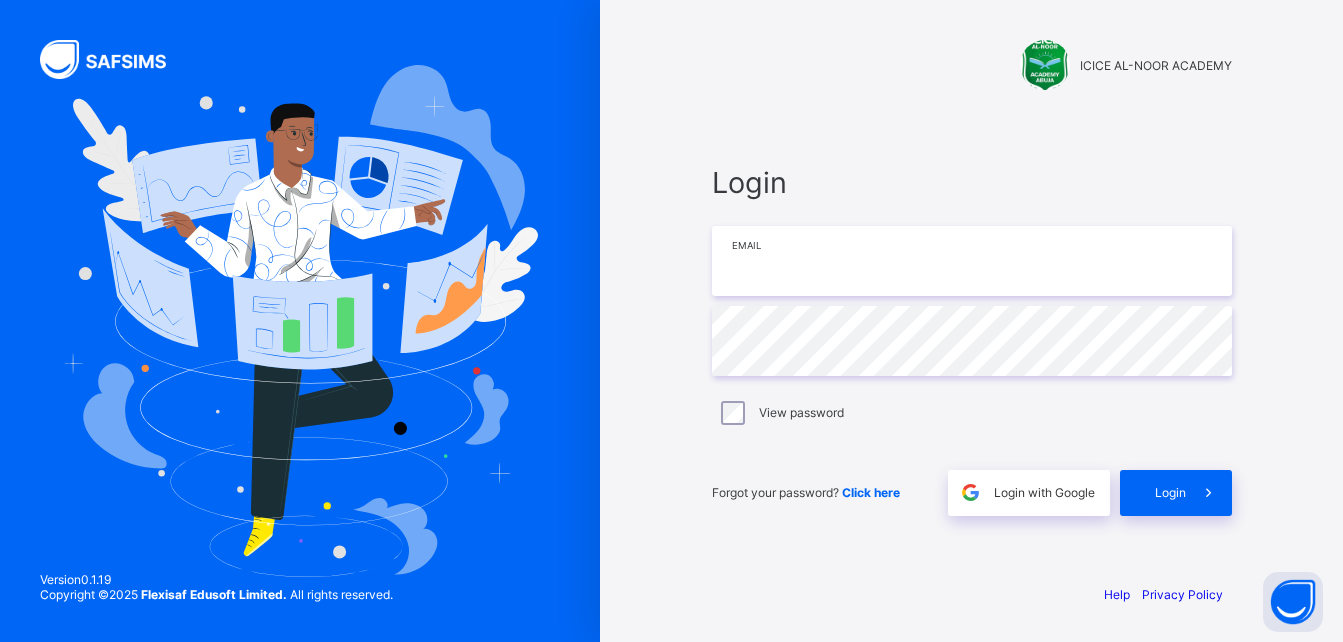 type on "**********" 